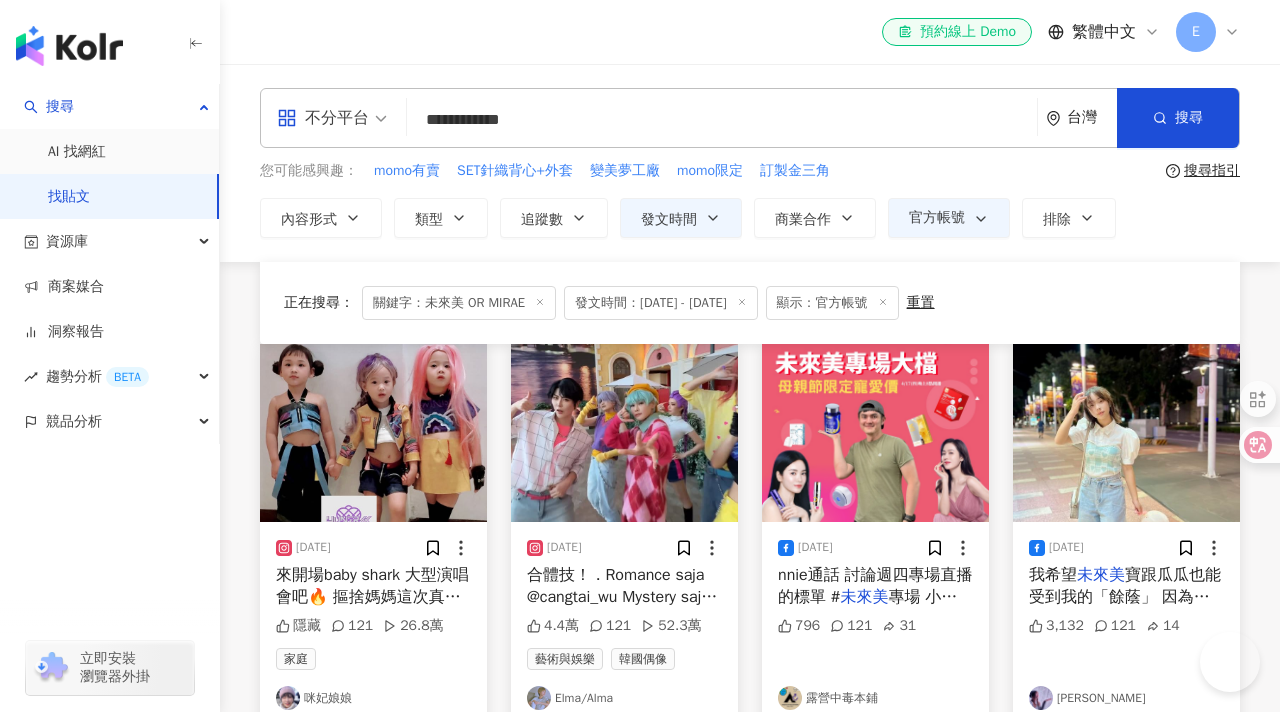 scroll, scrollTop: 269, scrollLeft: 0, axis: vertical 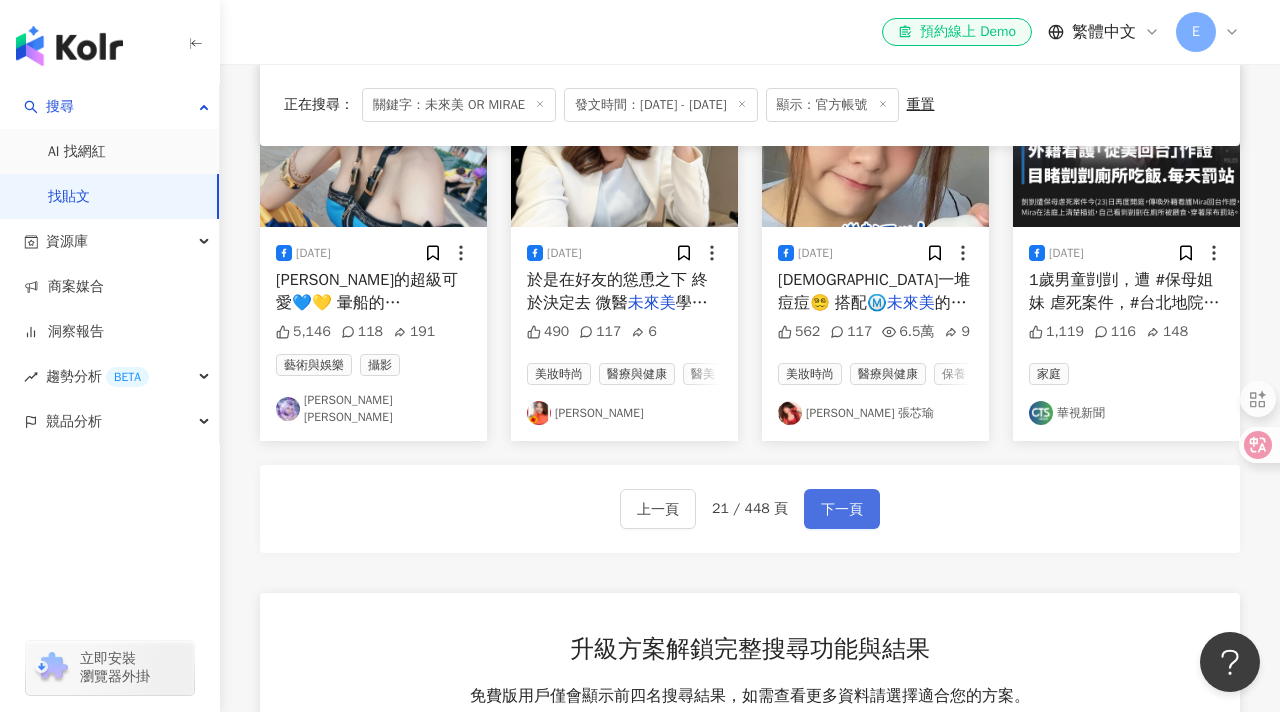 click on "下一頁" at bounding box center (842, 510) 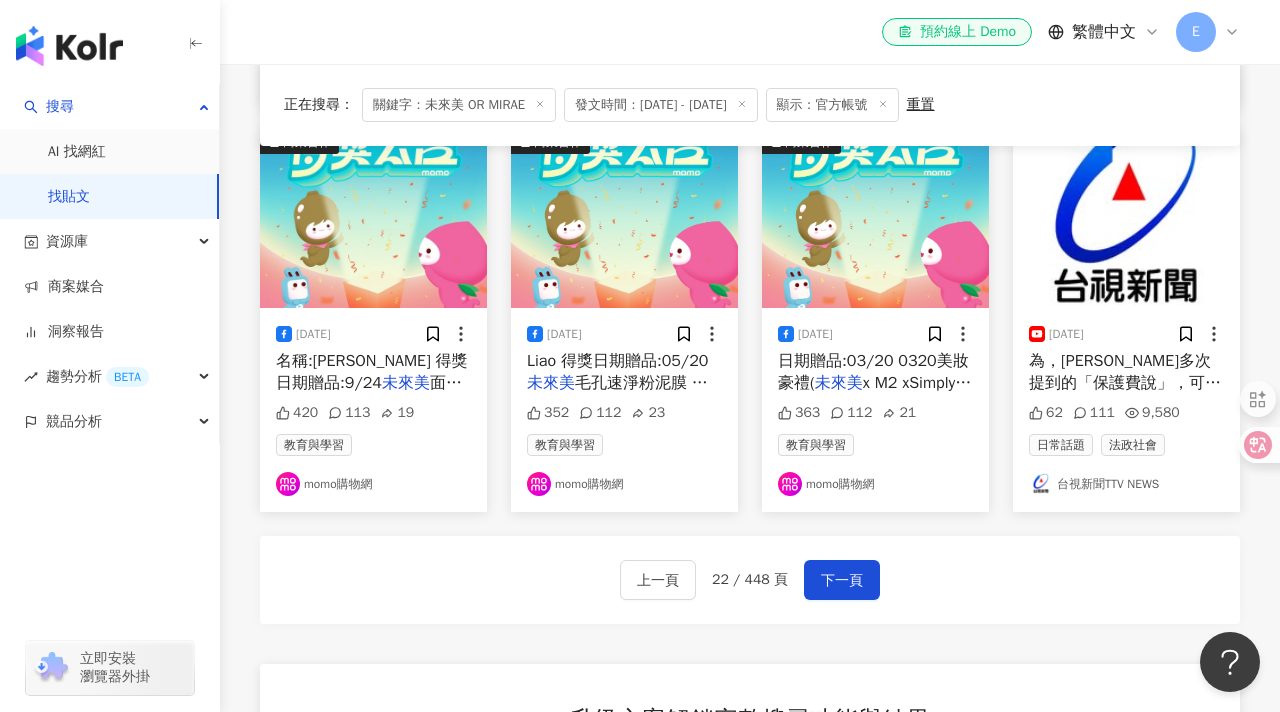scroll, scrollTop: 1392, scrollLeft: 0, axis: vertical 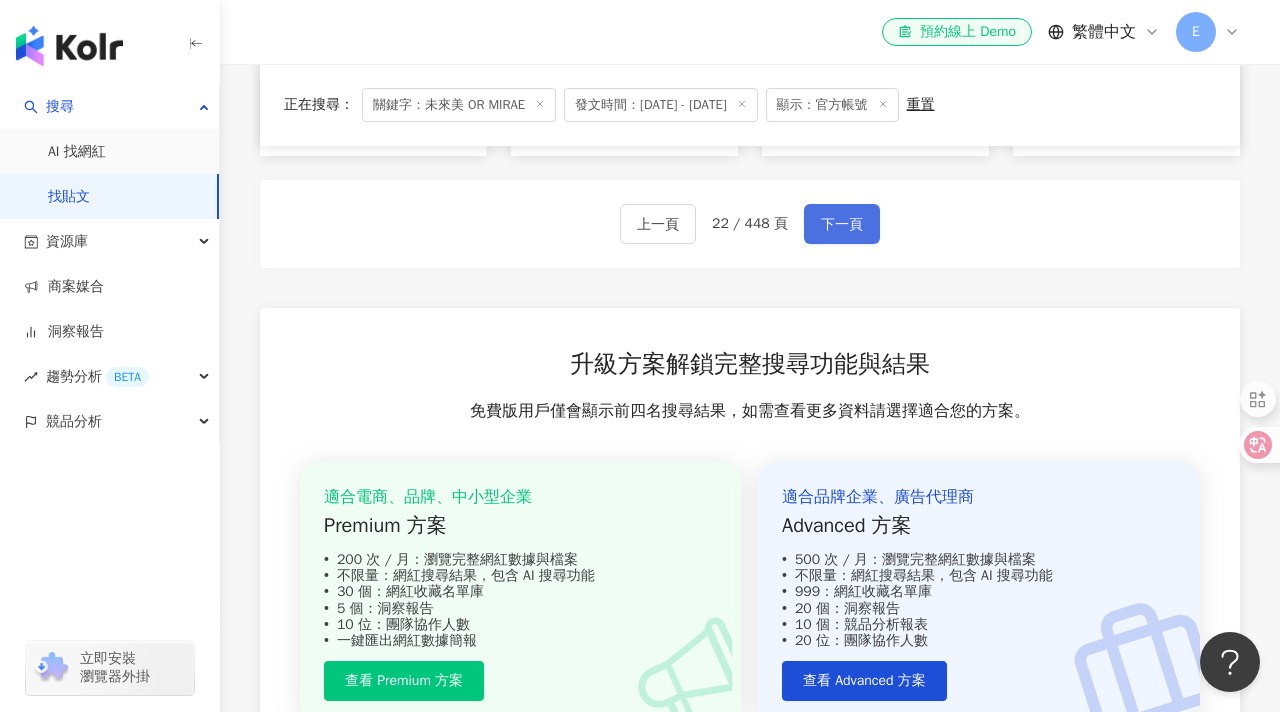 click on "下一頁" at bounding box center [842, 225] 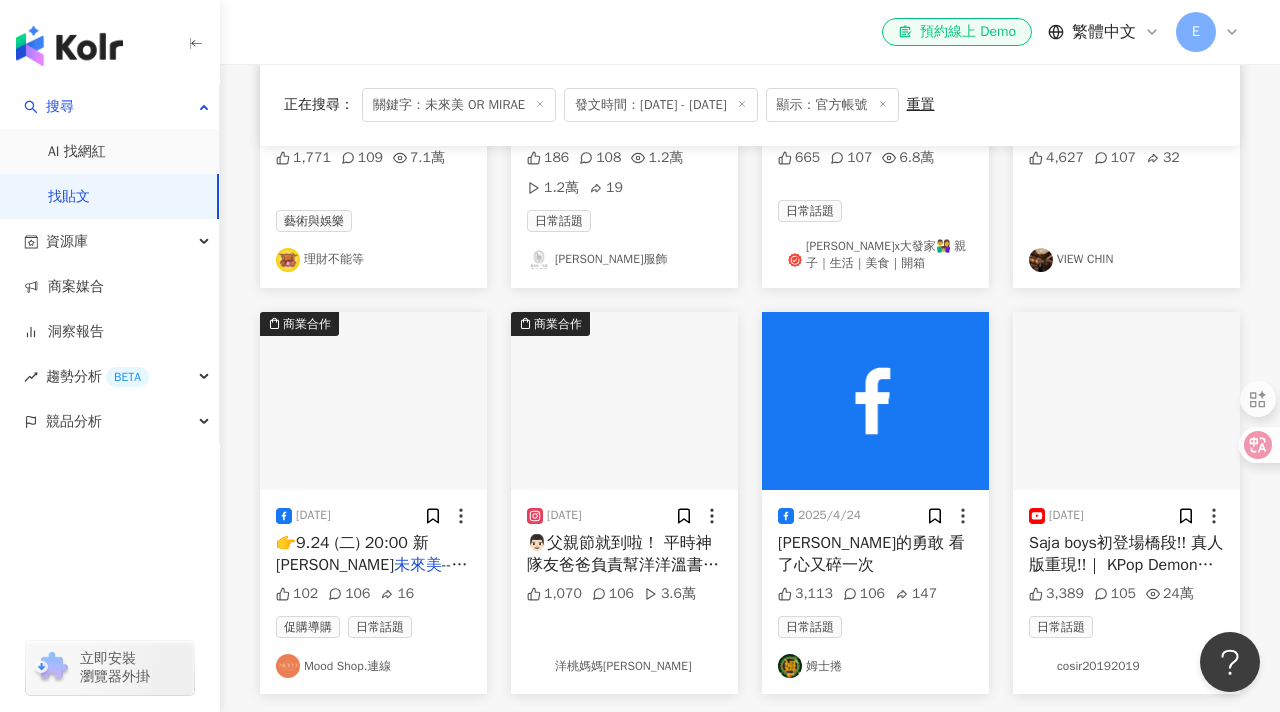 scroll, scrollTop: 924, scrollLeft: 0, axis: vertical 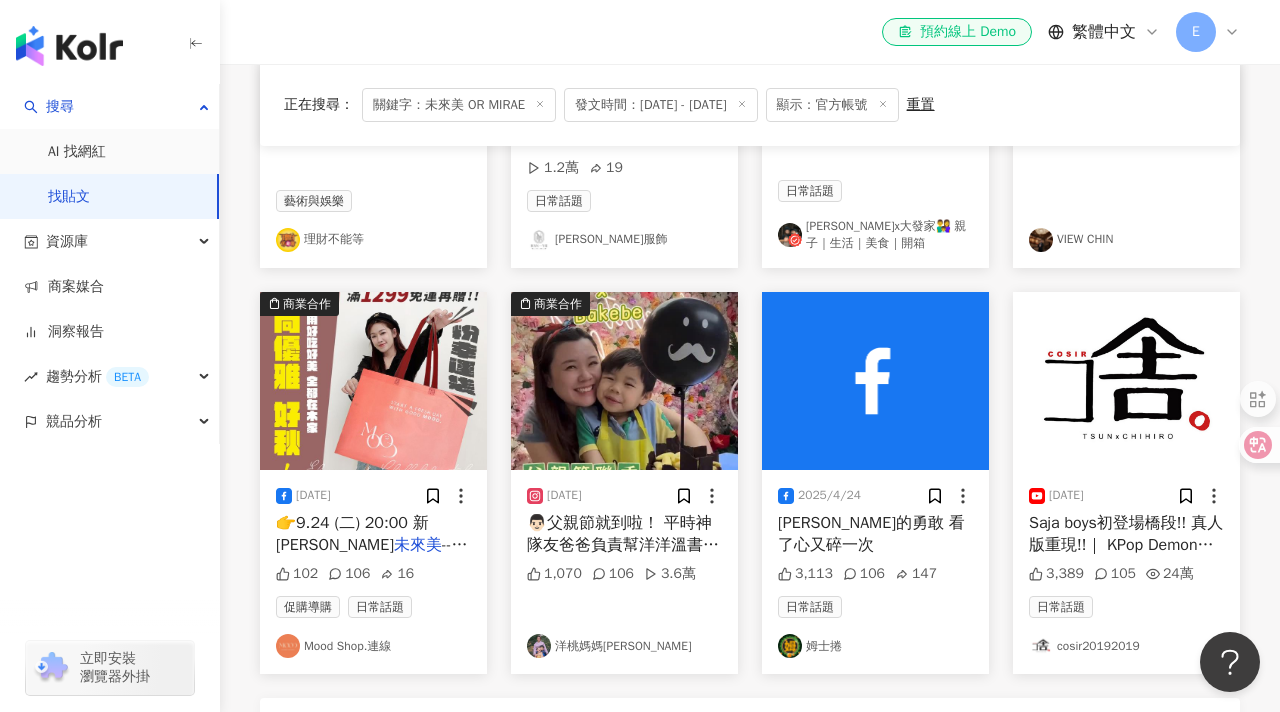 click on "----------------" at bounding box center [373, 556] 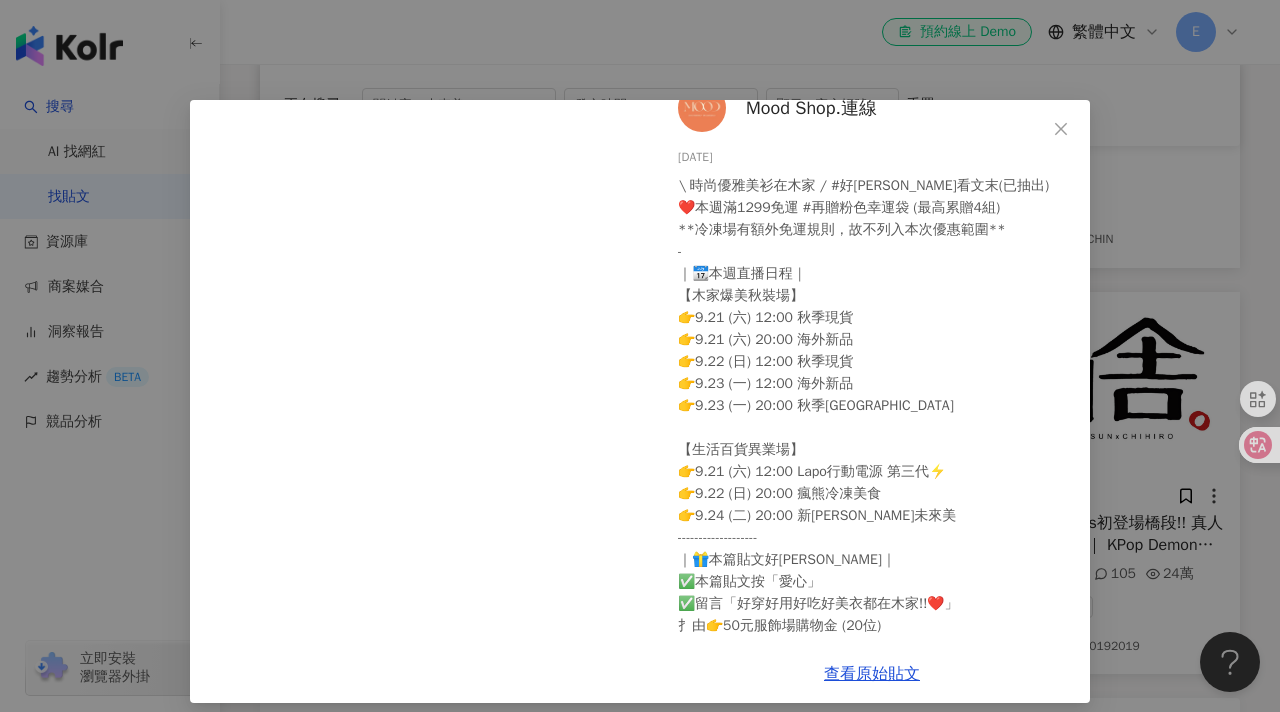 scroll, scrollTop: 97, scrollLeft: 0, axis: vertical 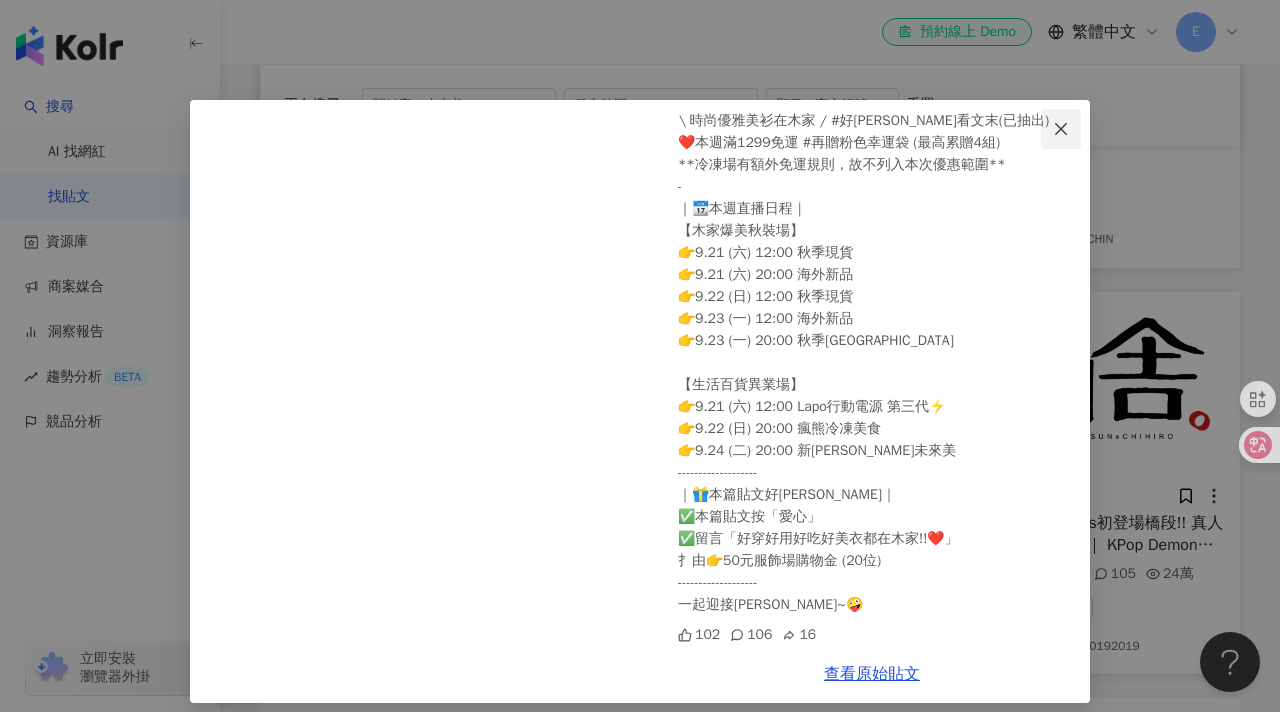 click 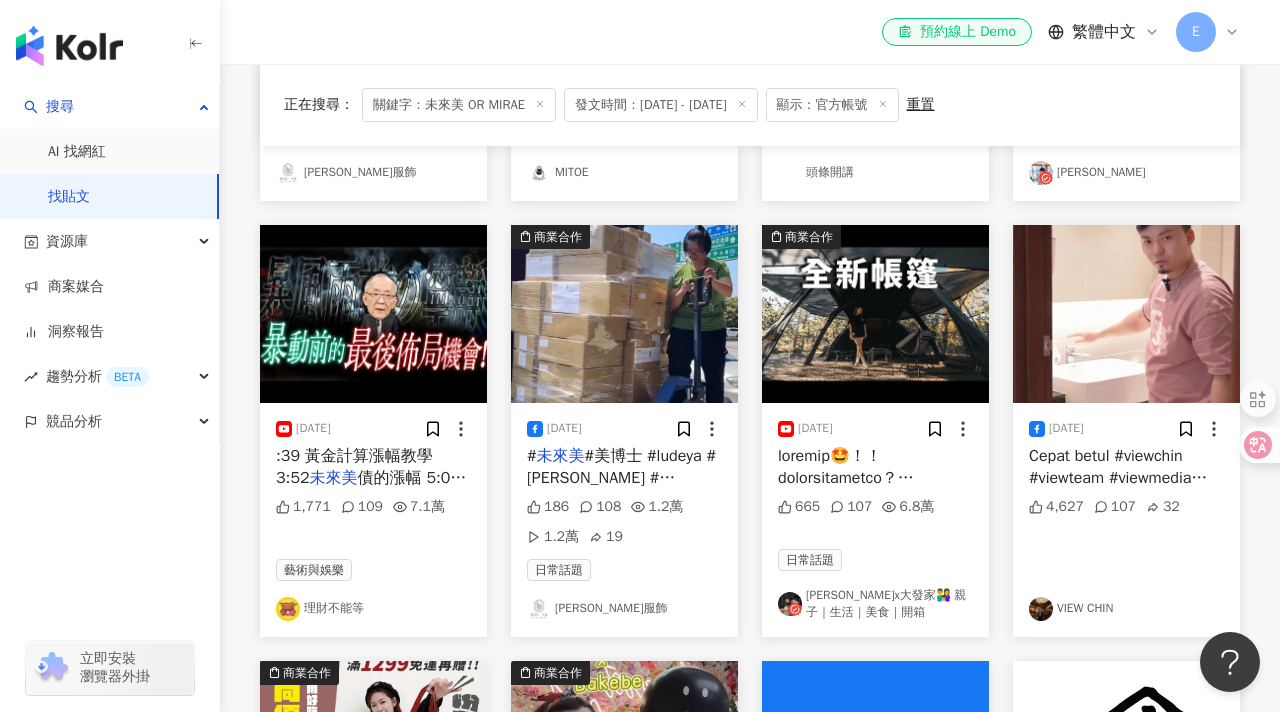scroll, scrollTop: 539, scrollLeft: 0, axis: vertical 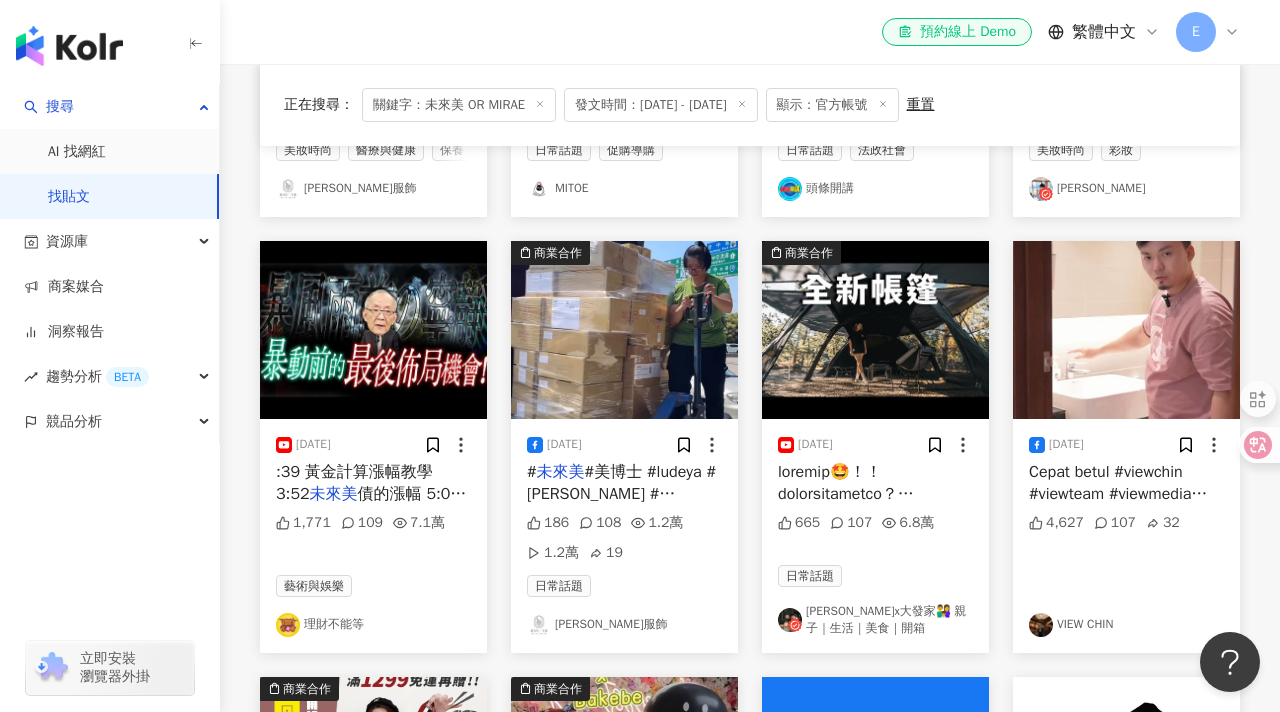 click on "日常話題" at bounding box center [624, 586] 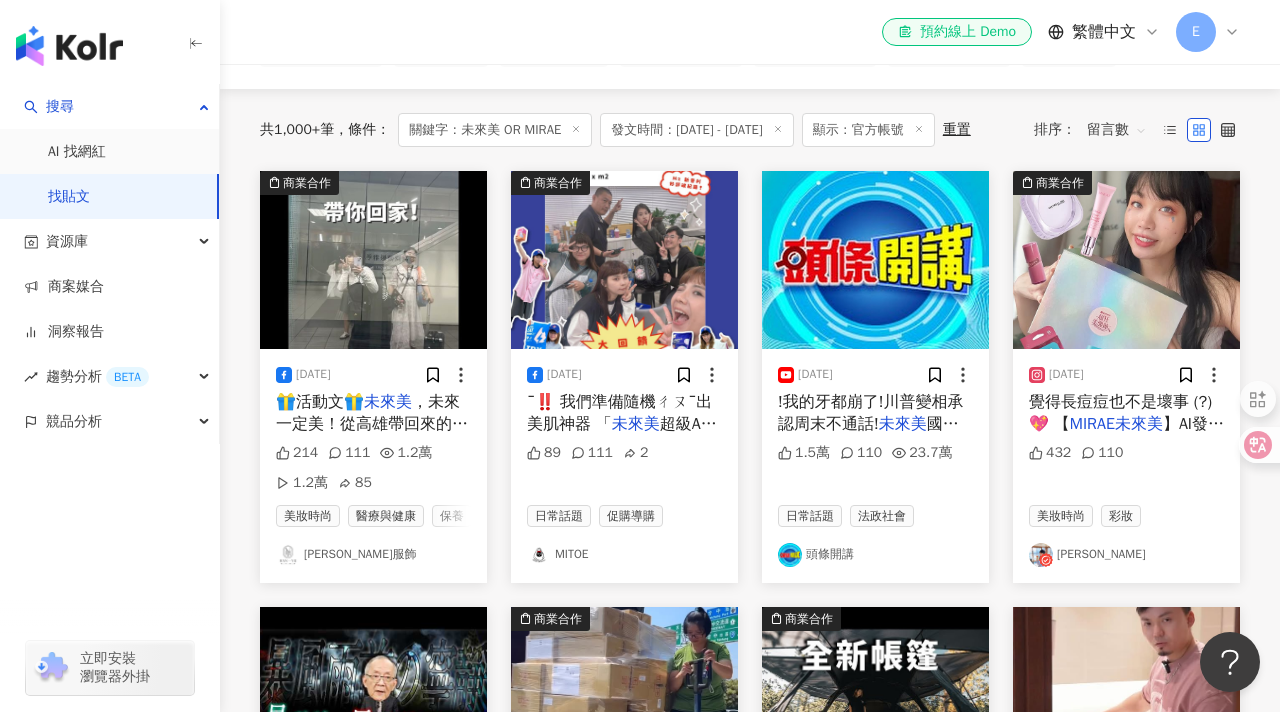 click on "覺得長痘痘也不是壞事 (?)
💖 【" at bounding box center (1120, 413) 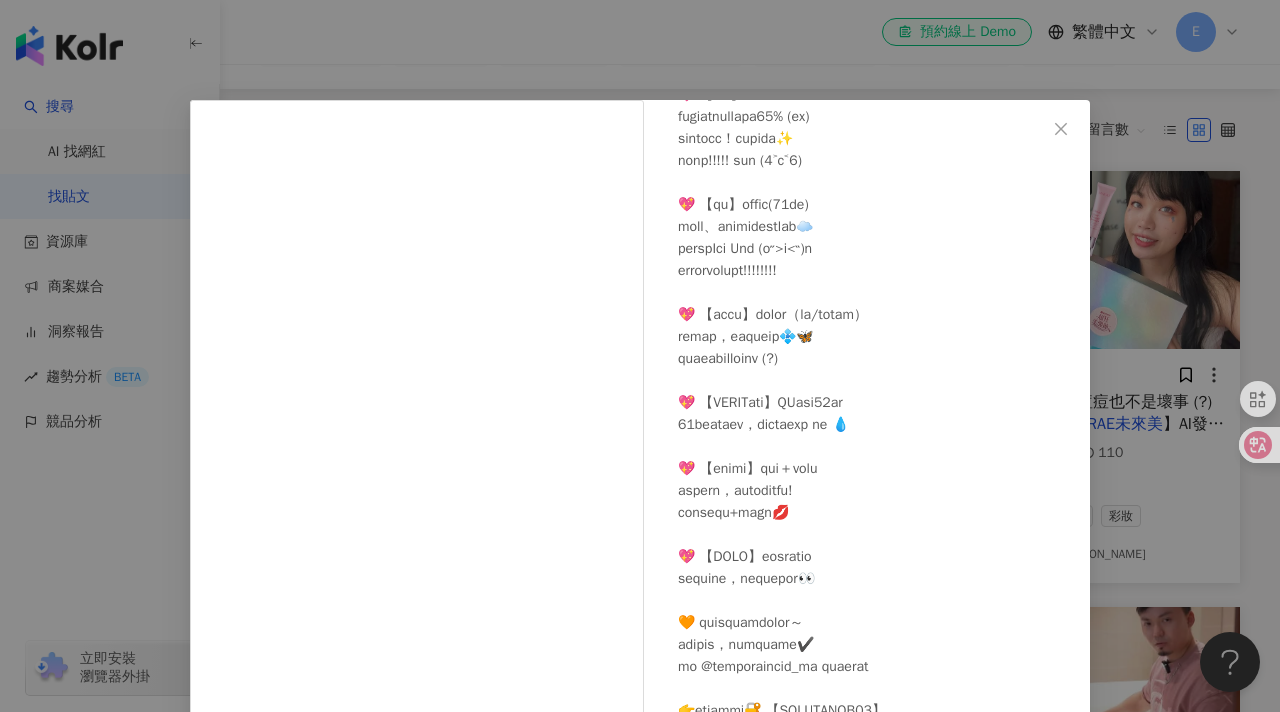 scroll, scrollTop: 477, scrollLeft: 0, axis: vertical 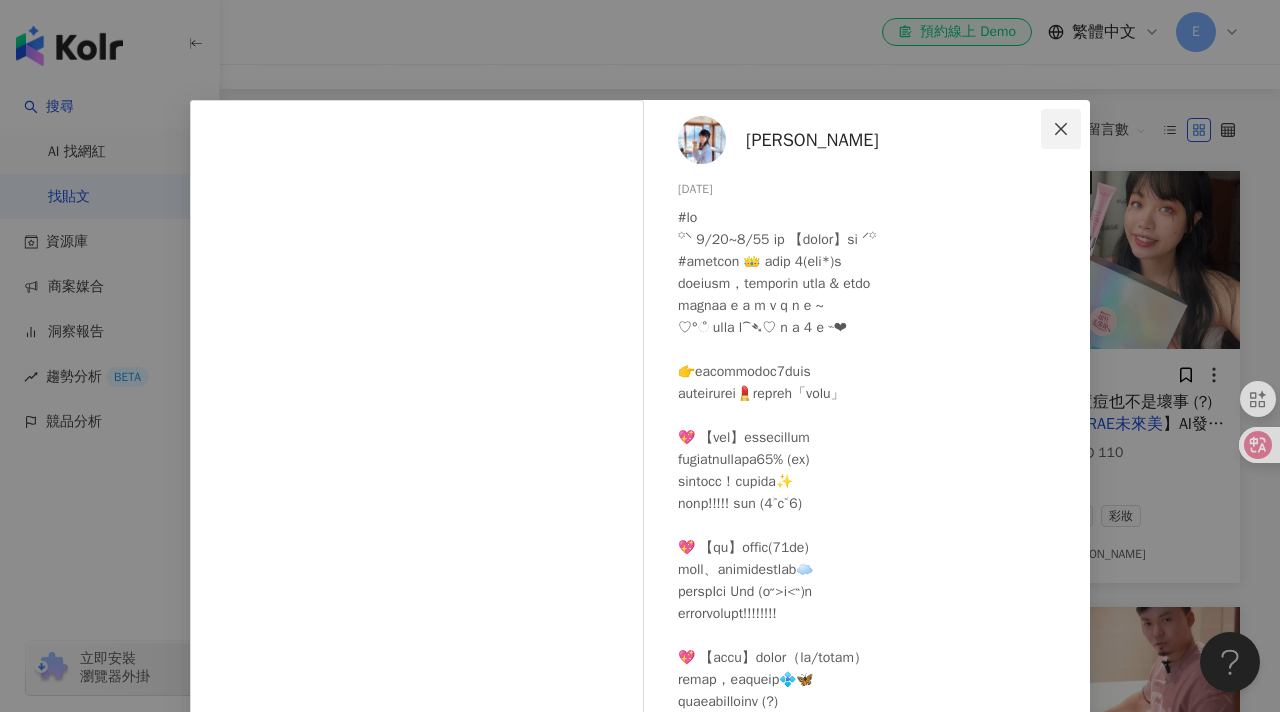 click 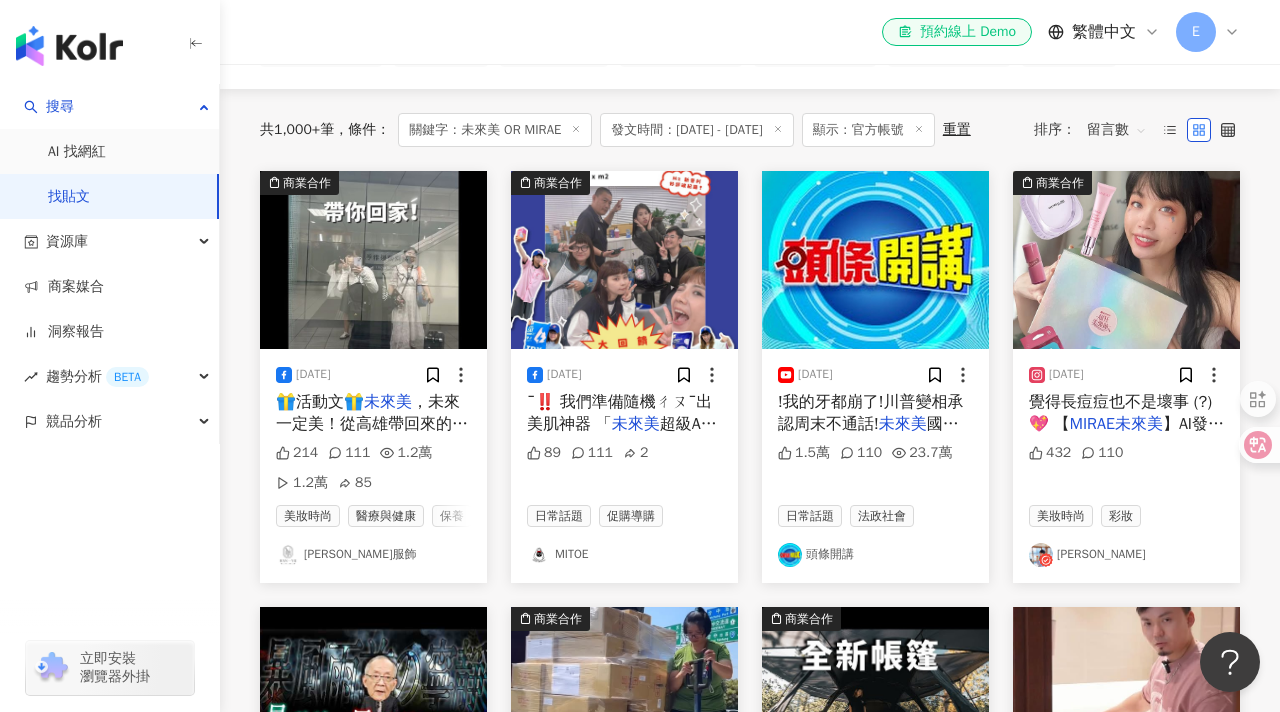 click on "張婷筑" at bounding box center (1126, 555) 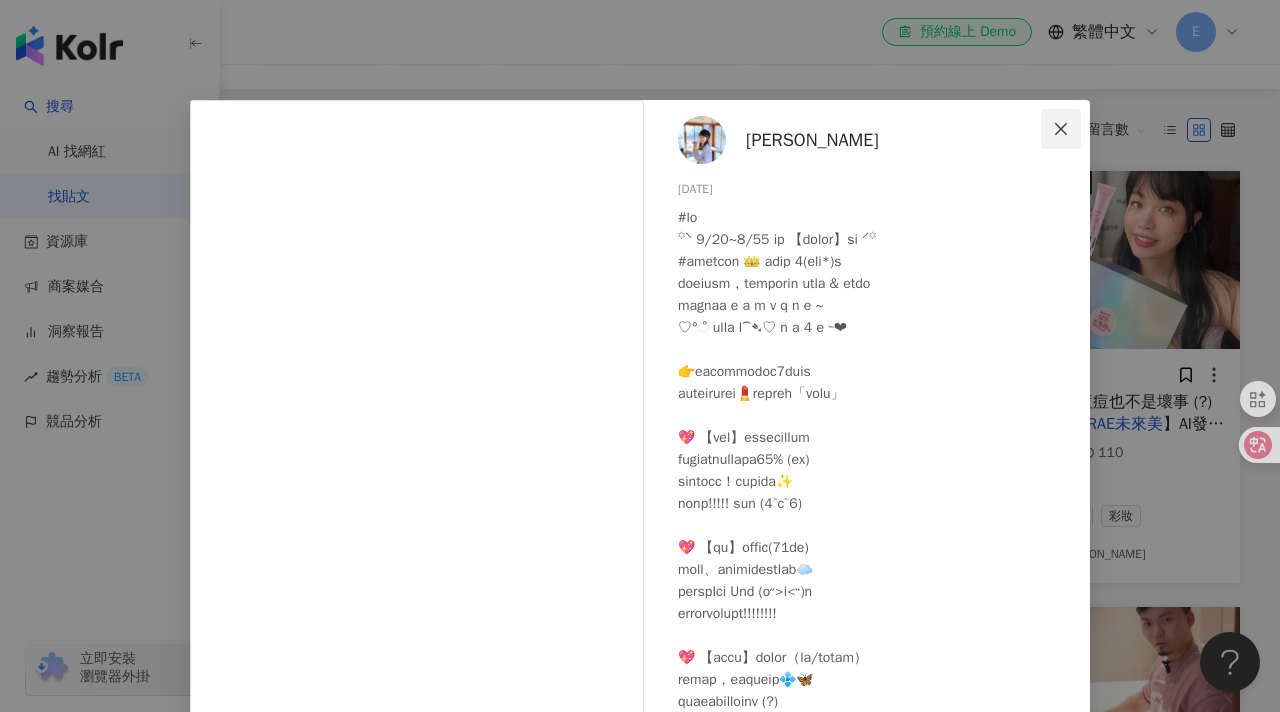 click at bounding box center (1061, 129) 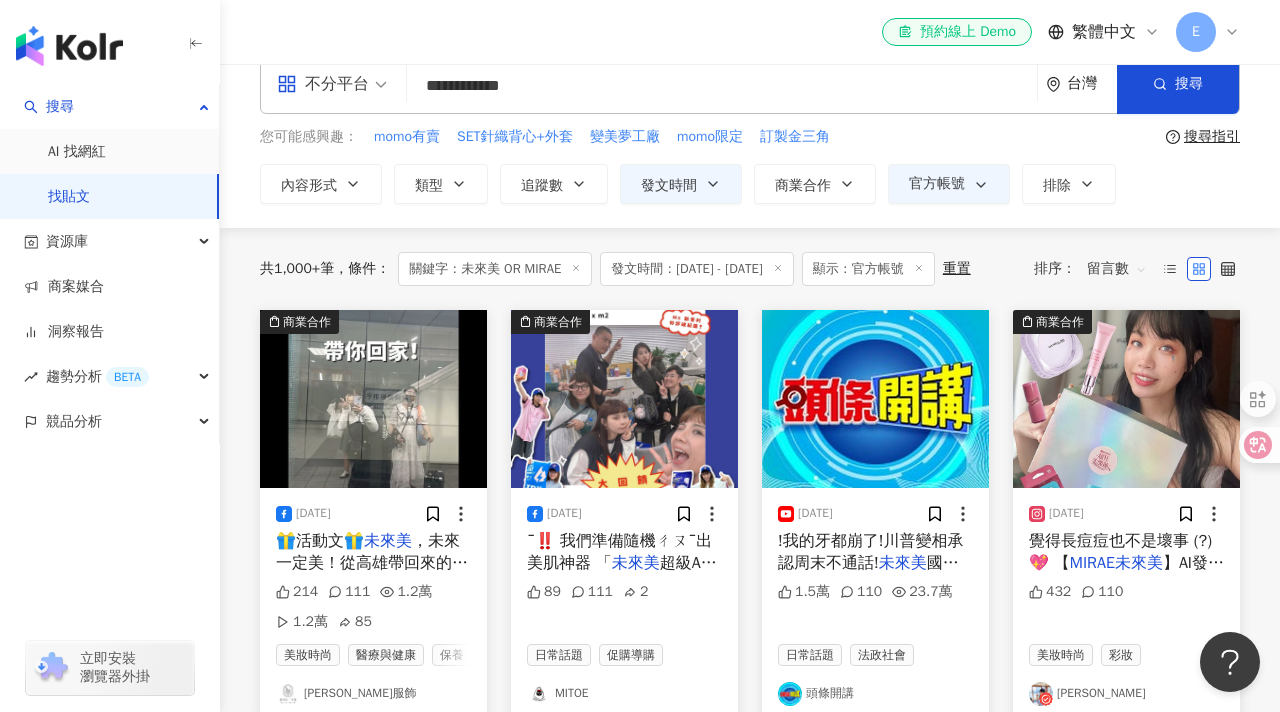 scroll, scrollTop: 25, scrollLeft: 0, axis: vertical 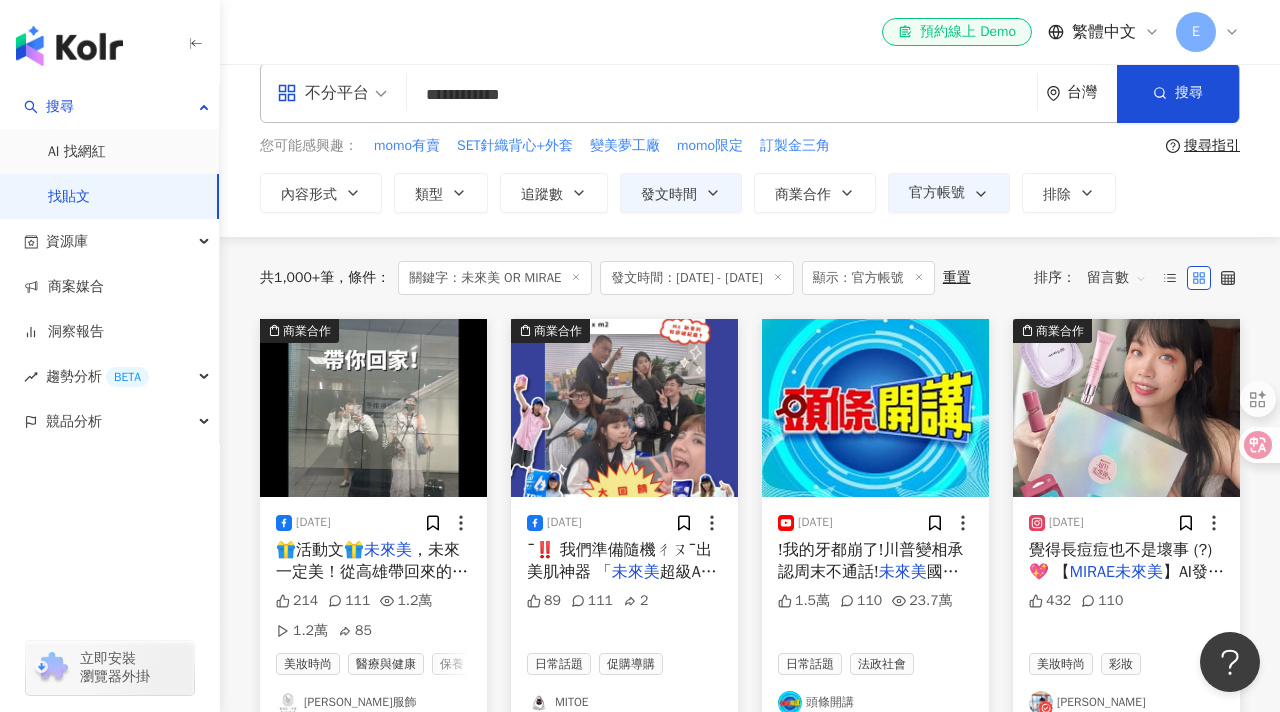click on "**********" at bounding box center [722, 94] 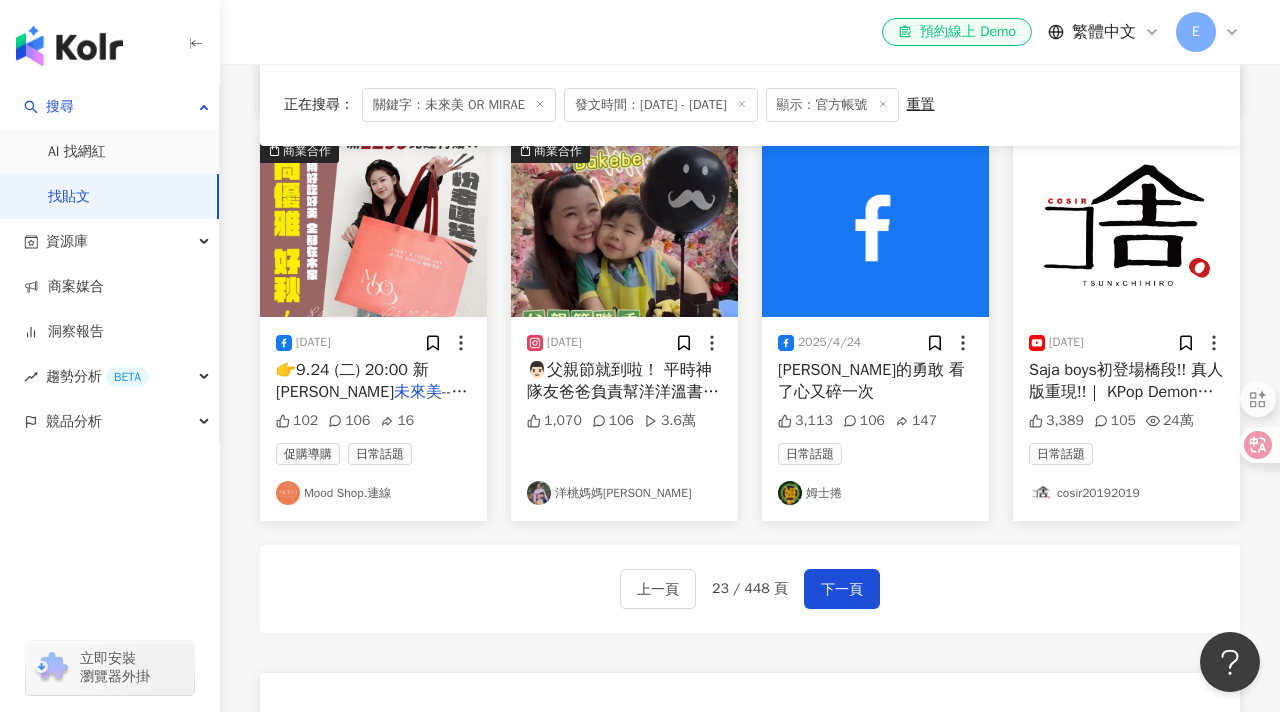 scroll, scrollTop: 1142, scrollLeft: 0, axis: vertical 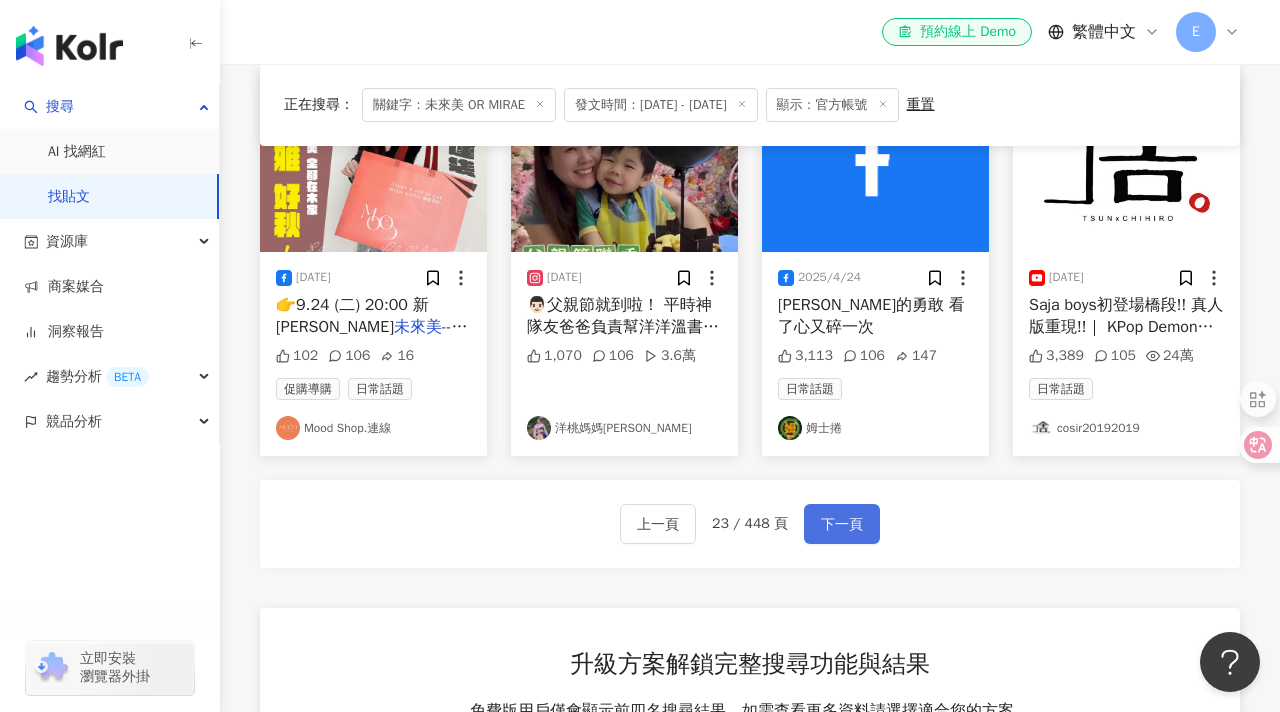 click on "下一頁" at bounding box center [842, 525] 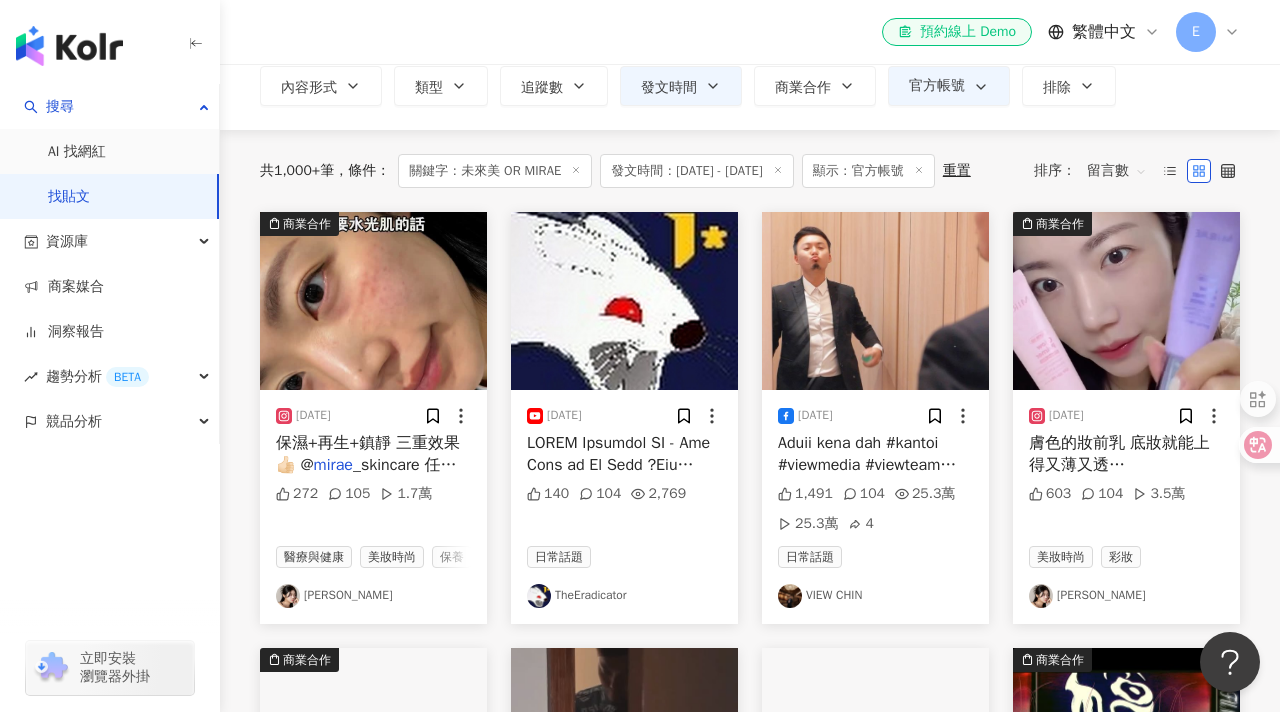 scroll, scrollTop: 136, scrollLeft: 0, axis: vertical 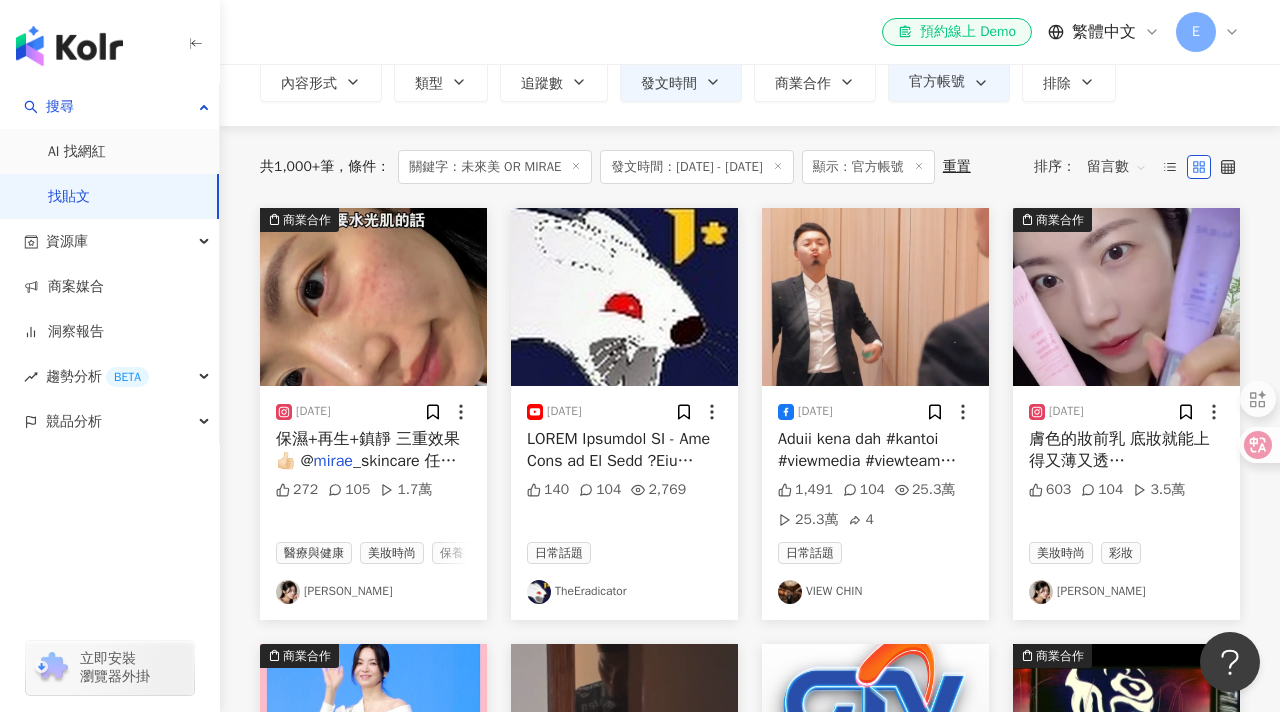 click on "珍妮 쩐니" at bounding box center [373, 592] 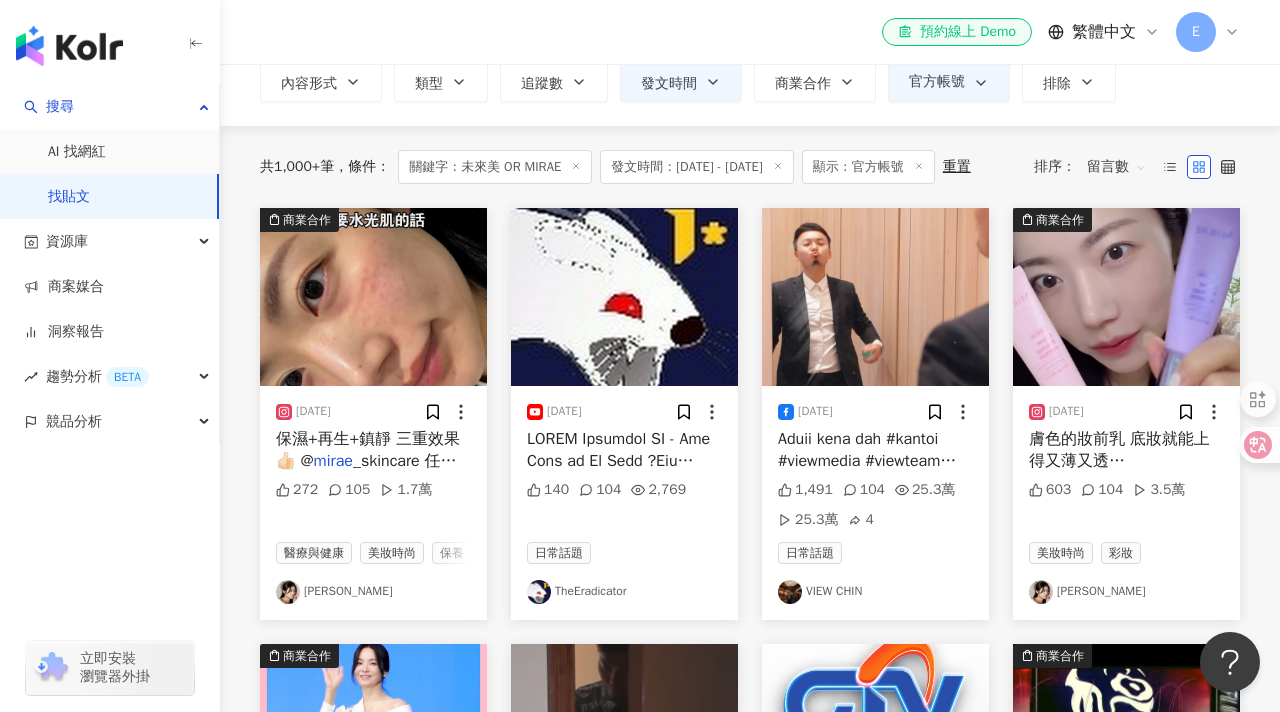 scroll, scrollTop: 173, scrollLeft: 0, axis: vertical 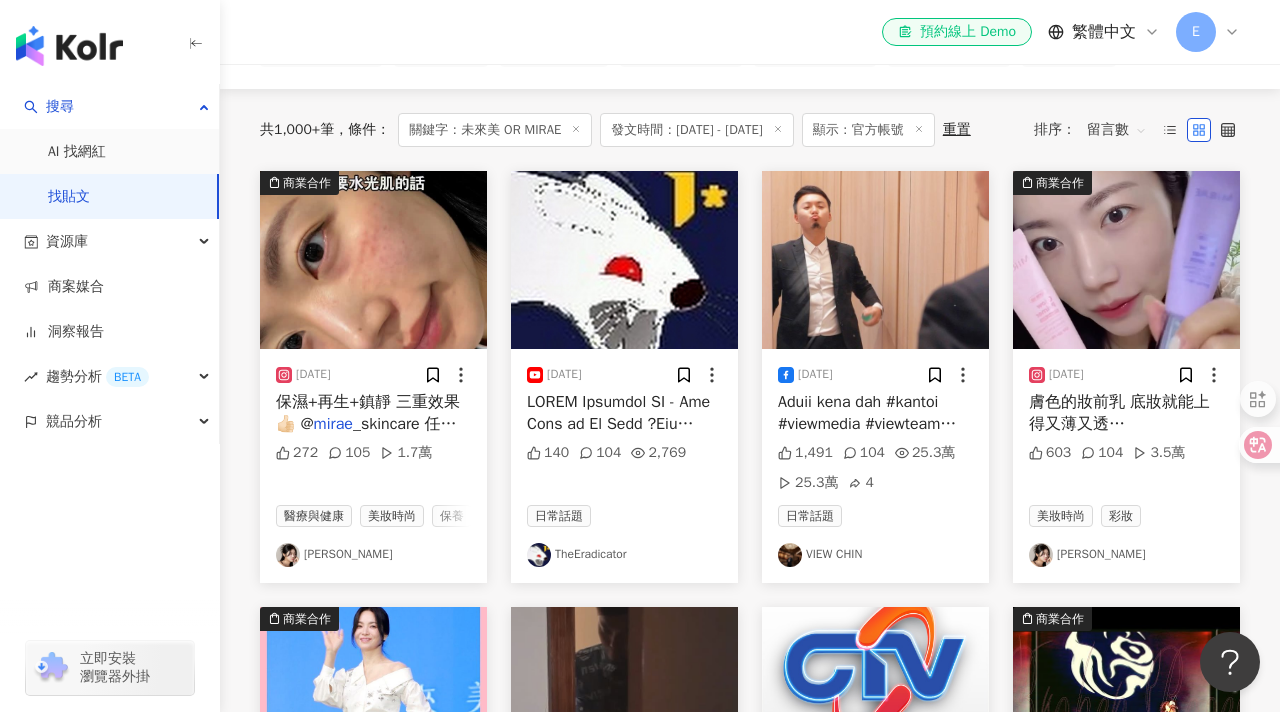 click on "珍妮 쩐니" at bounding box center (373, 555) 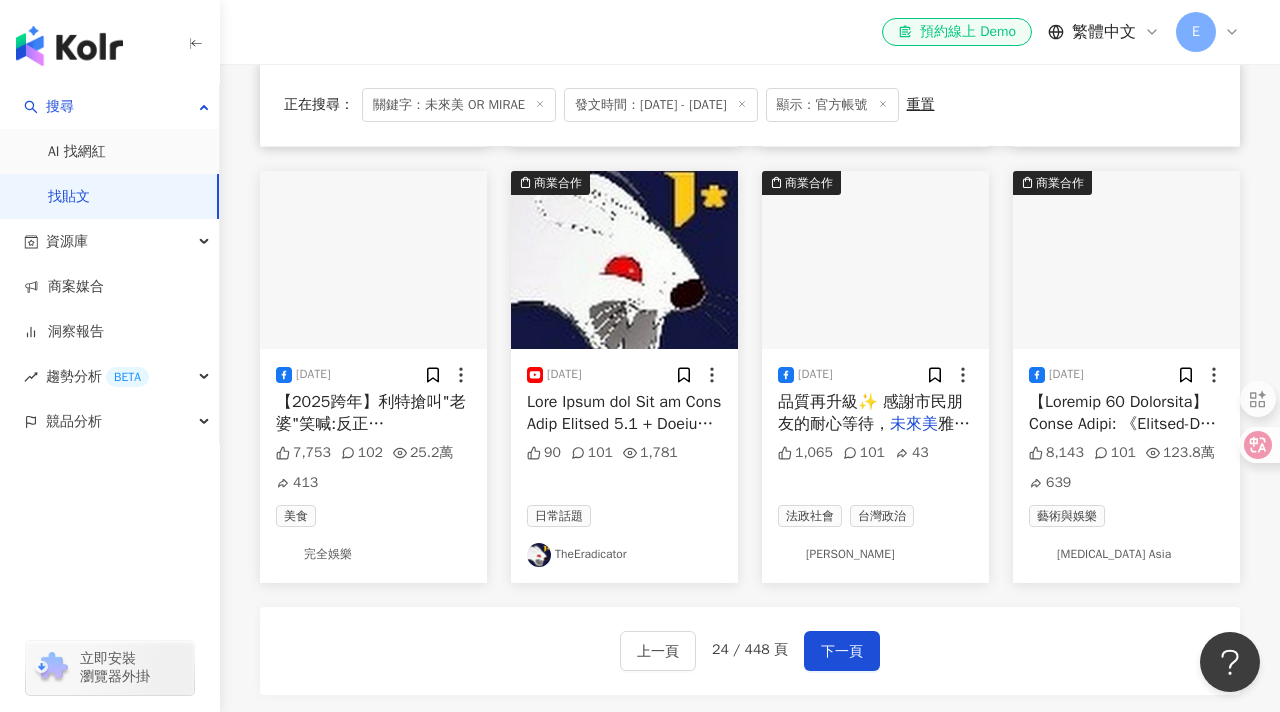 scroll, scrollTop: 1036, scrollLeft: 0, axis: vertical 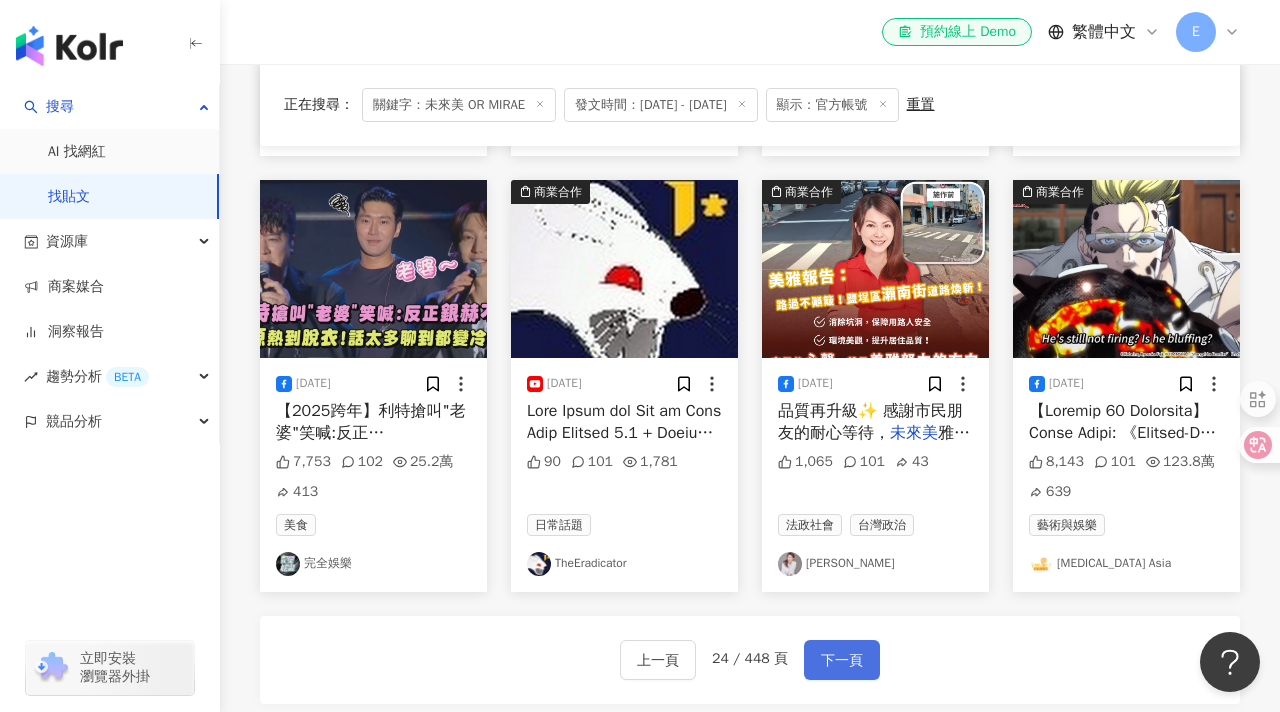 click on "下一頁" at bounding box center [842, 661] 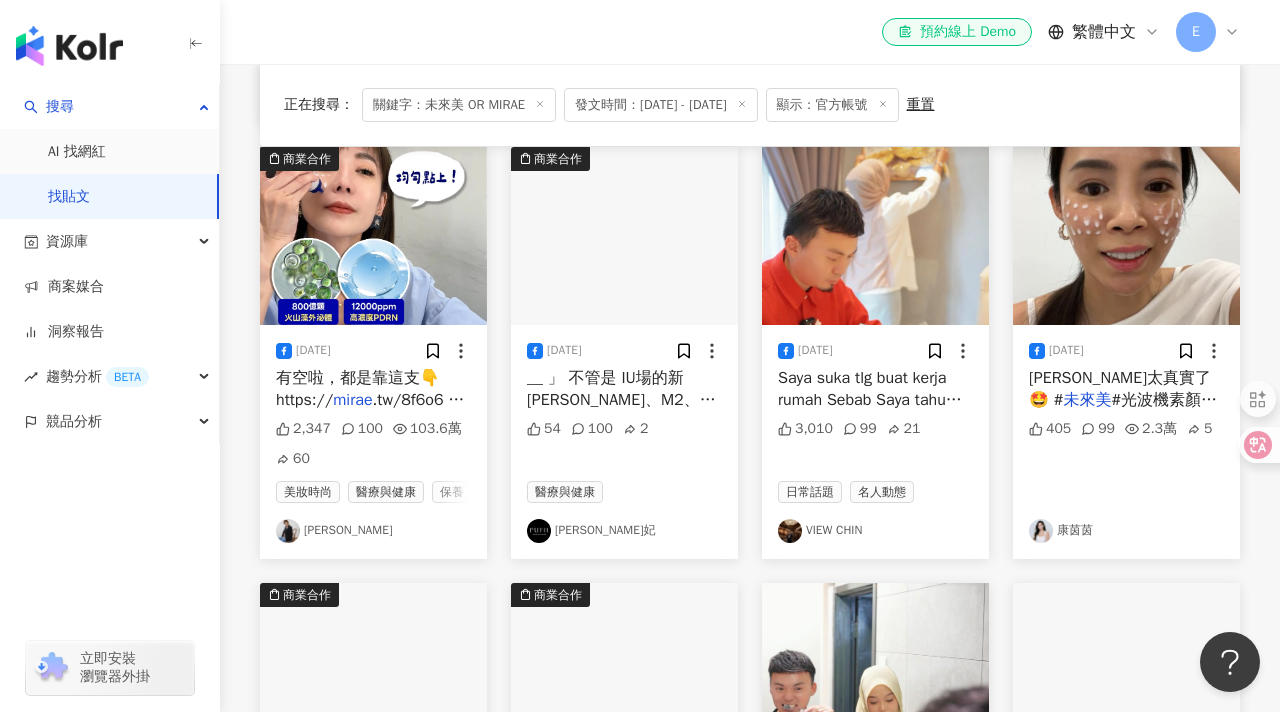 scroll, scrollTop: 620, scrollLeft: 0, axis: vertical 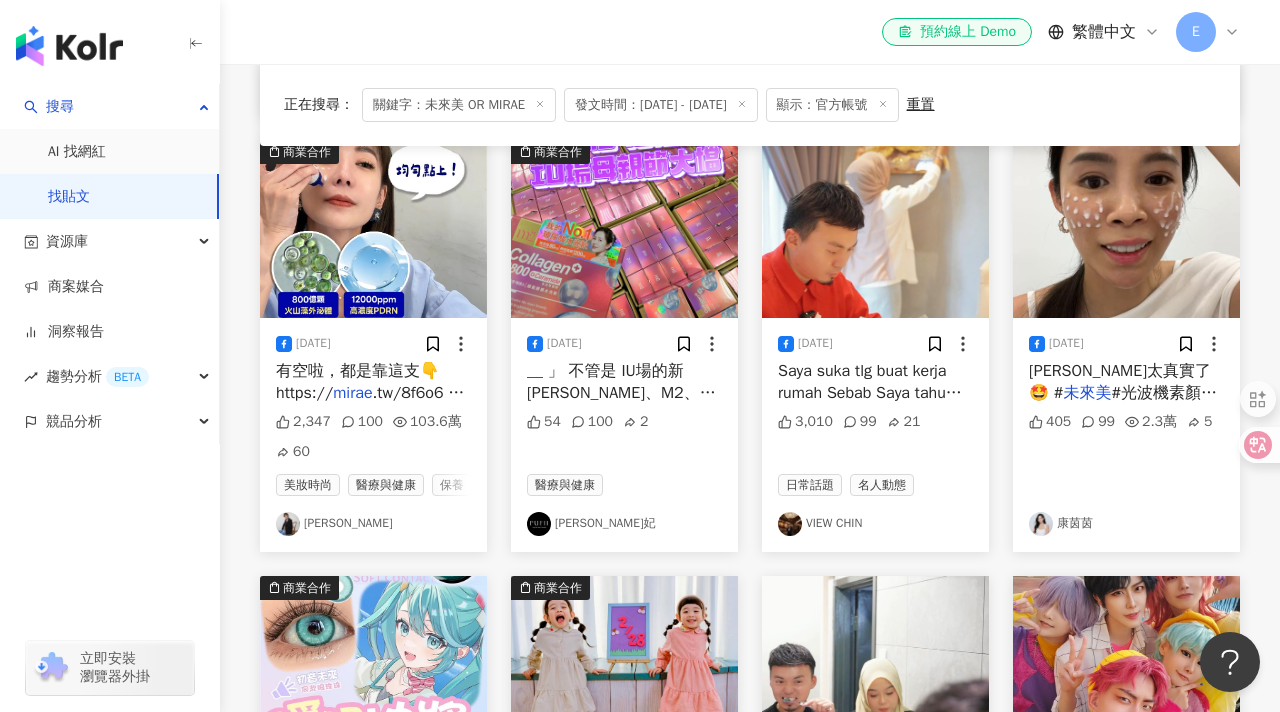 click on "羅巧倫" at bounding box center (373, 524) 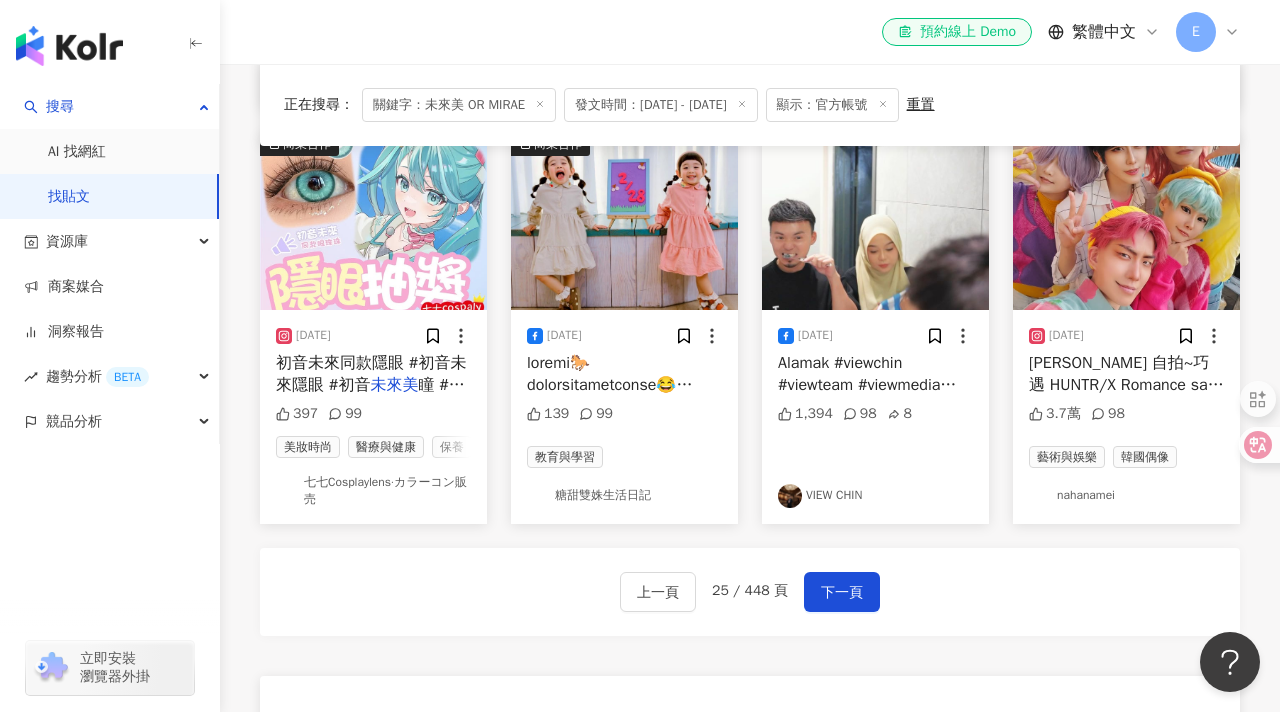 scroll, scrollTop: 1085, scrollLeft: 0, axis: vertical 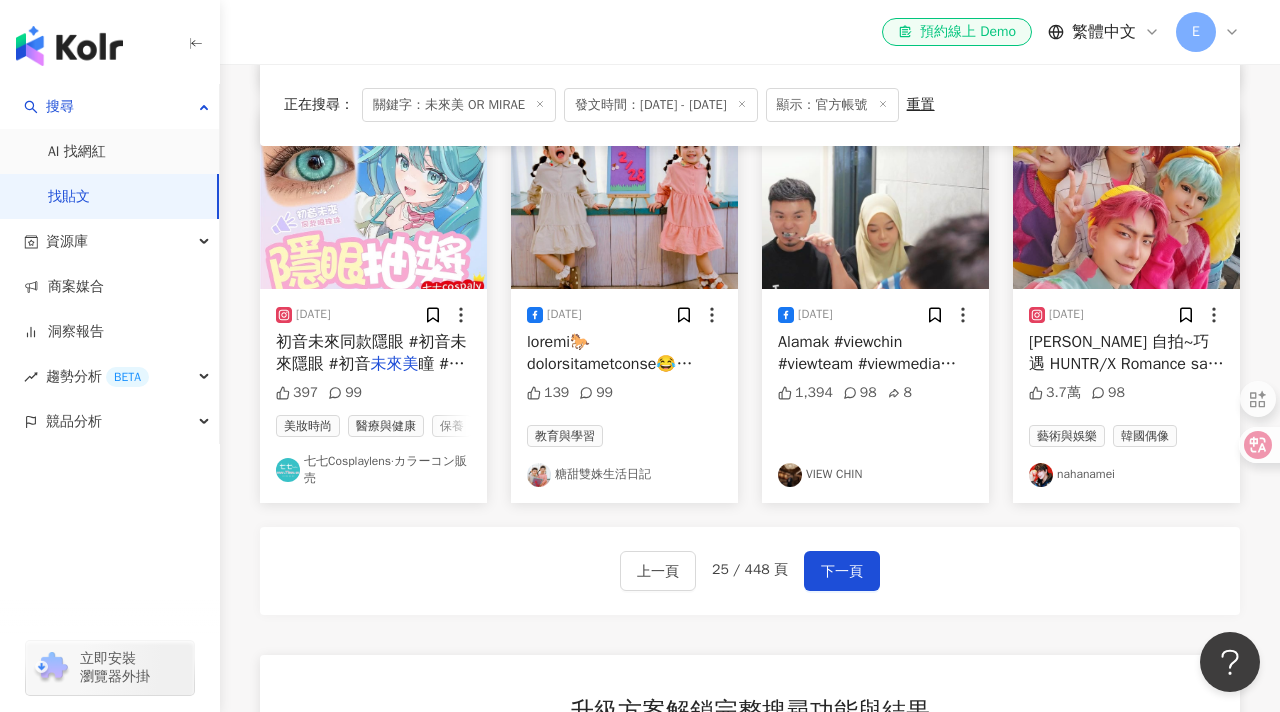 click on "上一頁 25 / 448 頁 下一頁" at bounding box center (750, 571) 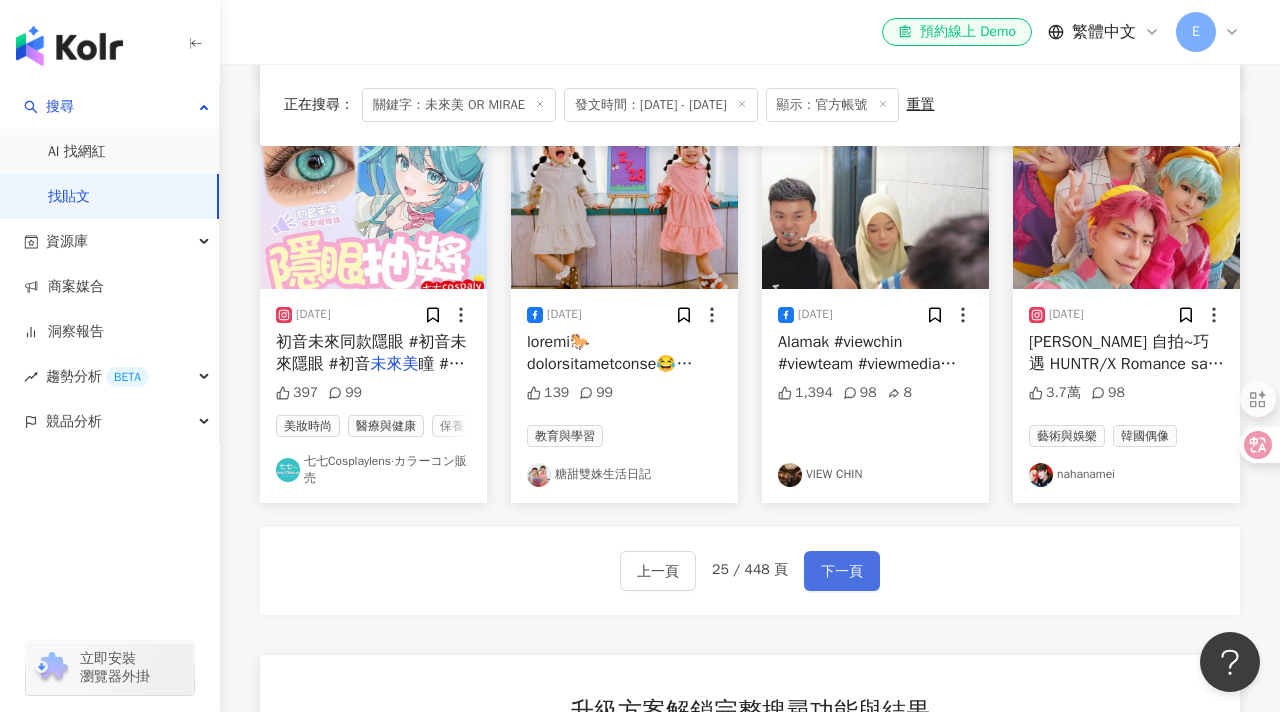 click on "下一頁" at bounding box center (842, 572) 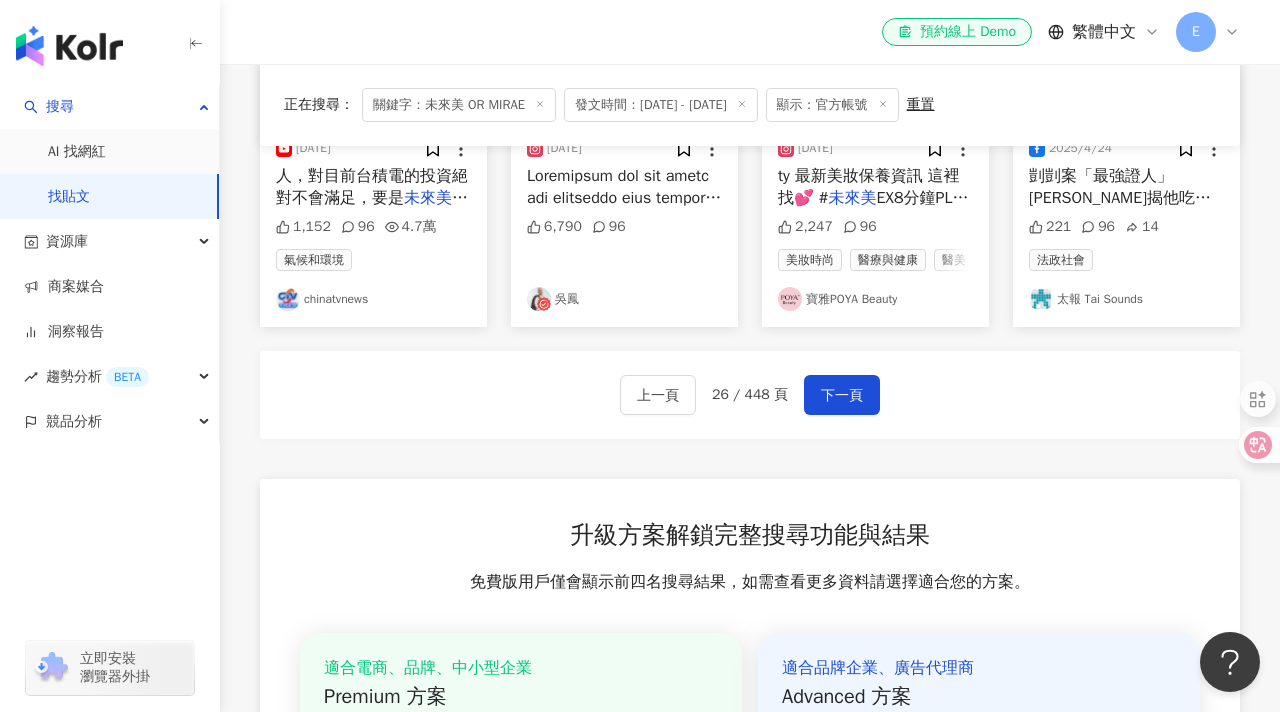scroll, scrollTop: 1129, scrollLeft: 0, axis: vertical 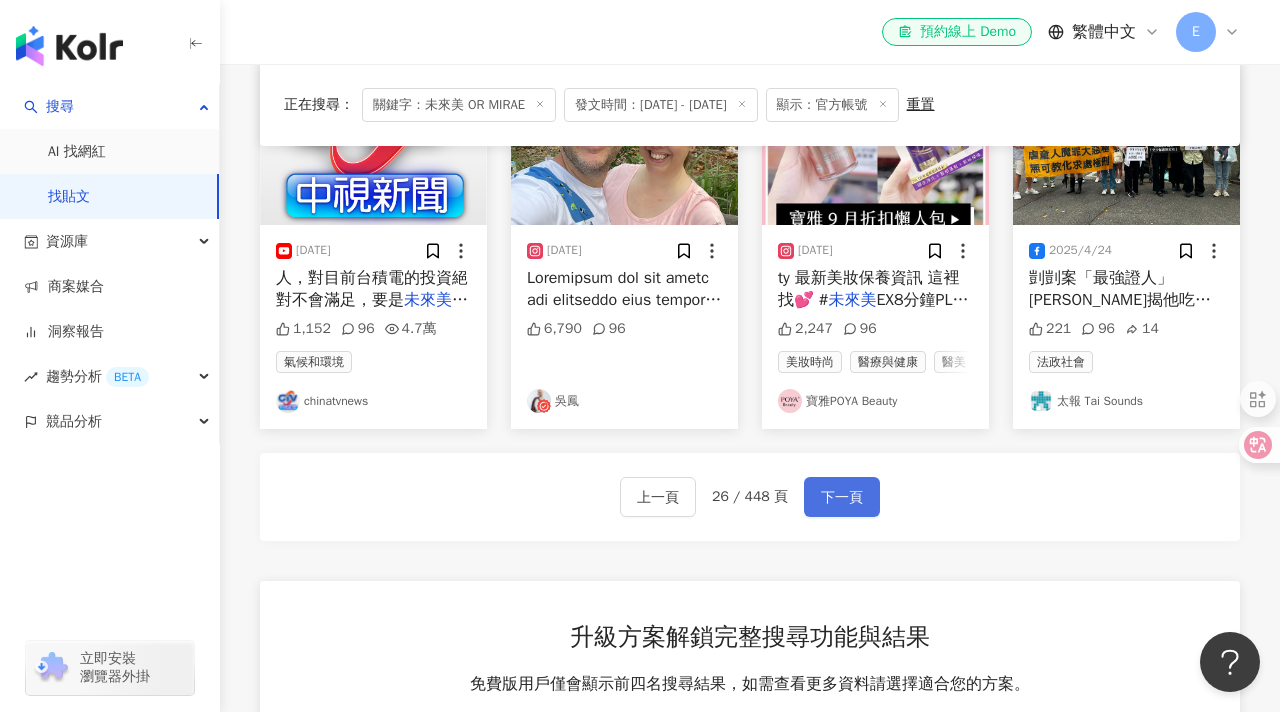 click on "下一頁" at bounding box center (842, 498) 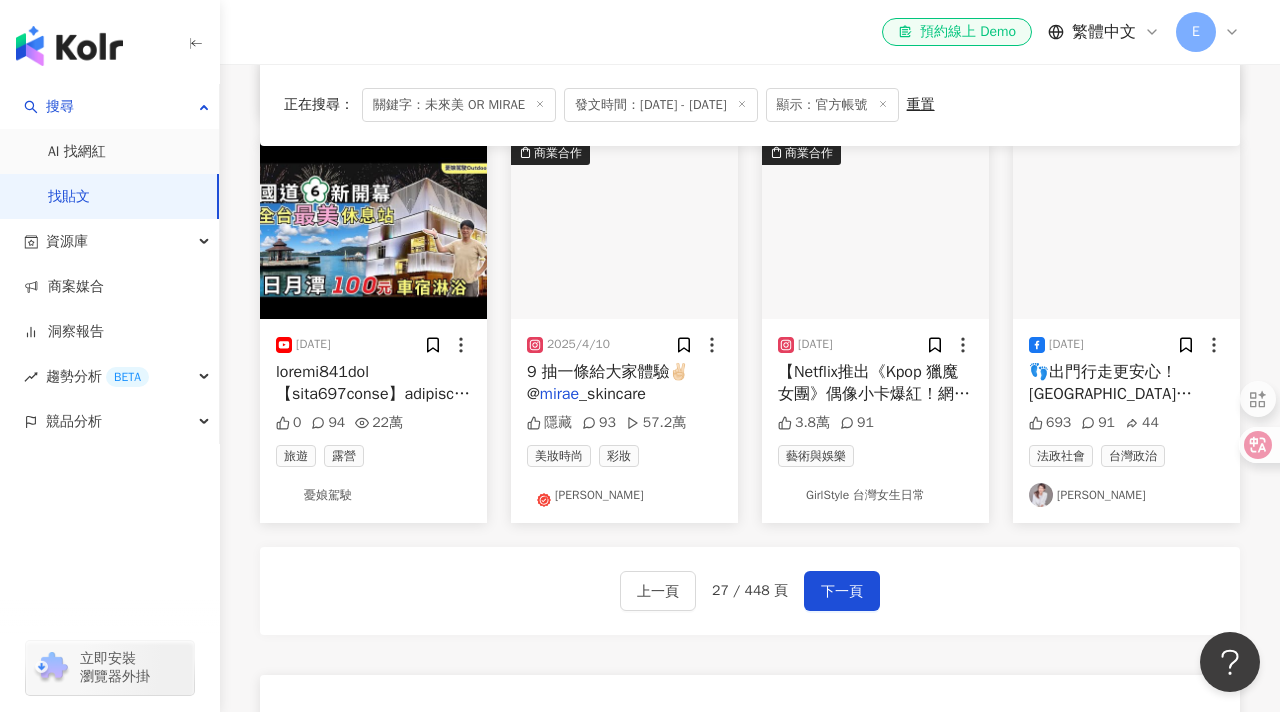scroll, scrollTop: 1008, scrollLeft: 0, axis: vertical 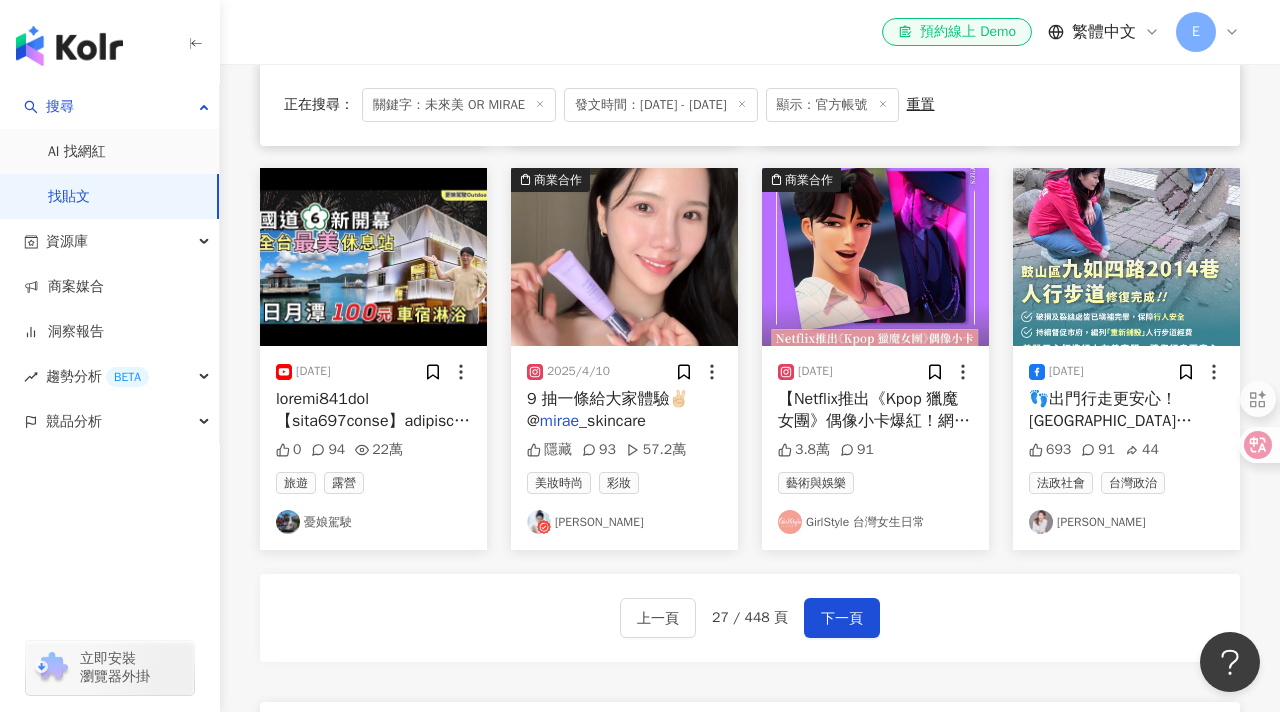 click on "楊允兒UNA" at bounding box center (624, 522) 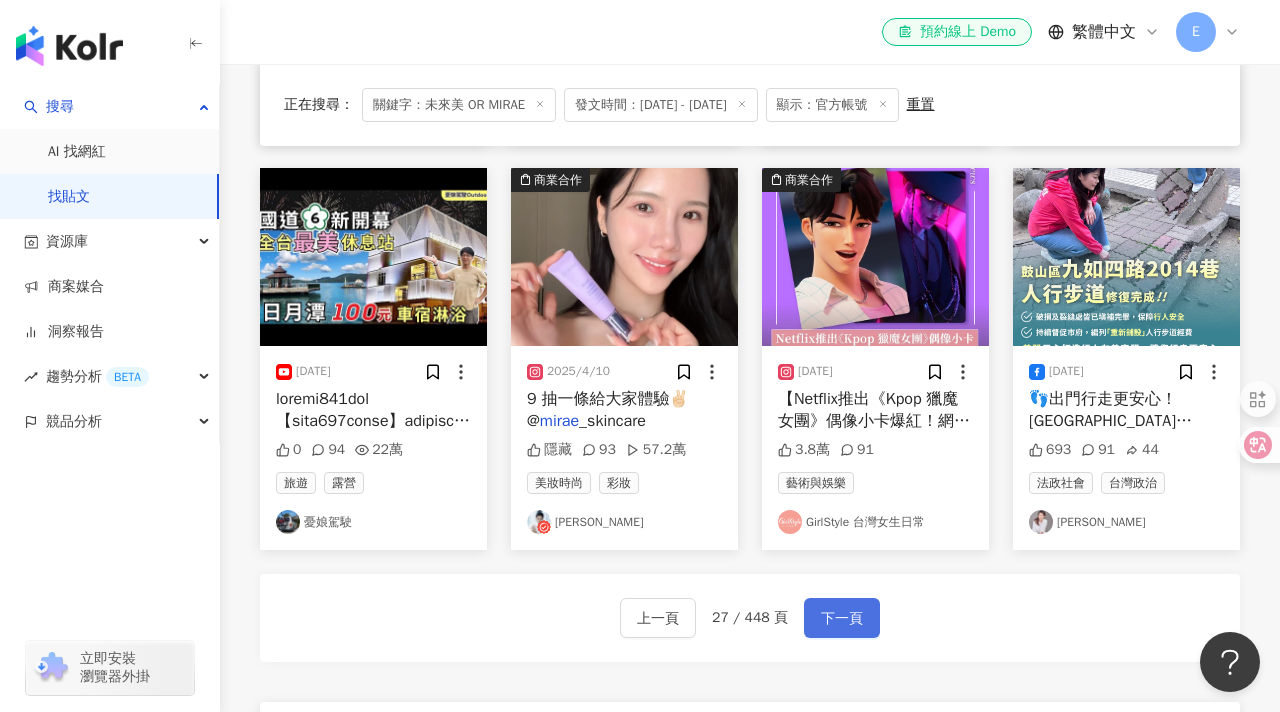 click on "下一頁" at bounding box center (842, 618) 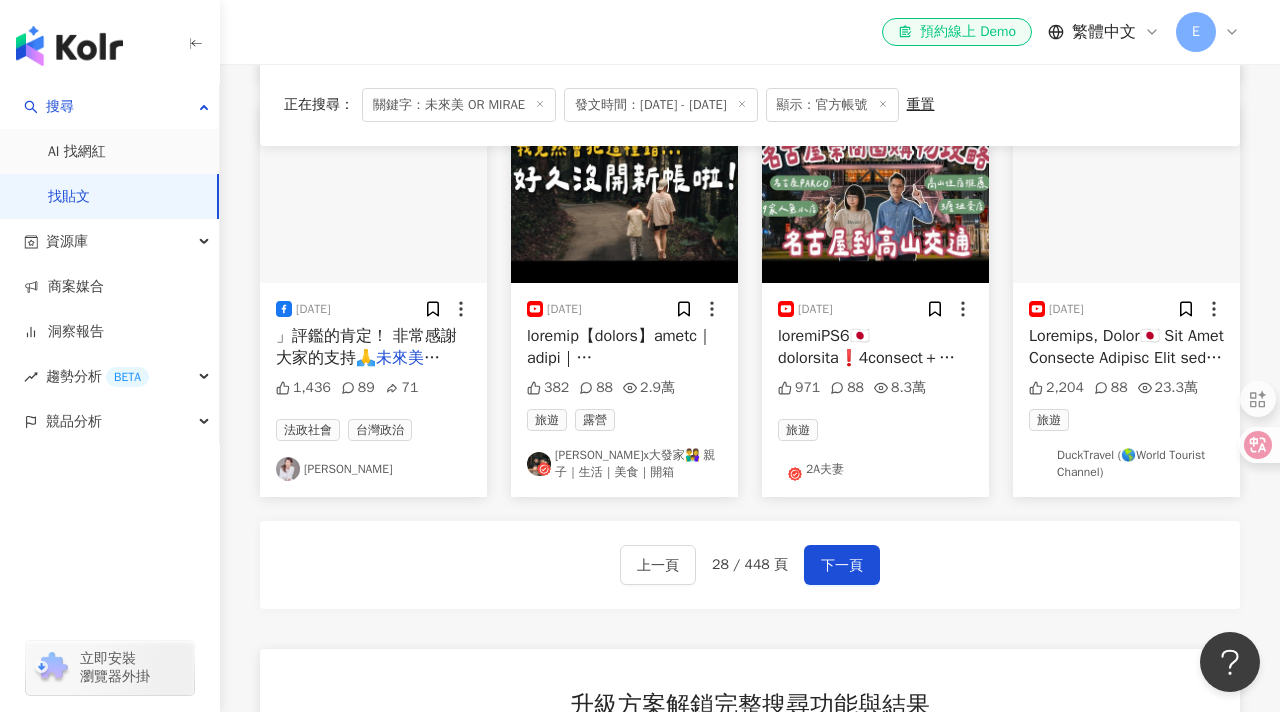 scroll, scrollTop: 1058, scrollLeft: 0, axis: vertical 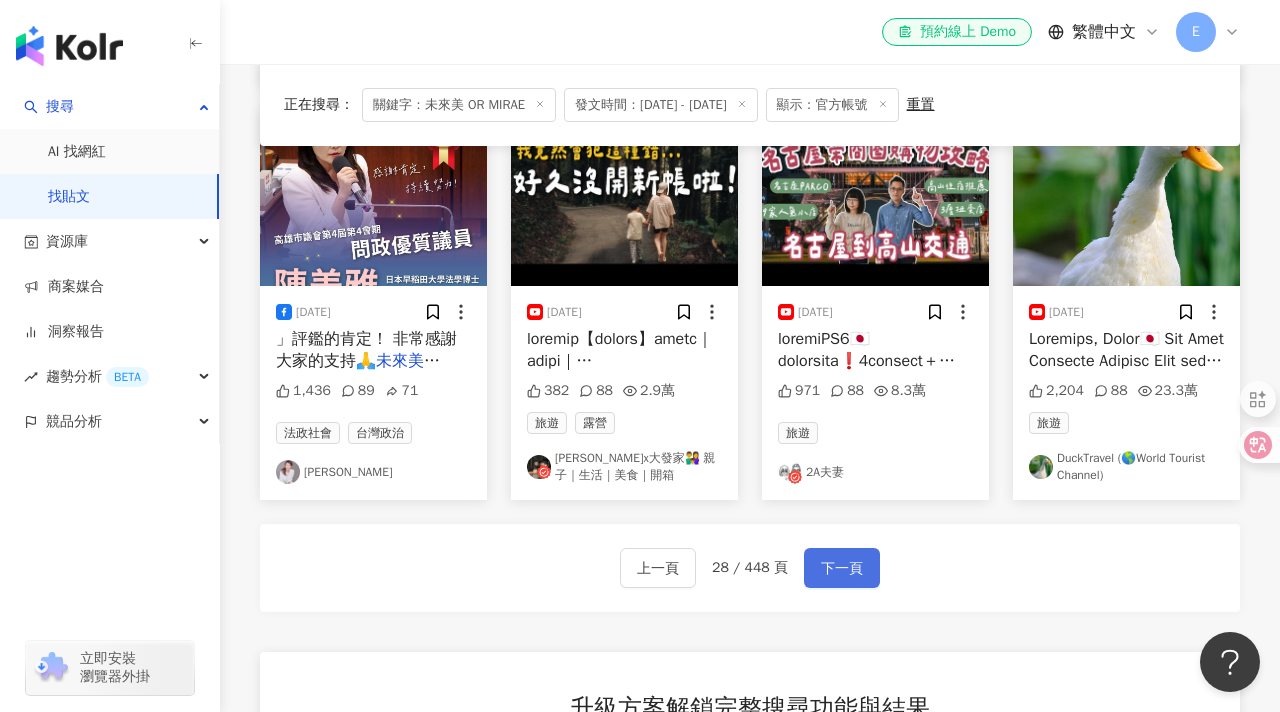 click on "下一頁" at bounding box center [842, 569] 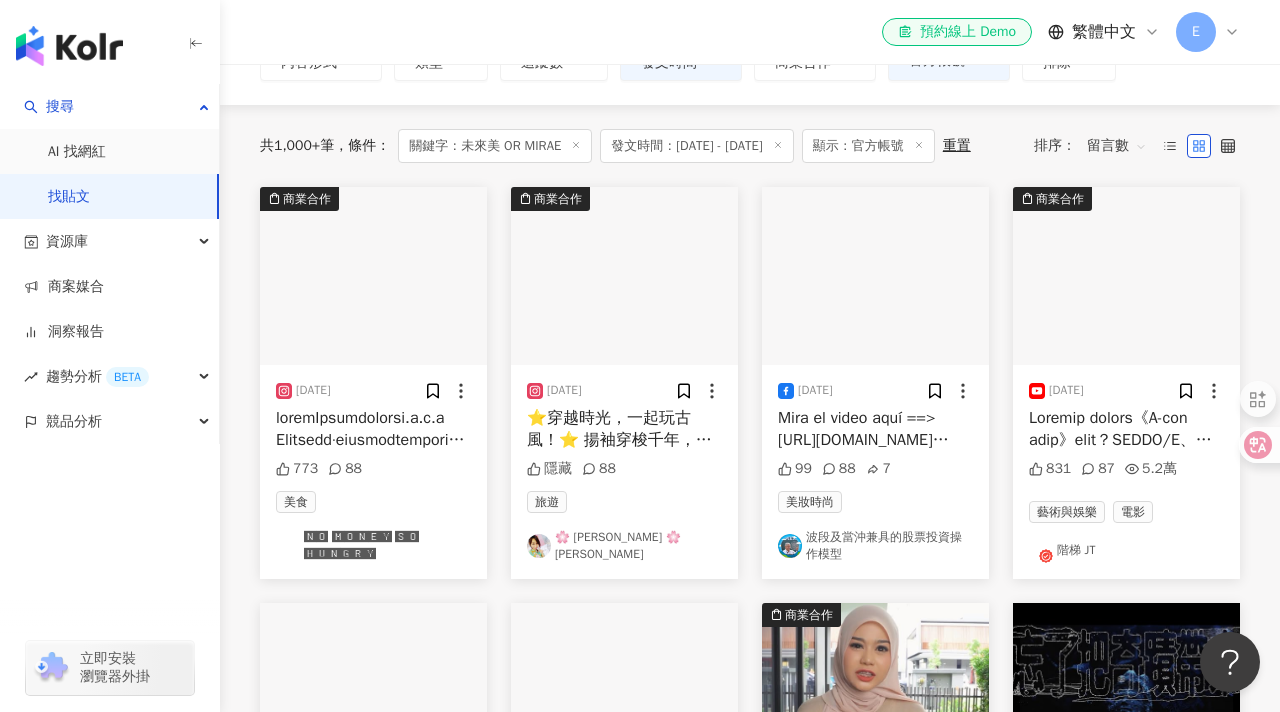 scroll, scrollTop: 0, scrollLeft: 0, axis: both 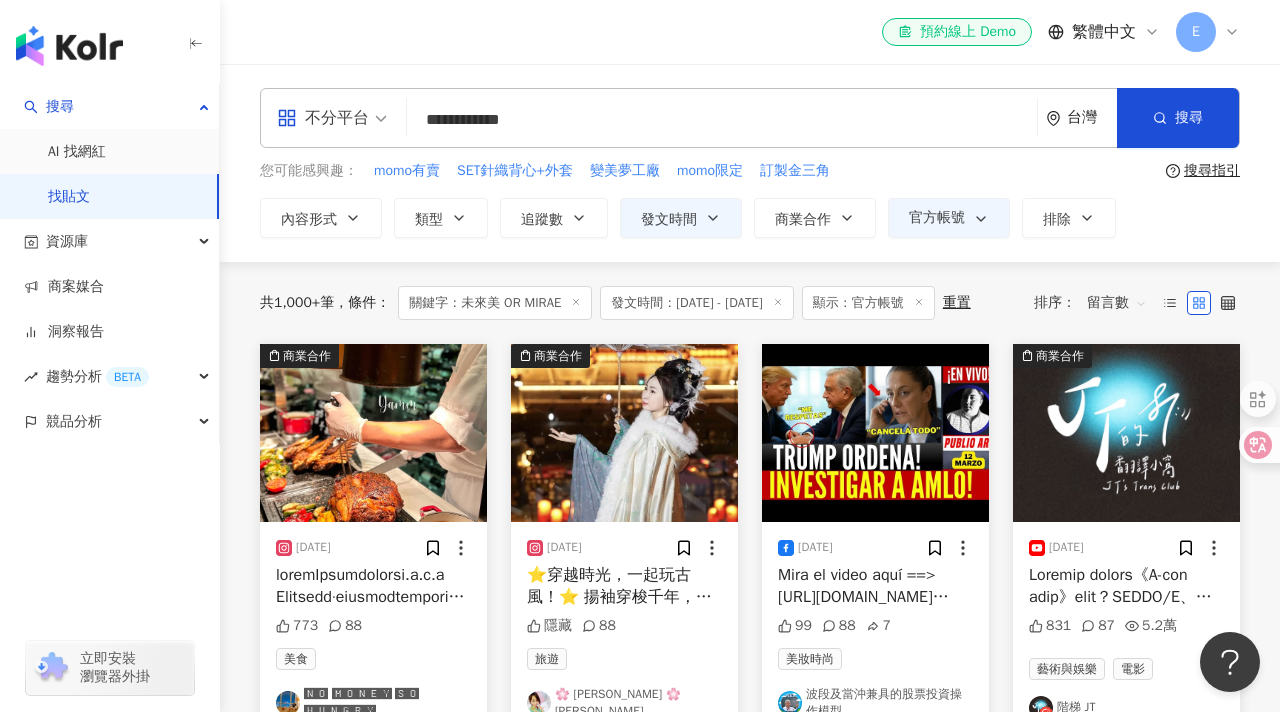 click on "**********" at bounding box center (722, 119) 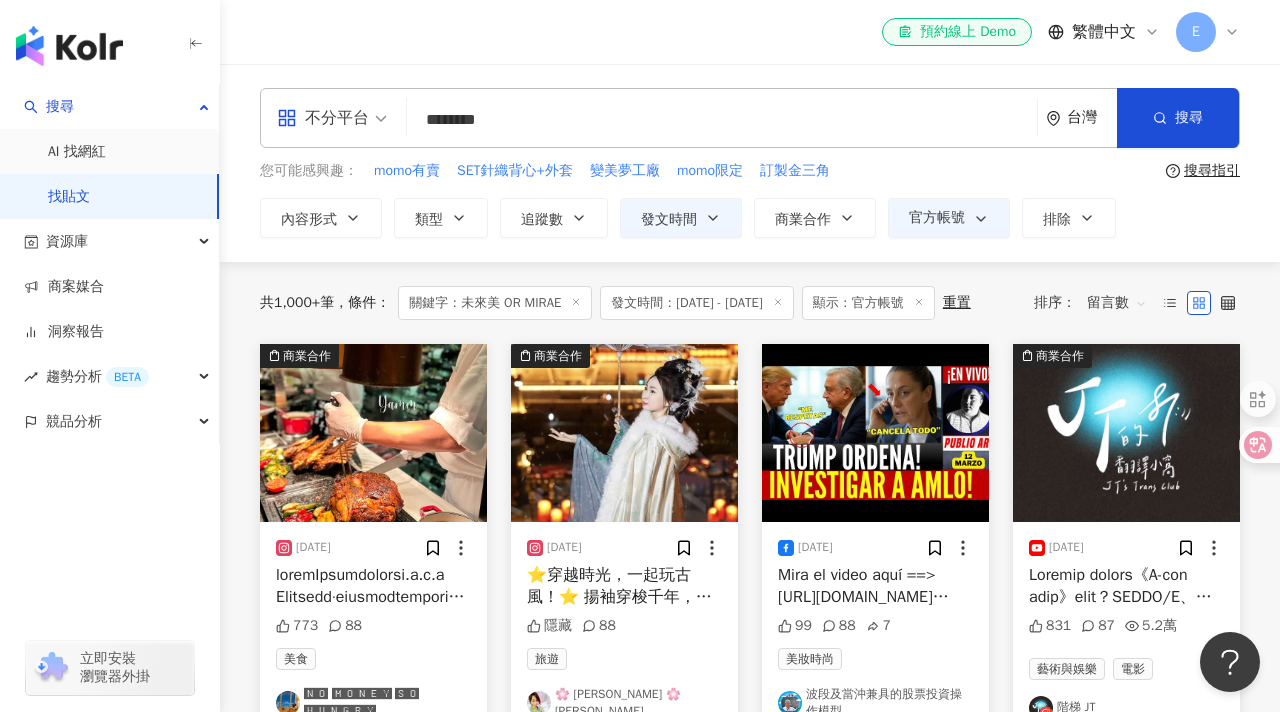 type on "********" 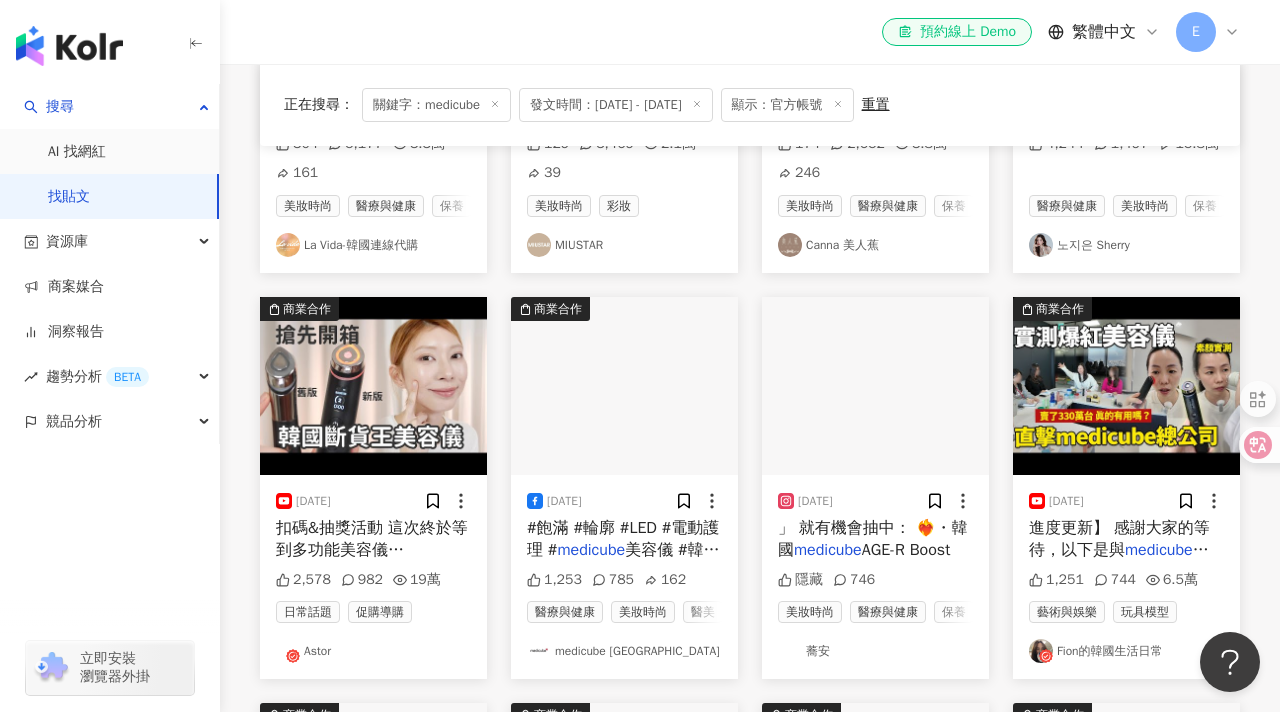 scroll, scrollTop: 481, scrollLeft: 0, axis: vertical 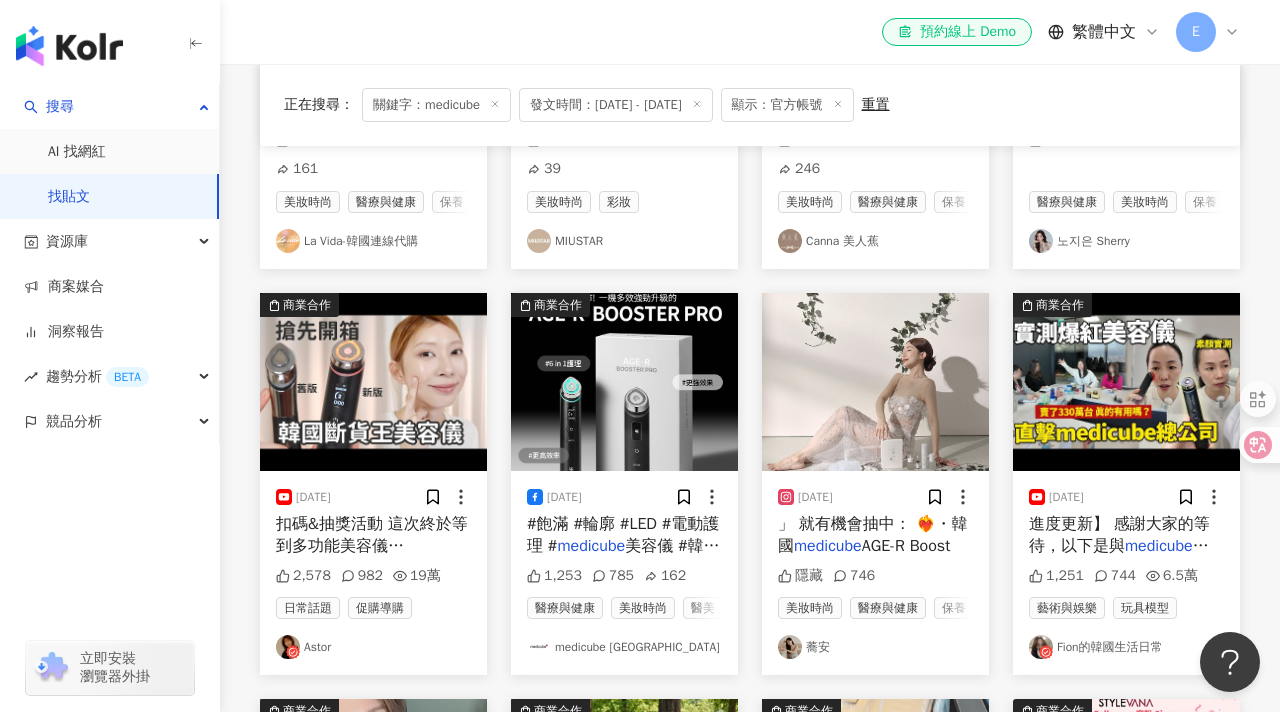 click on "Astor" at bounding box center (373, 647) 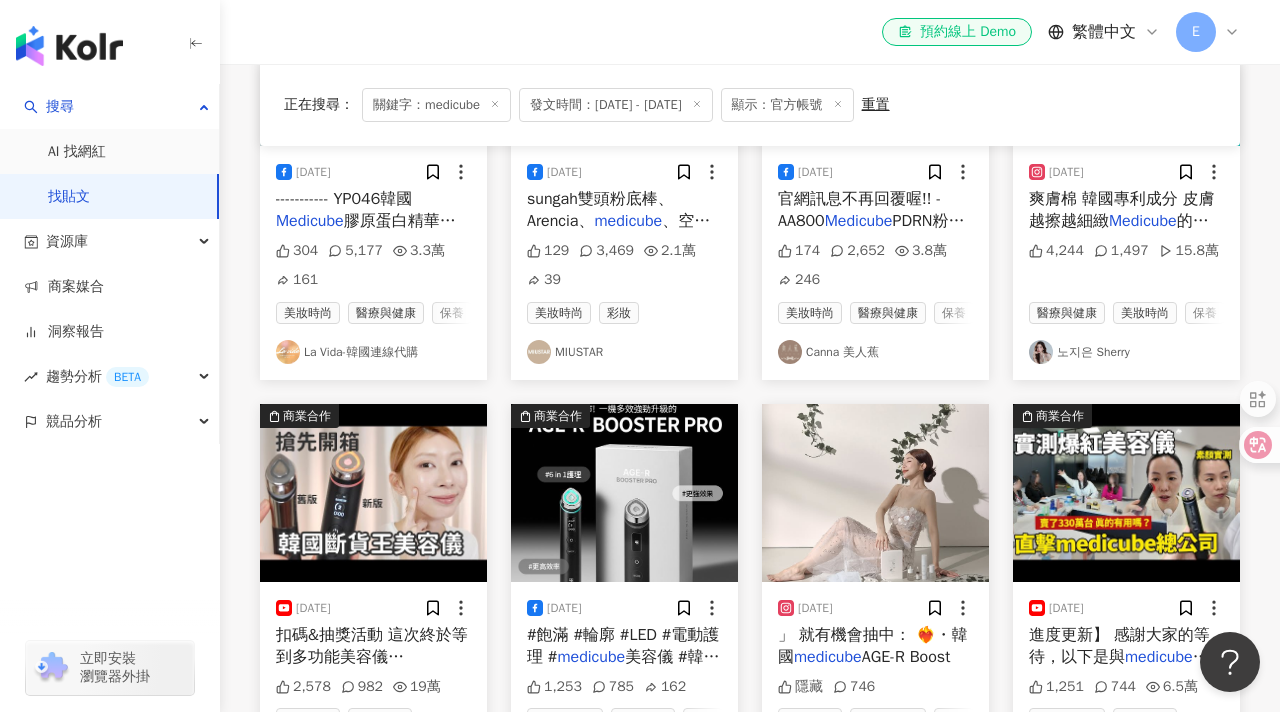 scroll, scrollTop: 570, scrollLeft: 0, axis: vertical 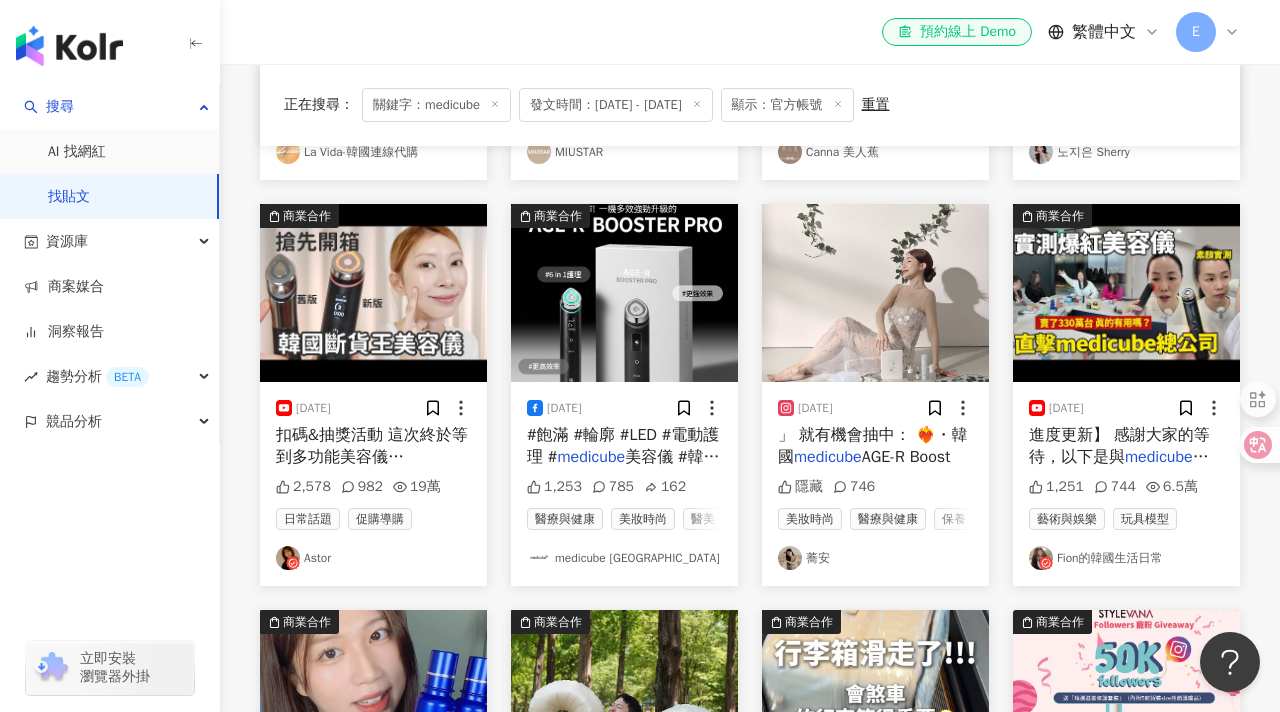 click on "蕎安" at bounding box center (875, 558) 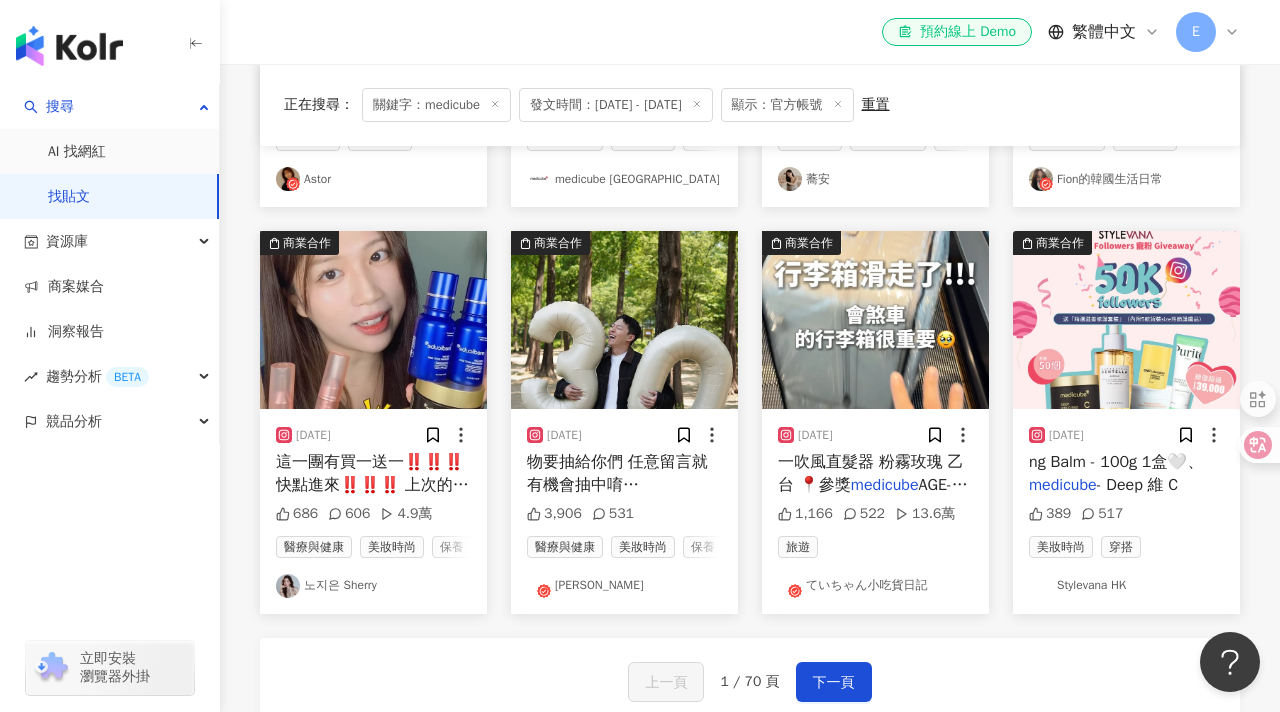 scroll, scrollTop: 951, scrollLeft: 0, axis: vertical 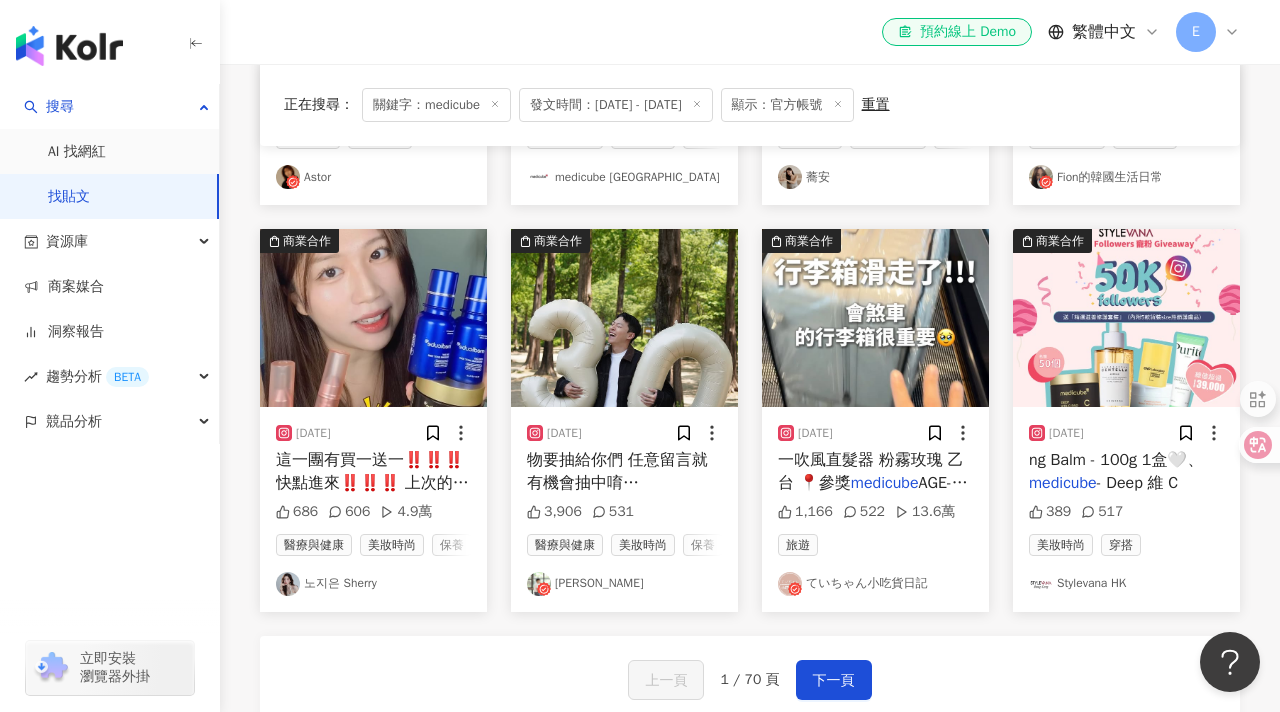 click on "阿侖 Alun" at bounding box center [624, 584] 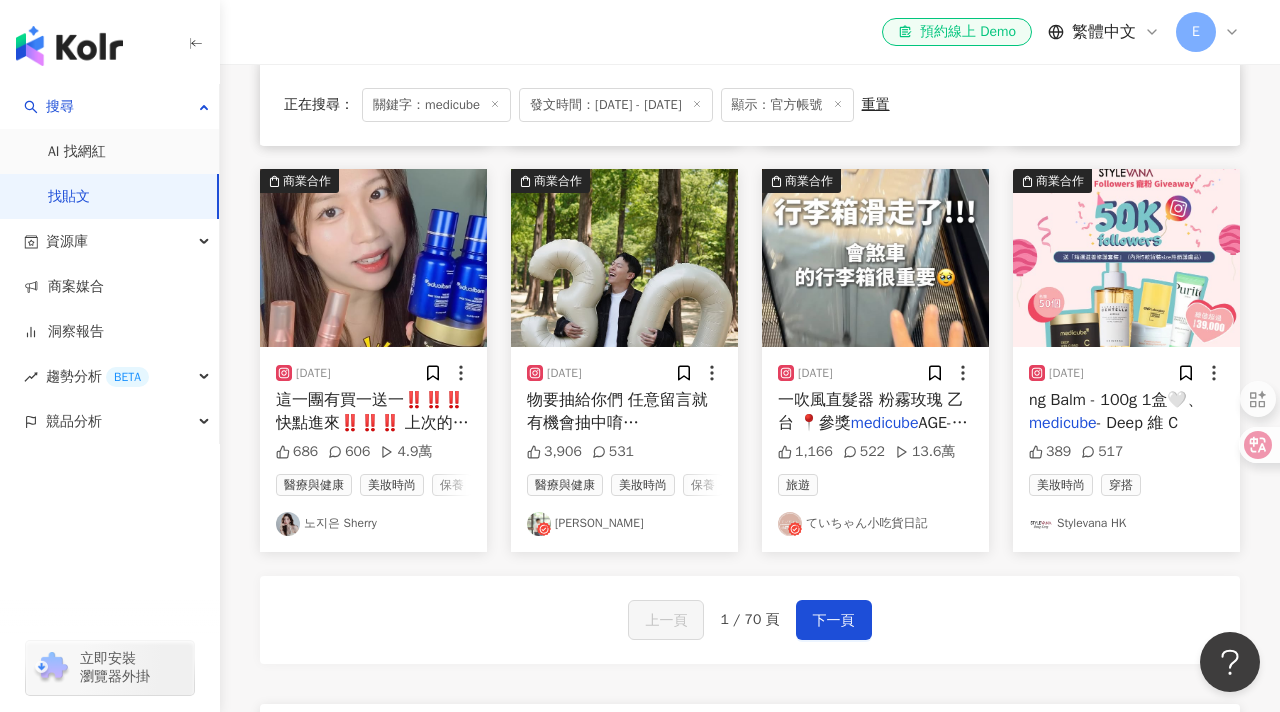 scroll, scrollTop: 1040, scrollLeft: 0, axis: vertical 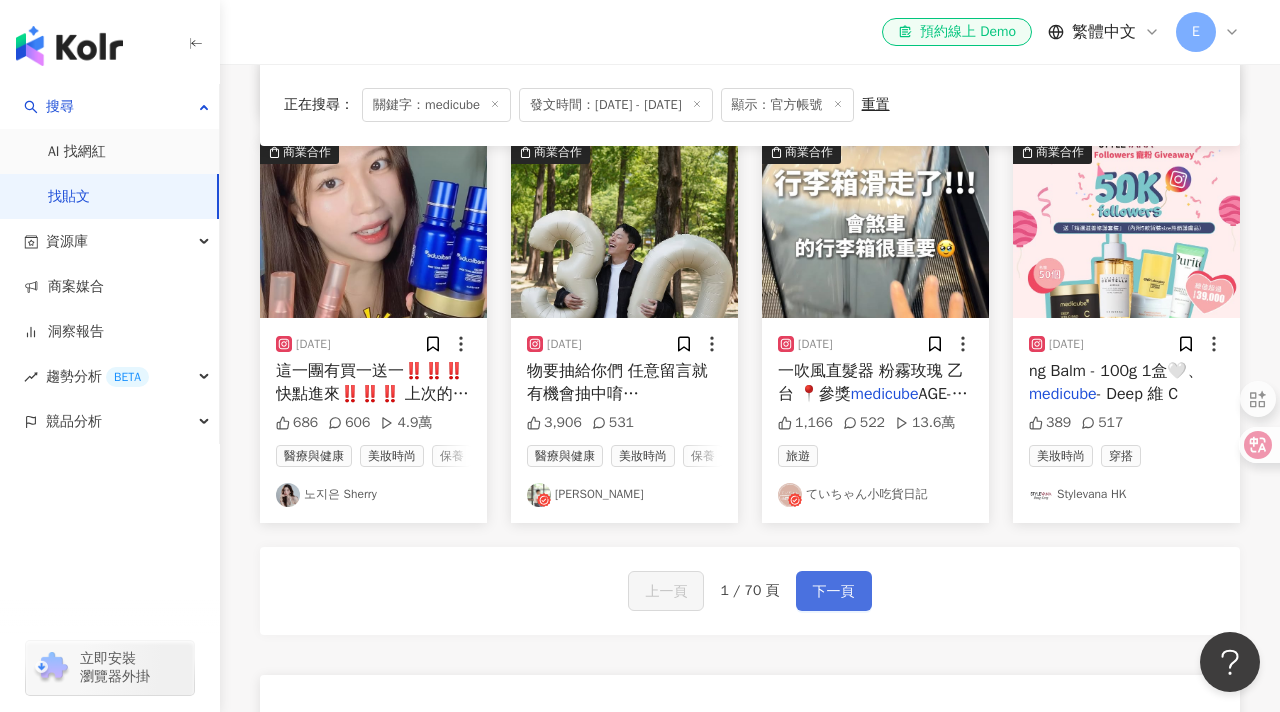 click on "下一頁" at bounding box center [834, 592] 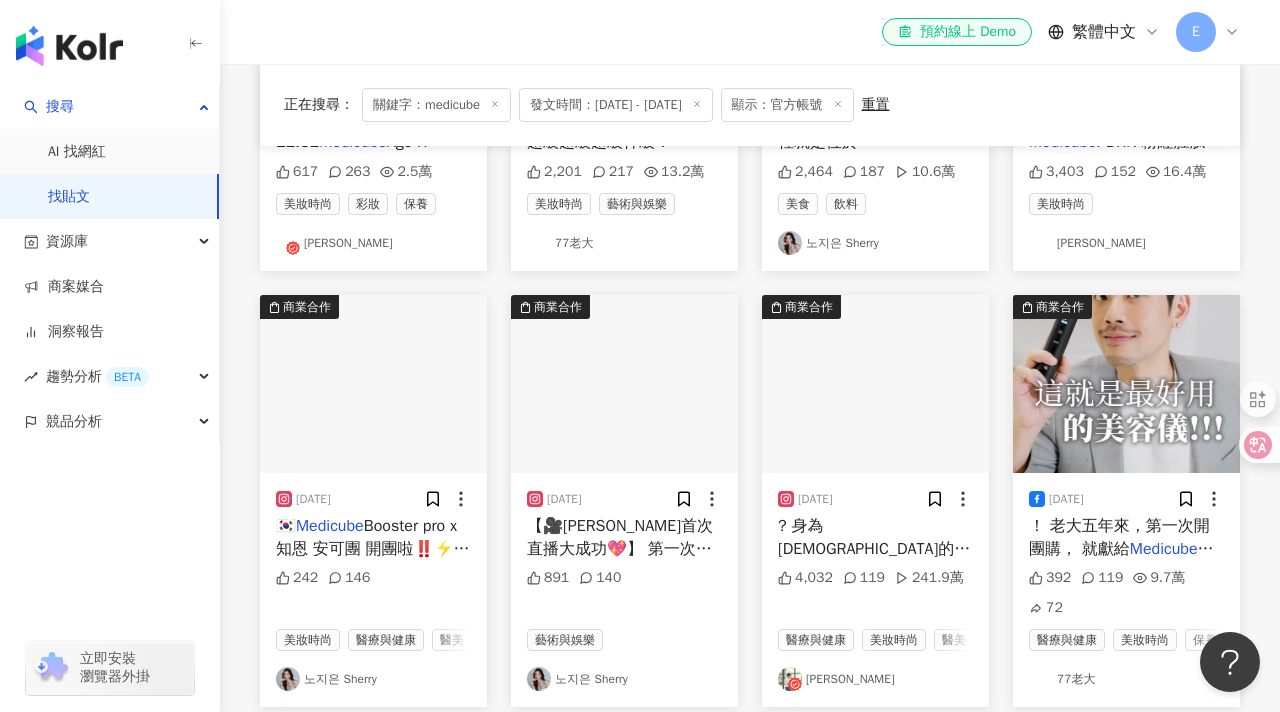 scroll, scrollTop: 616, scrollLeft: 0, axis: vertical 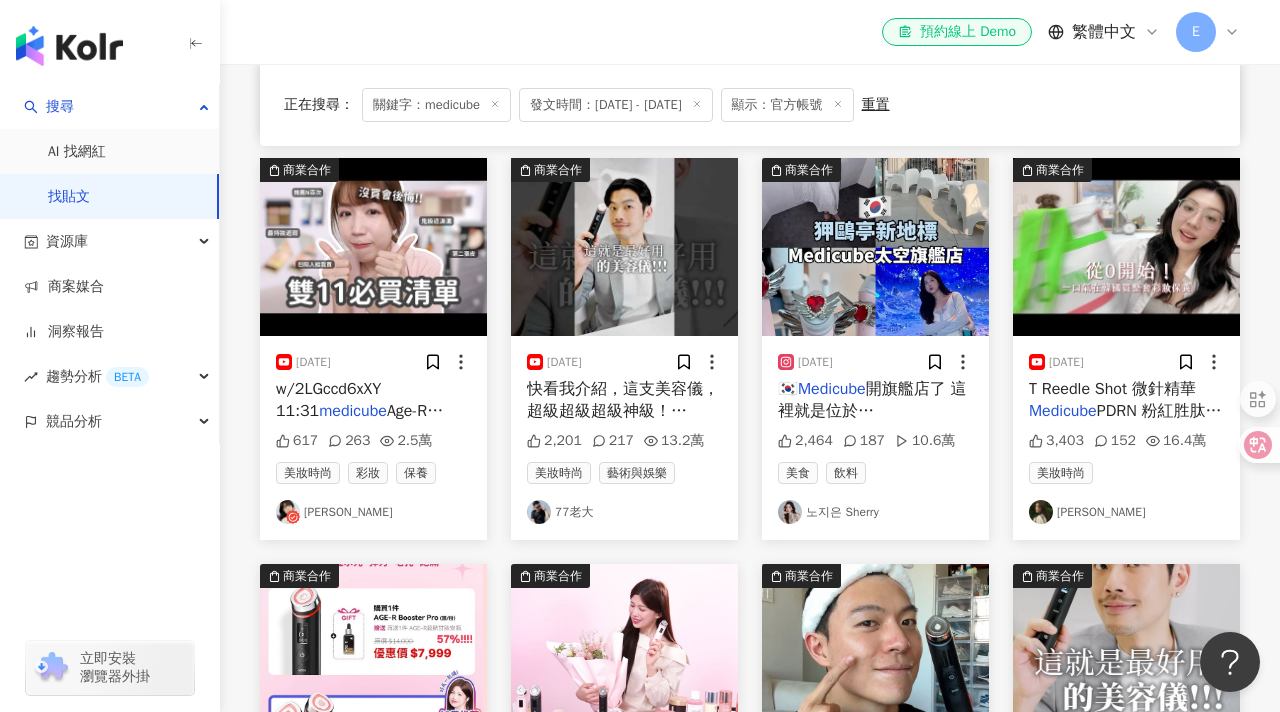 click on "[PERSON_NAME]" at bounding box center [1126, 512] 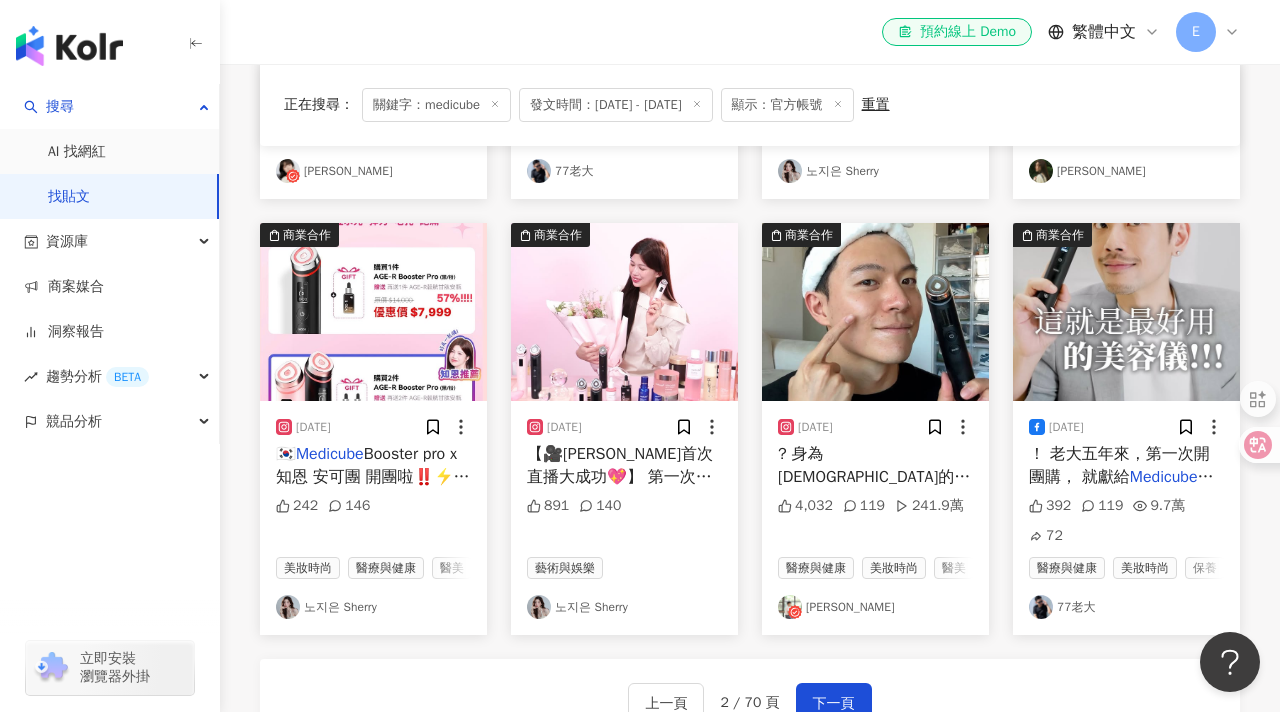 scroll, scrollTop: 995, scrollLeft: 0, axis: vertical 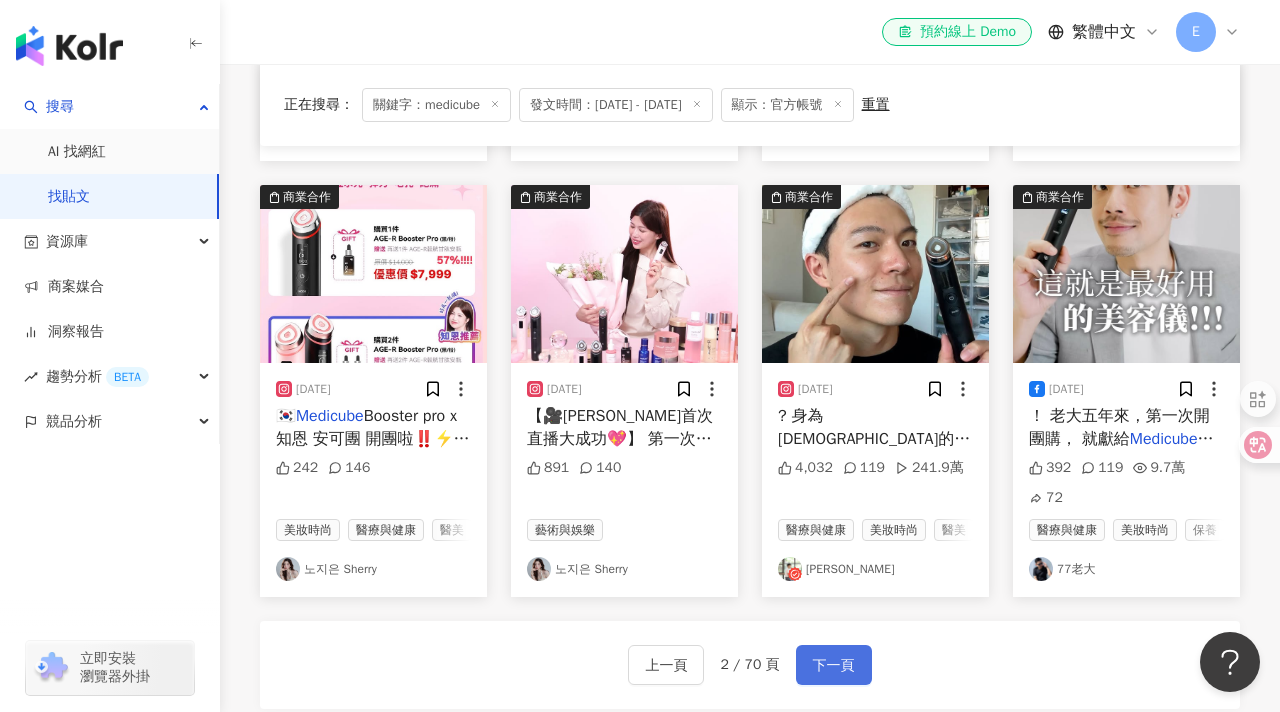 click on "下一頁" at bounding box center (834, 666) 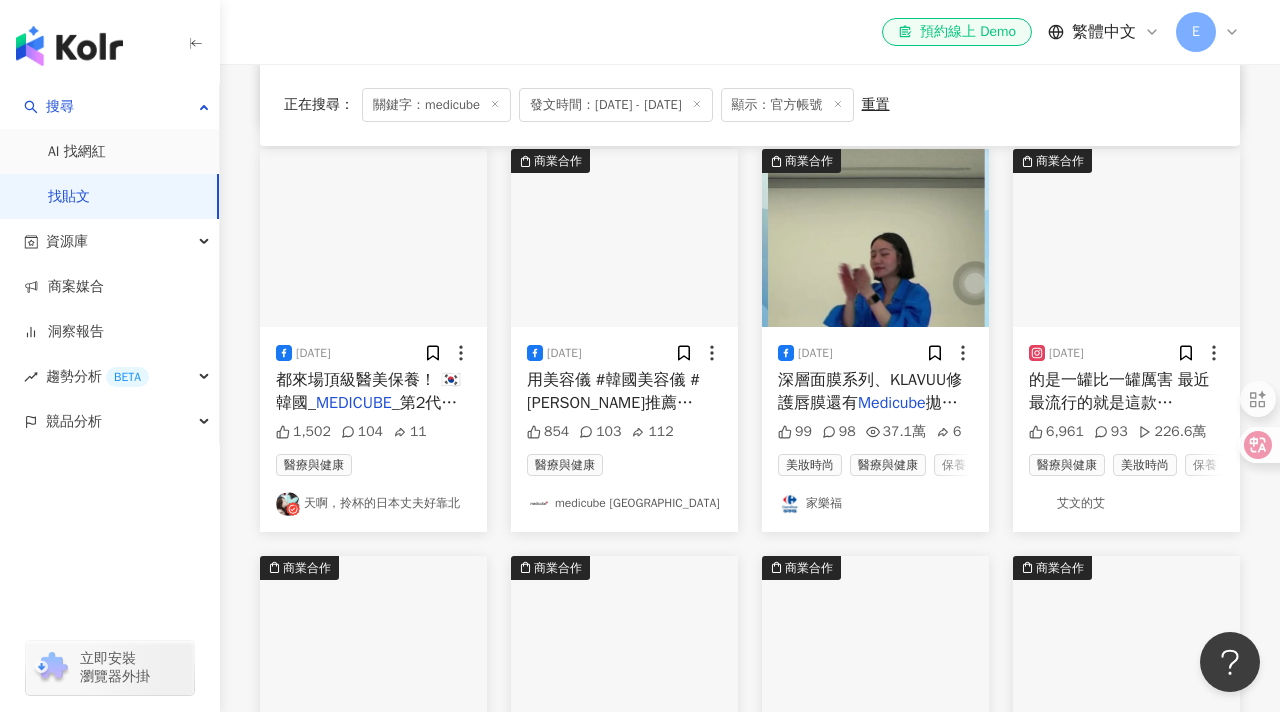scroll, scrollTop: 593, scrollLeft: 0, axis: vertical 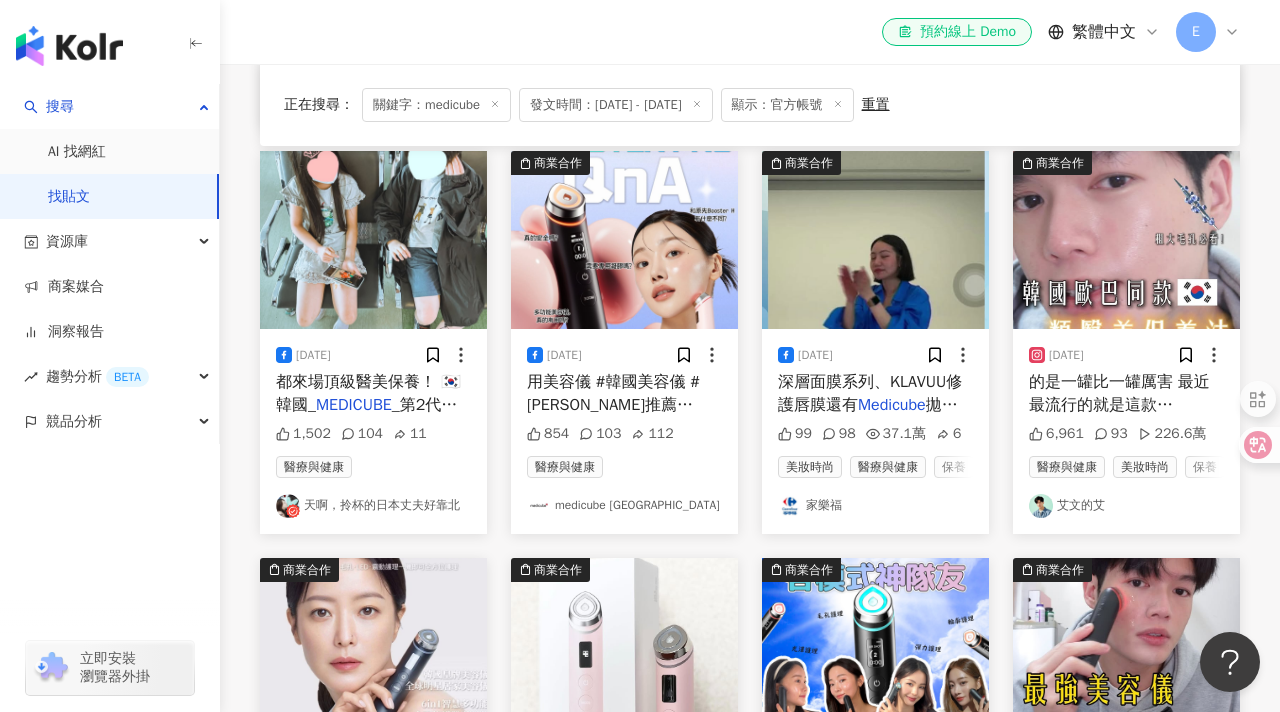 click on "艾文的艾" at bounding box center (1126, 506) 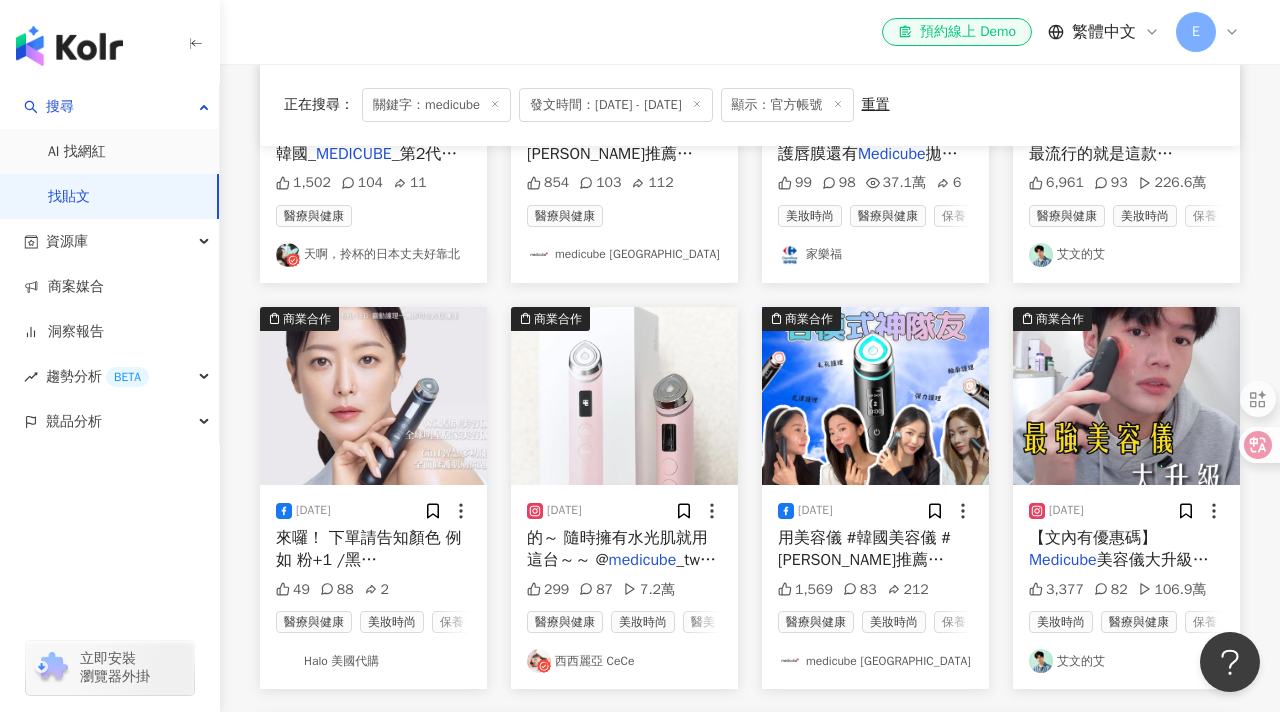 scroll, scrollTop: 981, scrollLeft: 0, axis: vertical 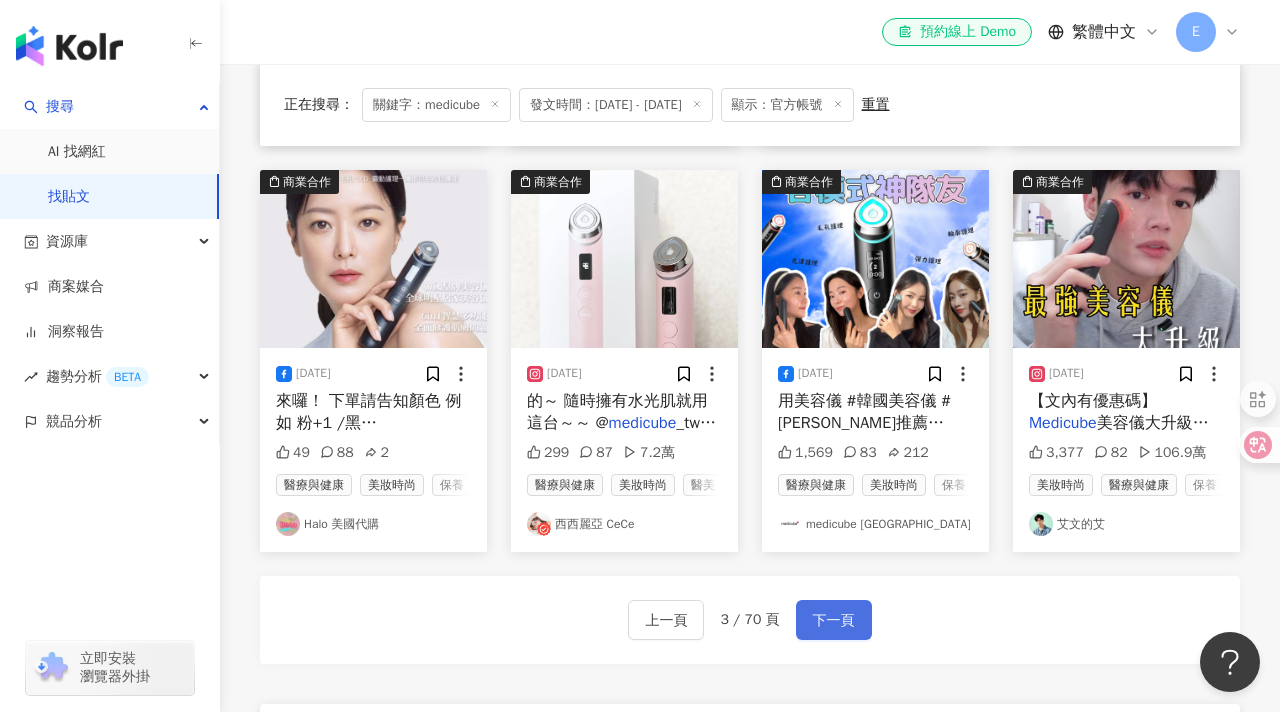 click on "下一頁" at bounding box center [834, 621] 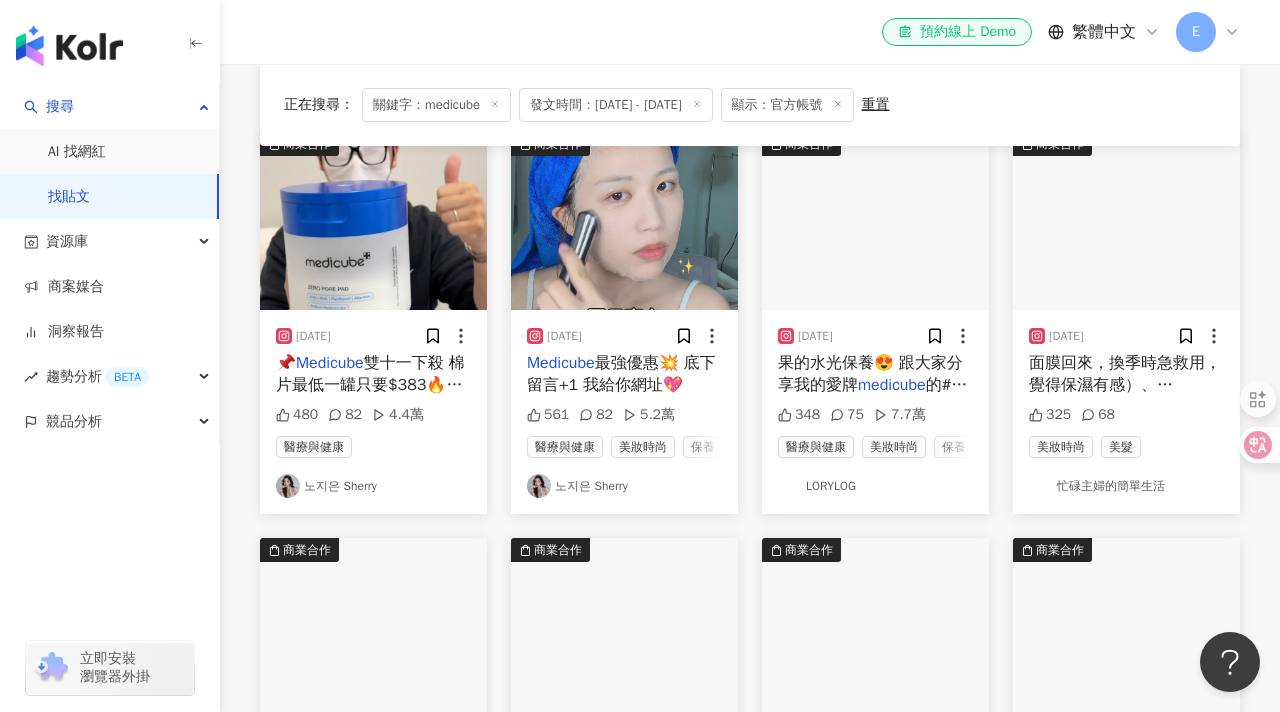 scroll, scrollTop: 207, scrollLeft: 0, axis: vertical 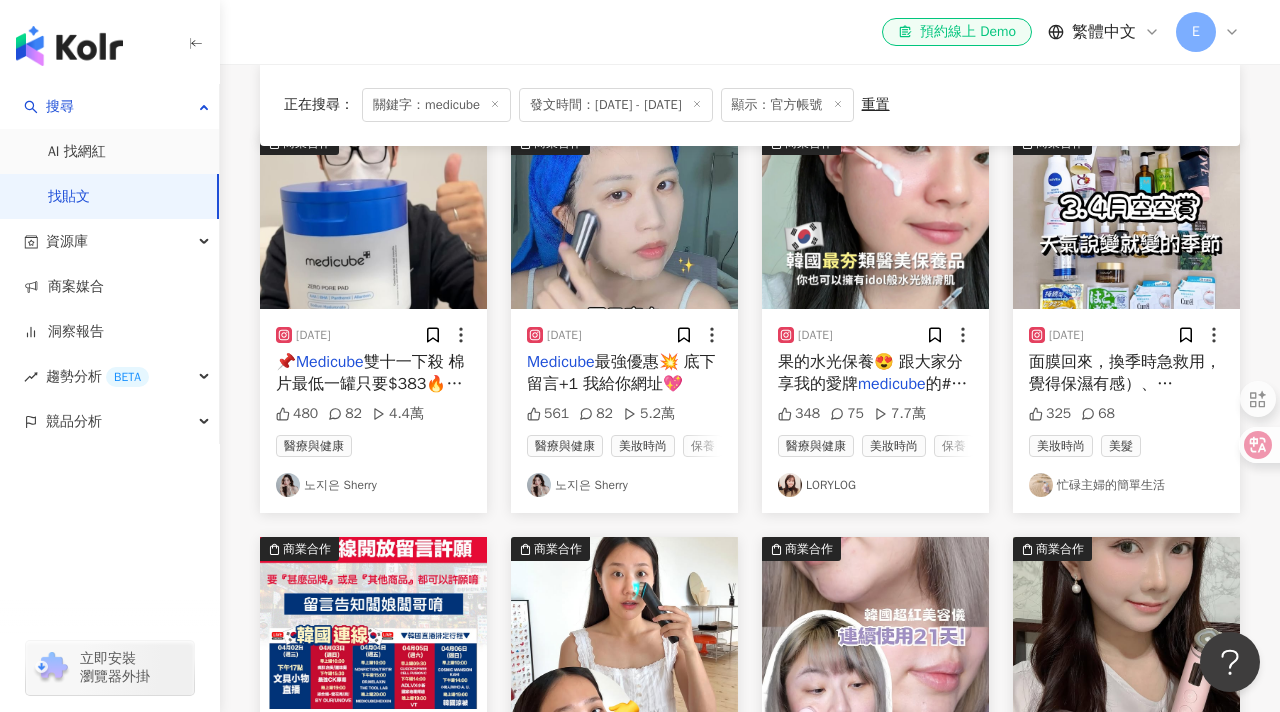 click on "LORYLOG" at bounding box center [875, 485] 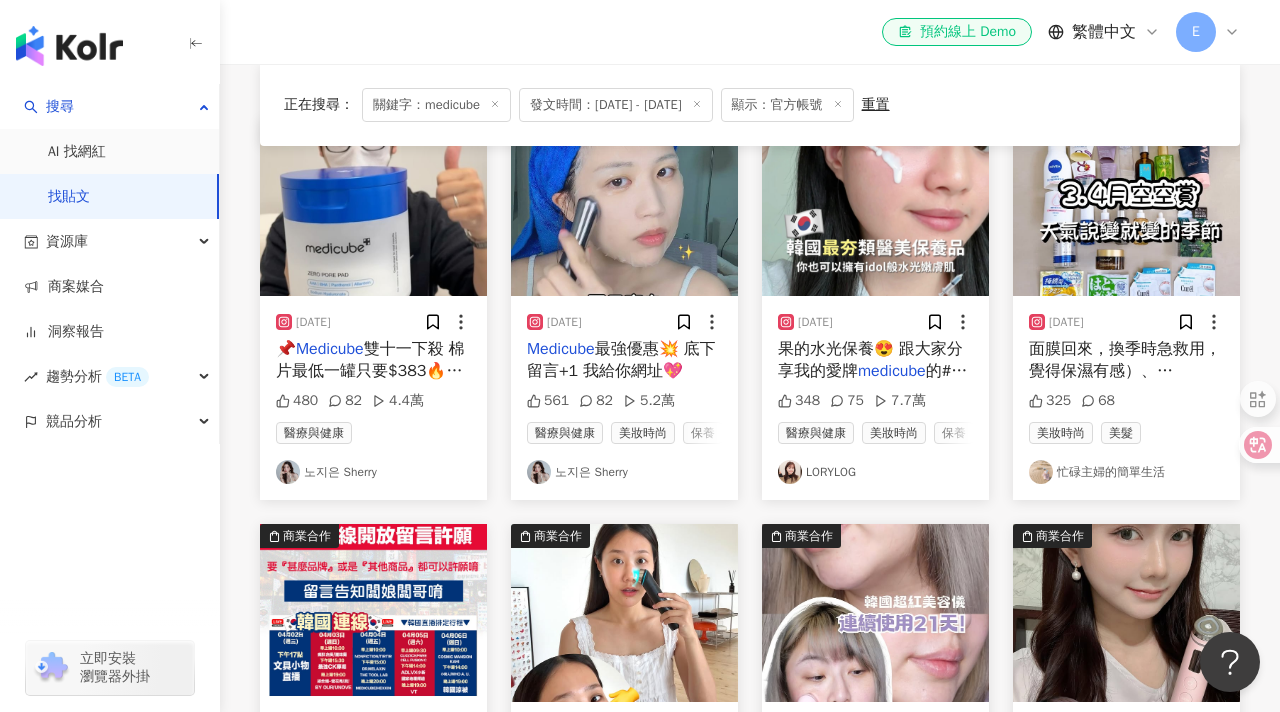 scroll, scrollTop: 223, scrollLeft: 0, axis: vertical 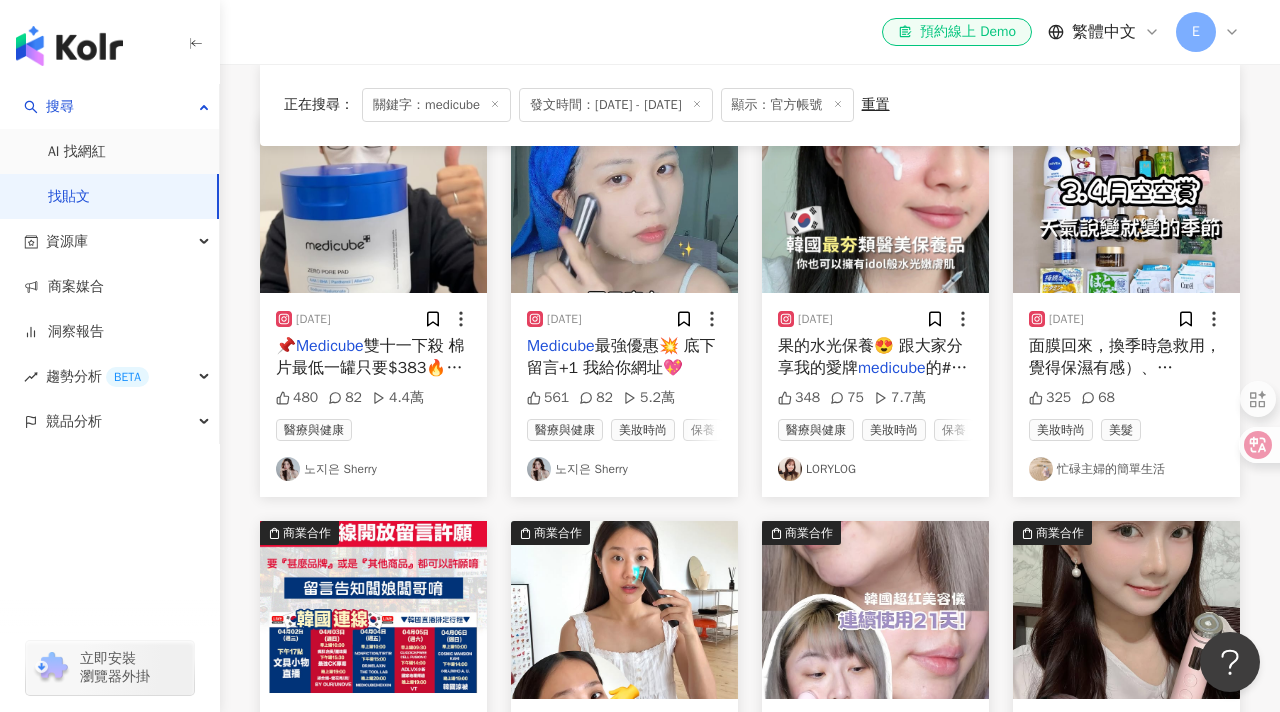 click on "忙碌主婦的簡單生活" at bounding box center [1126, 469] 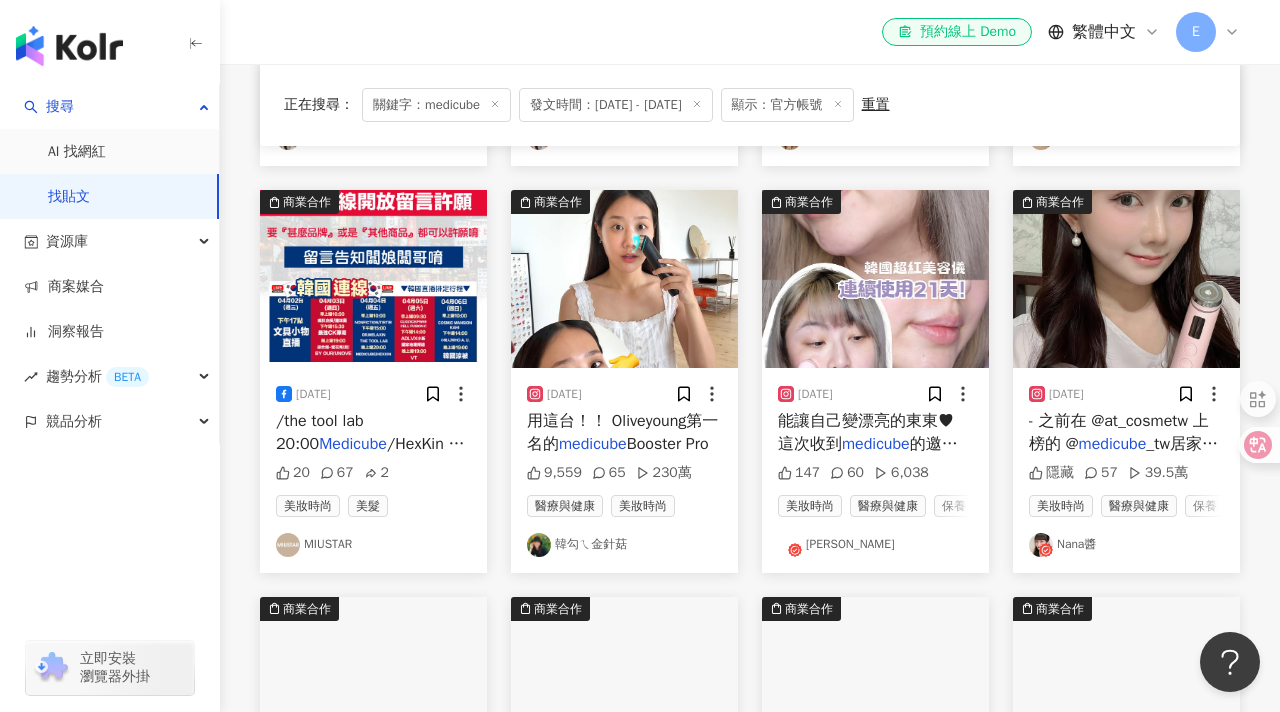 scroll, scrollTop: 570, scrollLeft: 0, axis: vertical 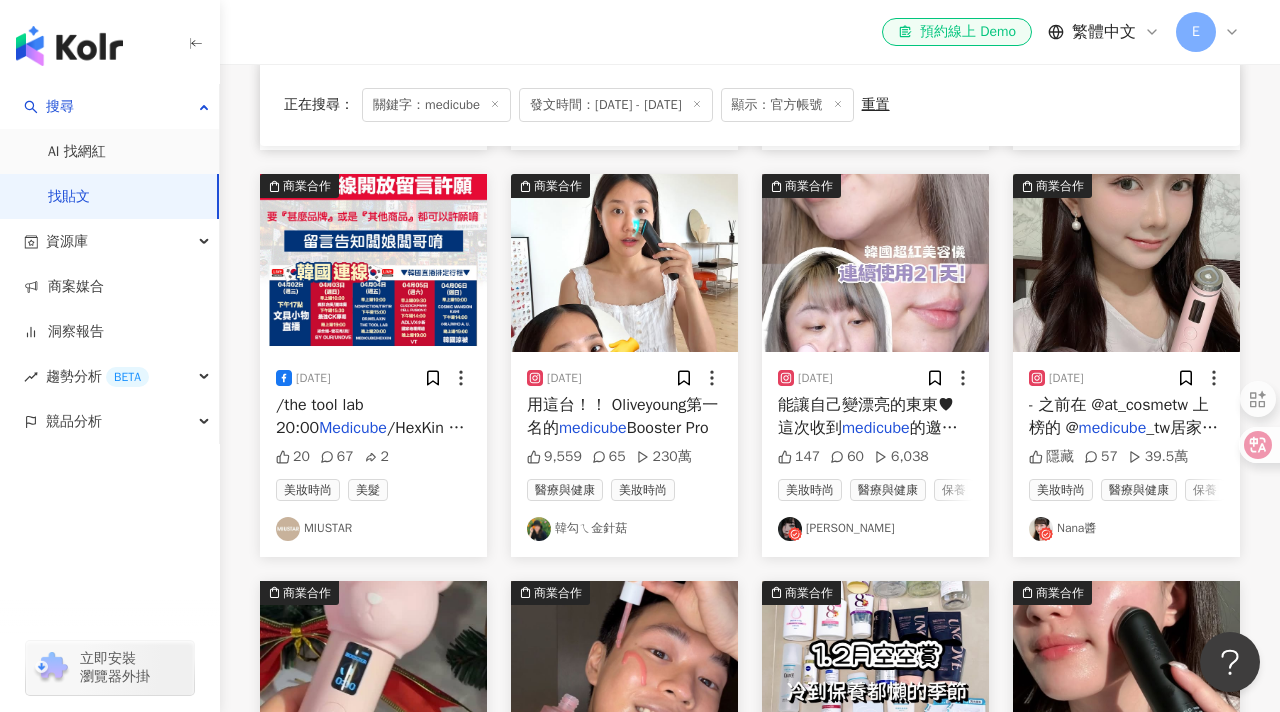 click on "孫妍三" at bounding box center (875, 529) 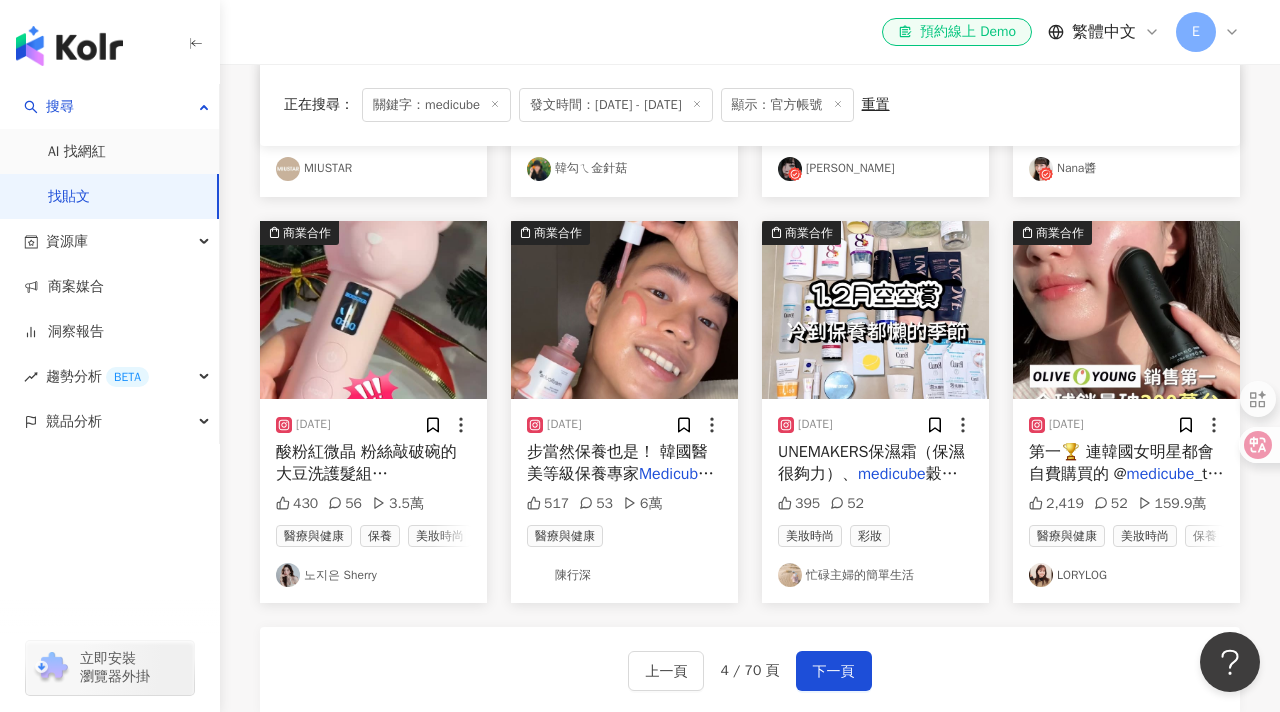 scroll, scrollTop: 1034, scrollLeft: 0, axis: vertical 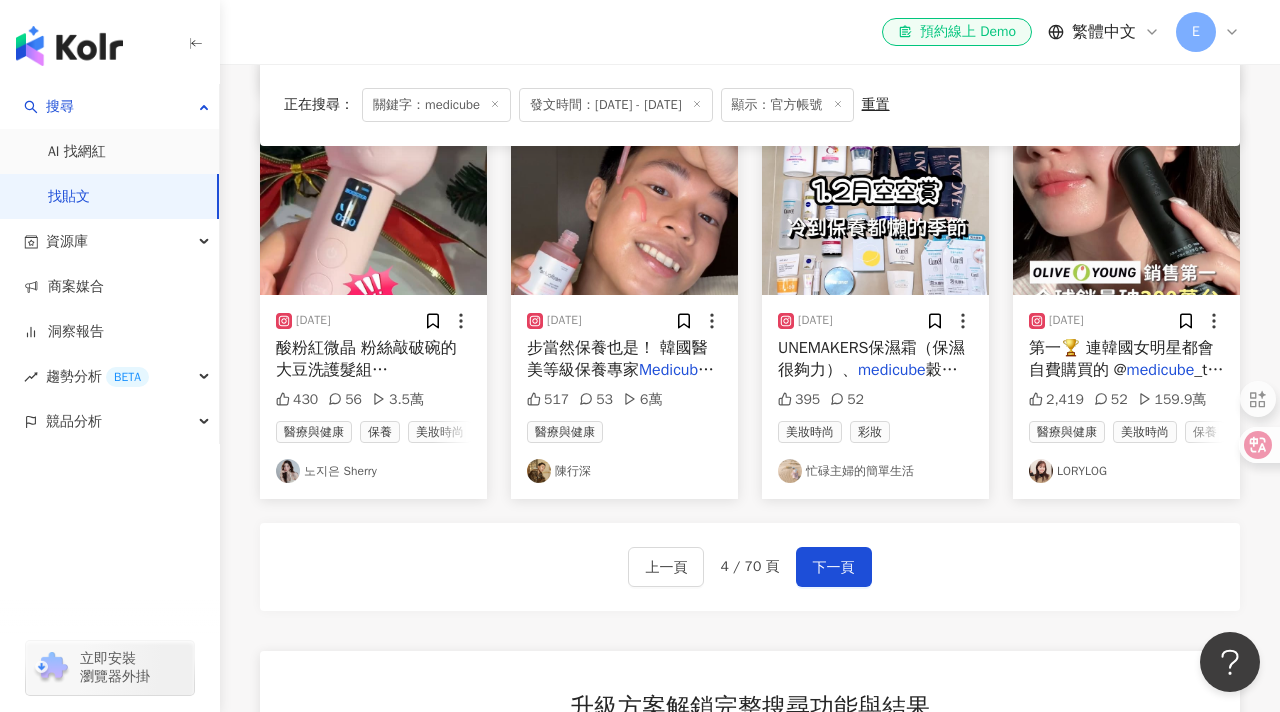 click on "陳行深" at bounding box center (624, 471) 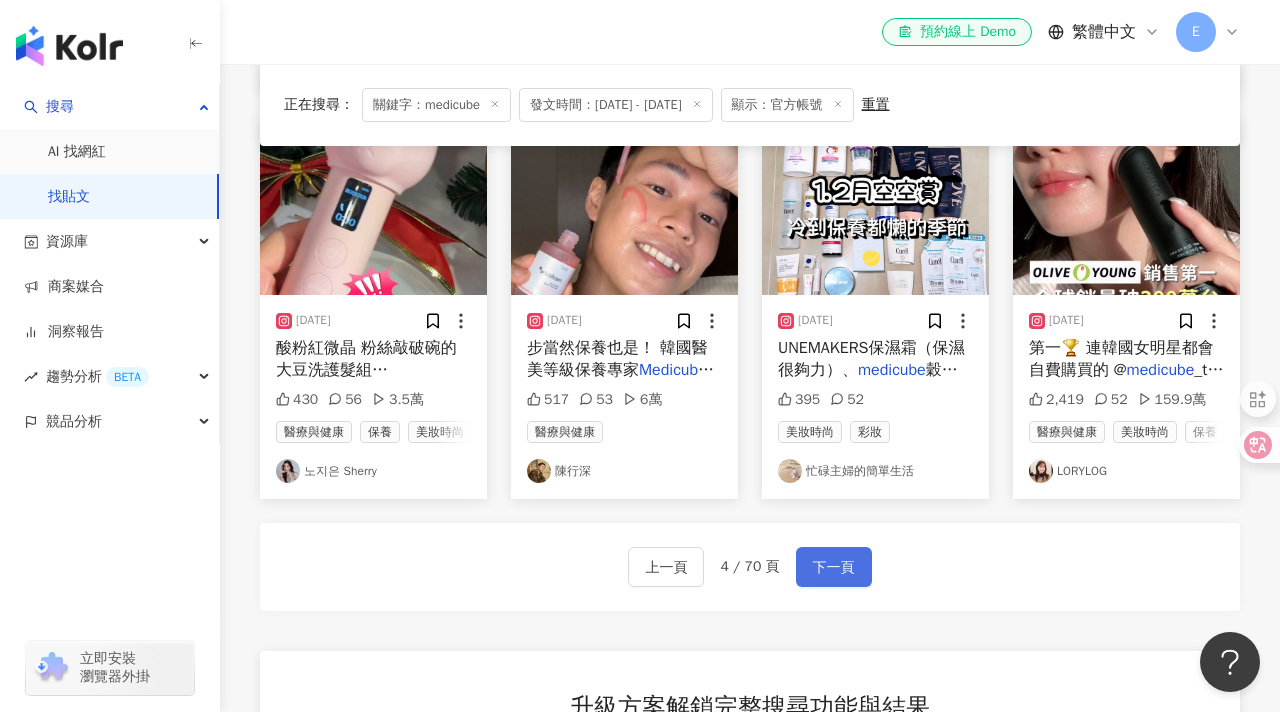 click on "下一頁" at bounding box center (834, 568) 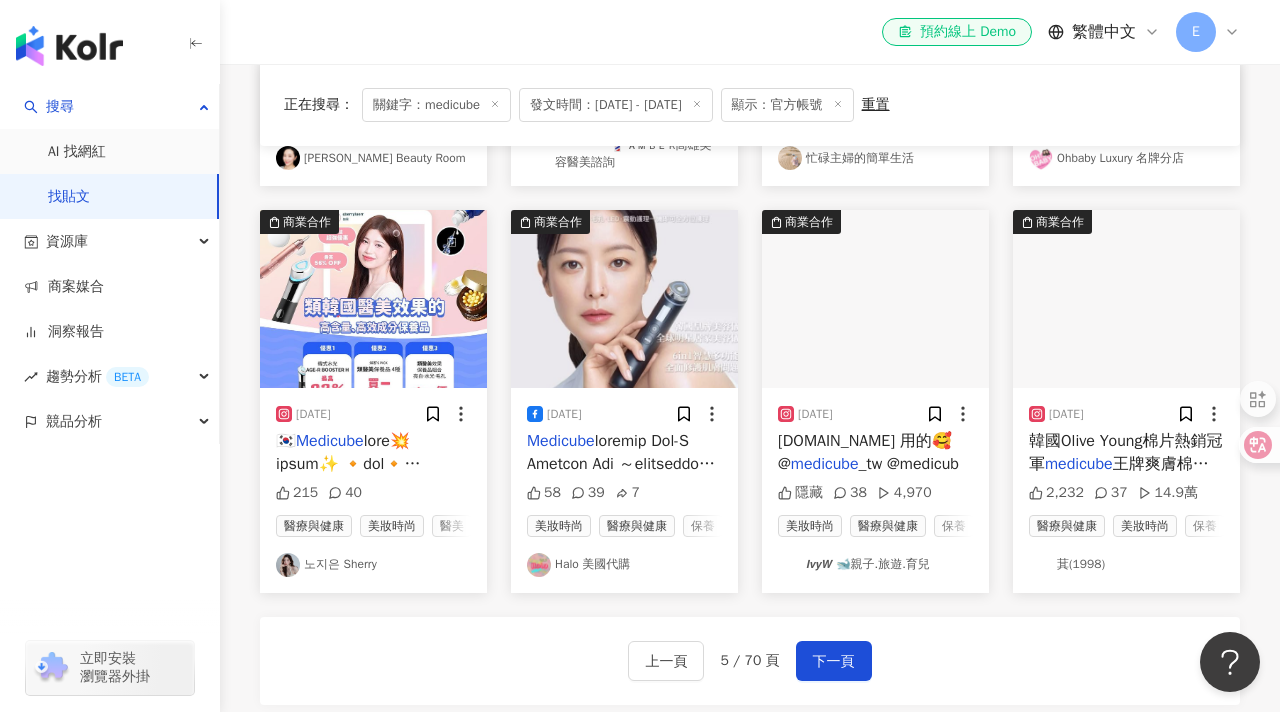scroll, scrollTop: 996, scrollLeft: 0, axis: vertical 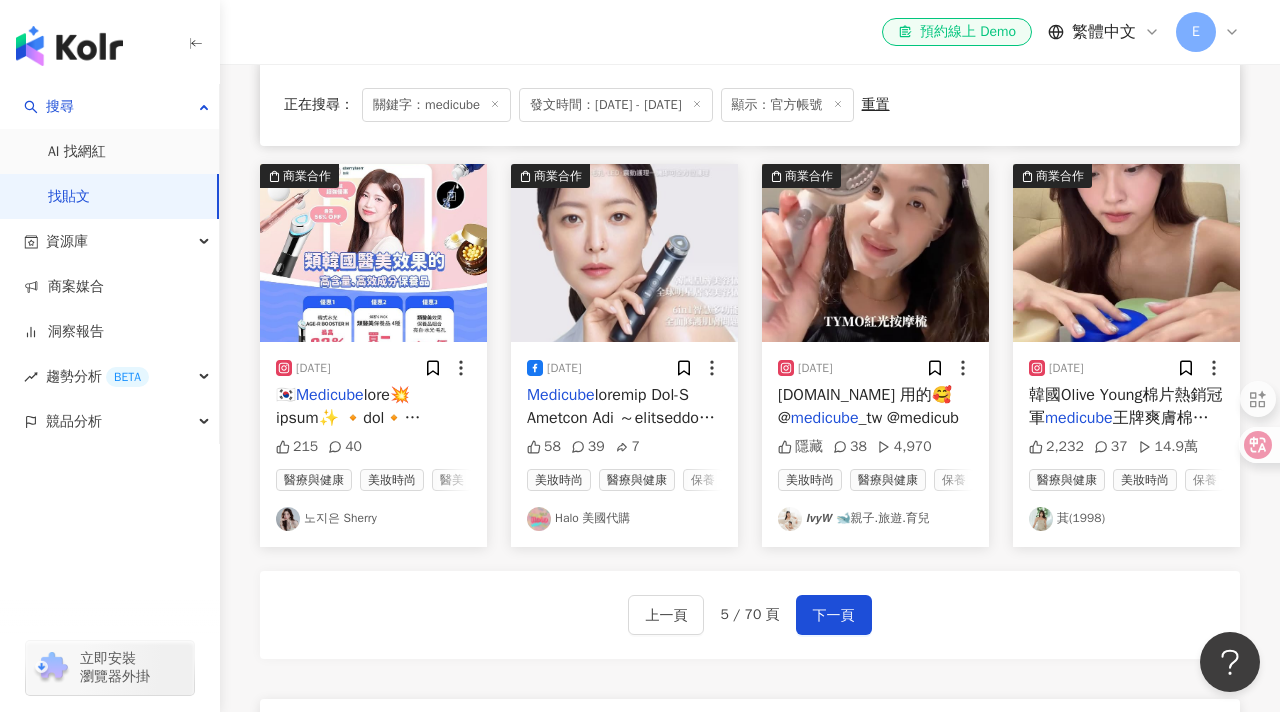 click on "𝙄𝙫𝙮𝙒 🐋親子.旅遊.育兒" at bounding box center (875, 519) 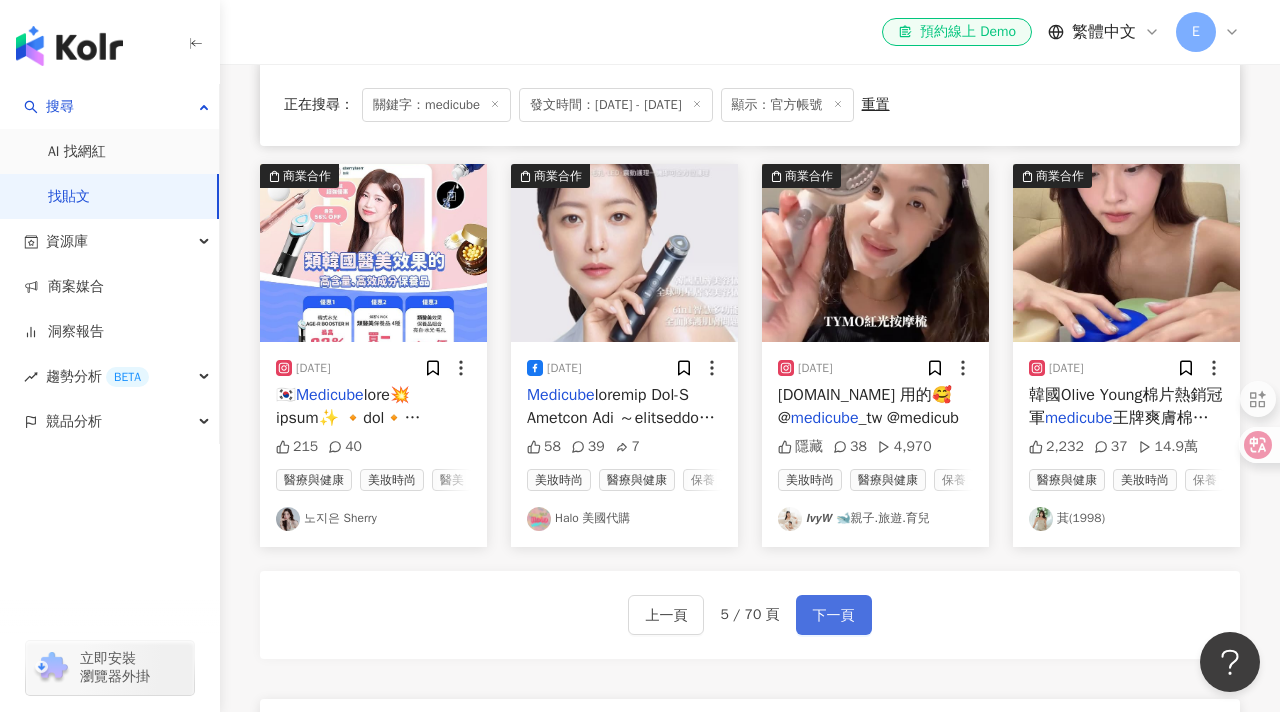 click on "下一頁" at bounding box center (834, 616) 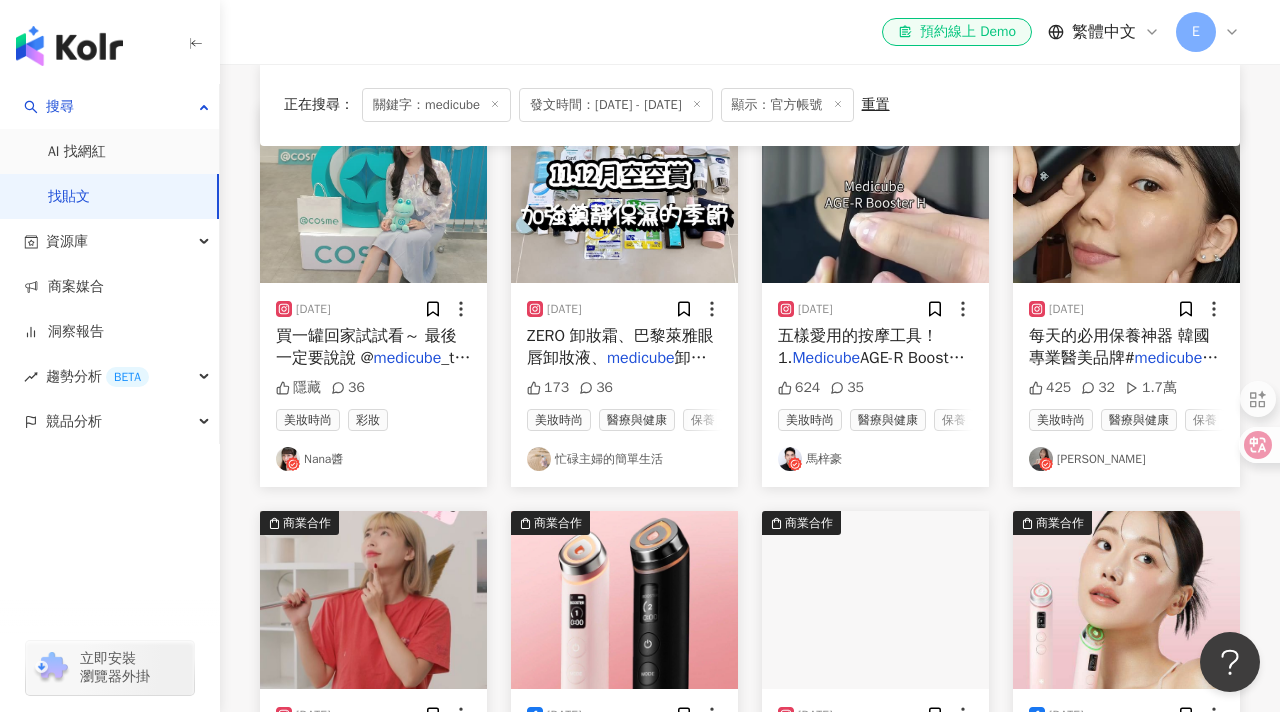 scroll, scrollTop: 256, scrollLeft: 0, axis: vertical 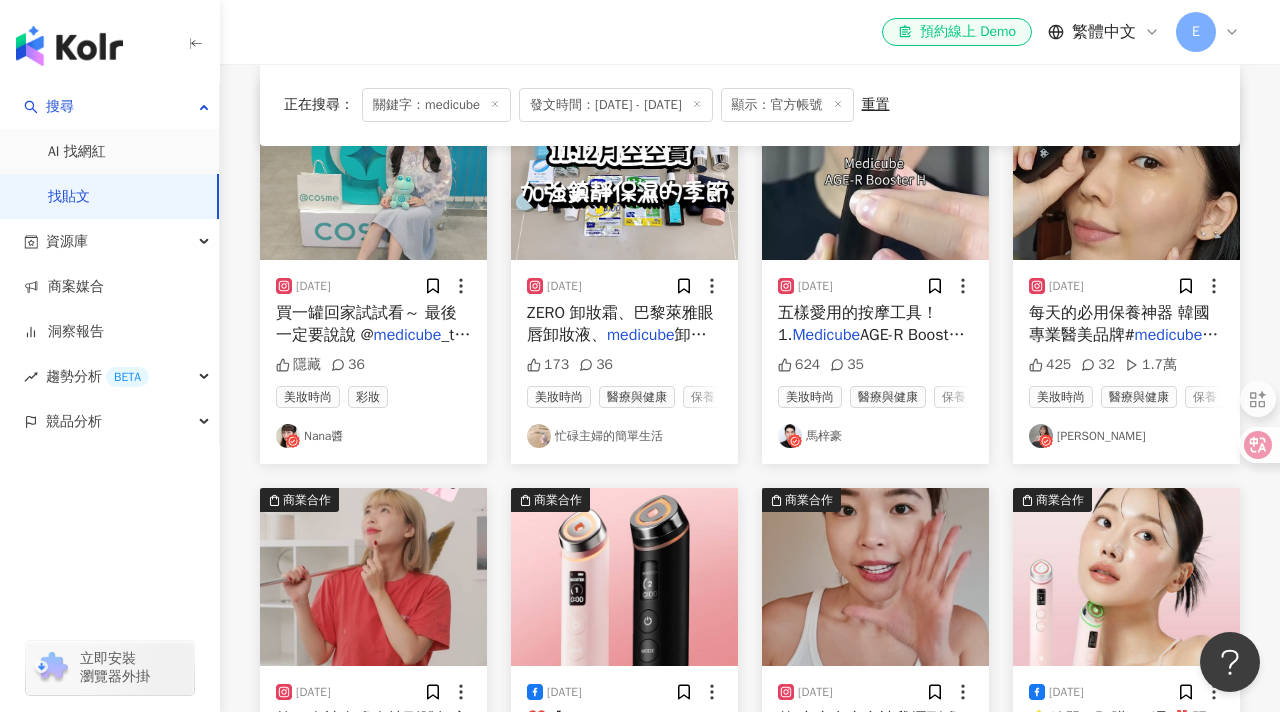 click on "馬梓豪" at bounding box center (875, 436) 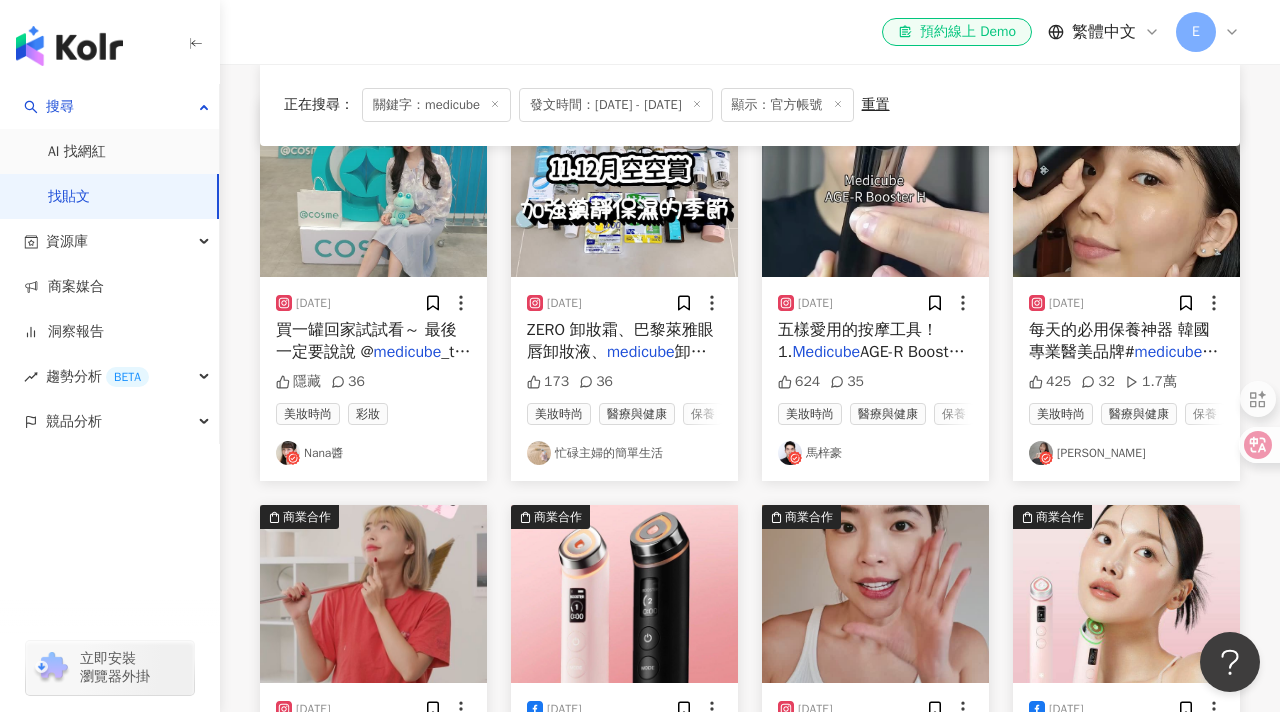 scroll, scrollTop: 240, scrollLeft: 0, axis: vertical 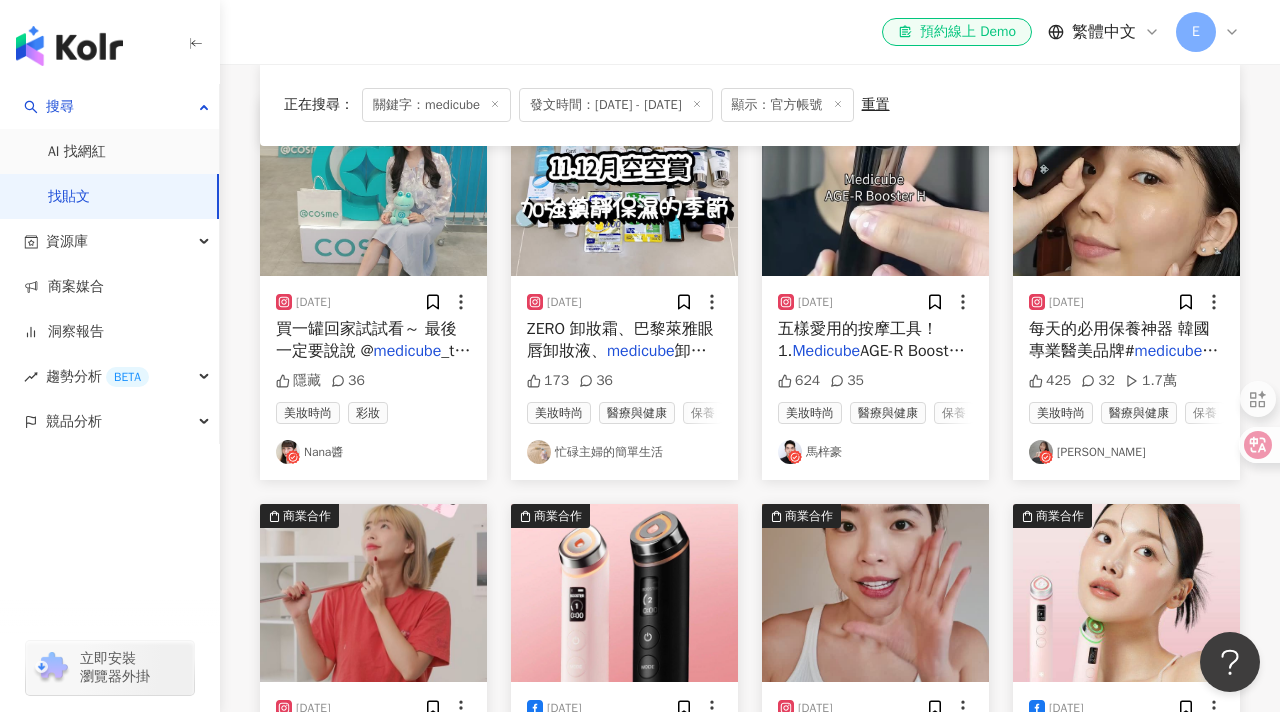 click on "樊兒" at bounding box center [1126, 452] 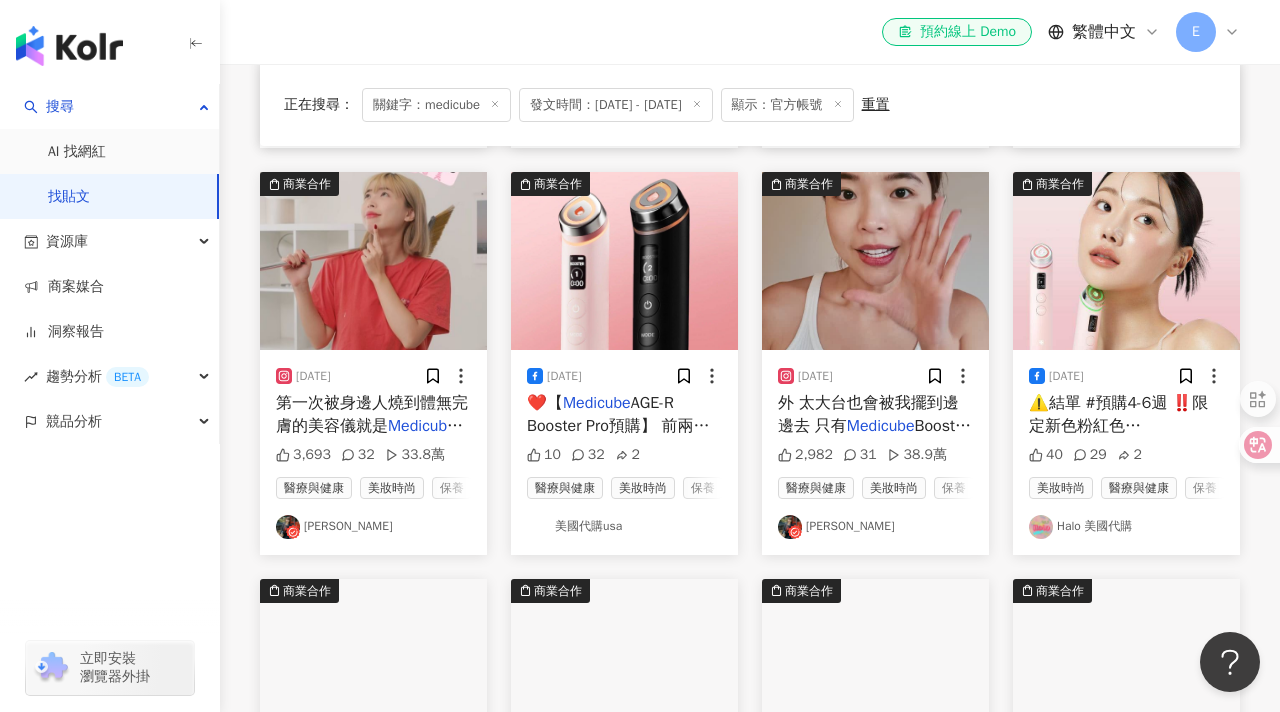 scroll, scrollTop: 578, scrollLeft: 0, axis: vertical 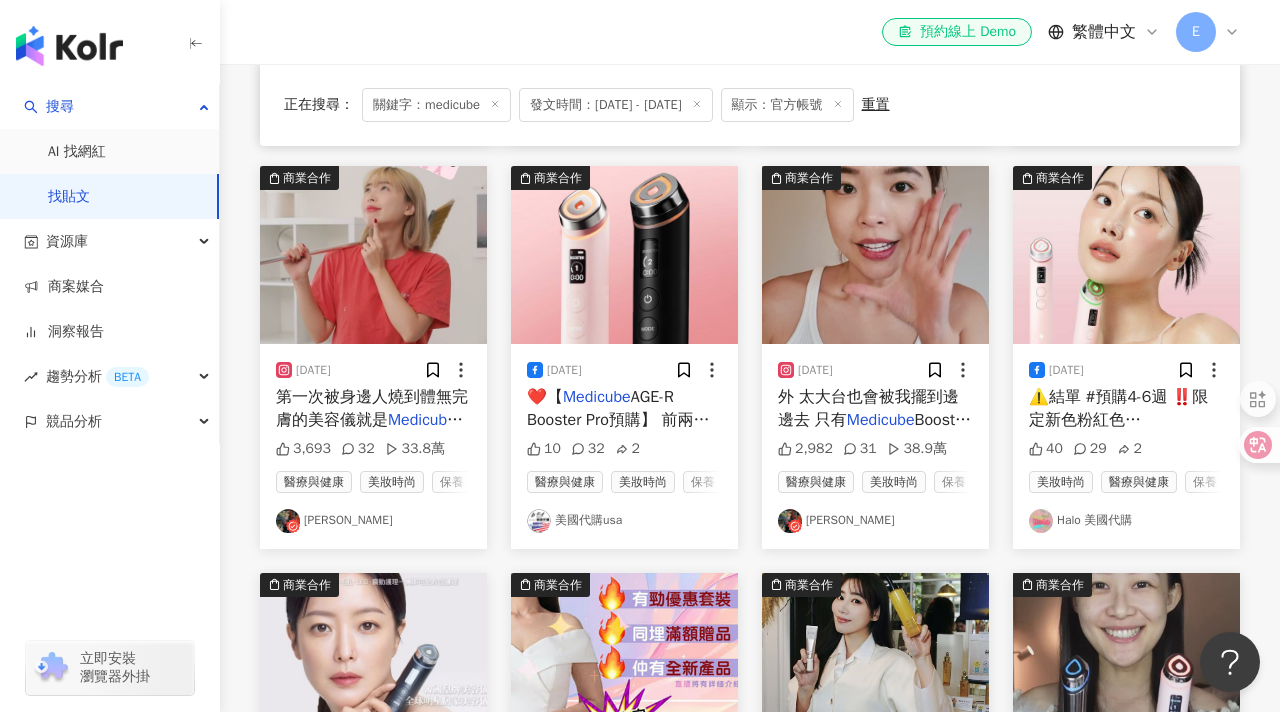 click on "阿圓" at bounding box center (373, 521) 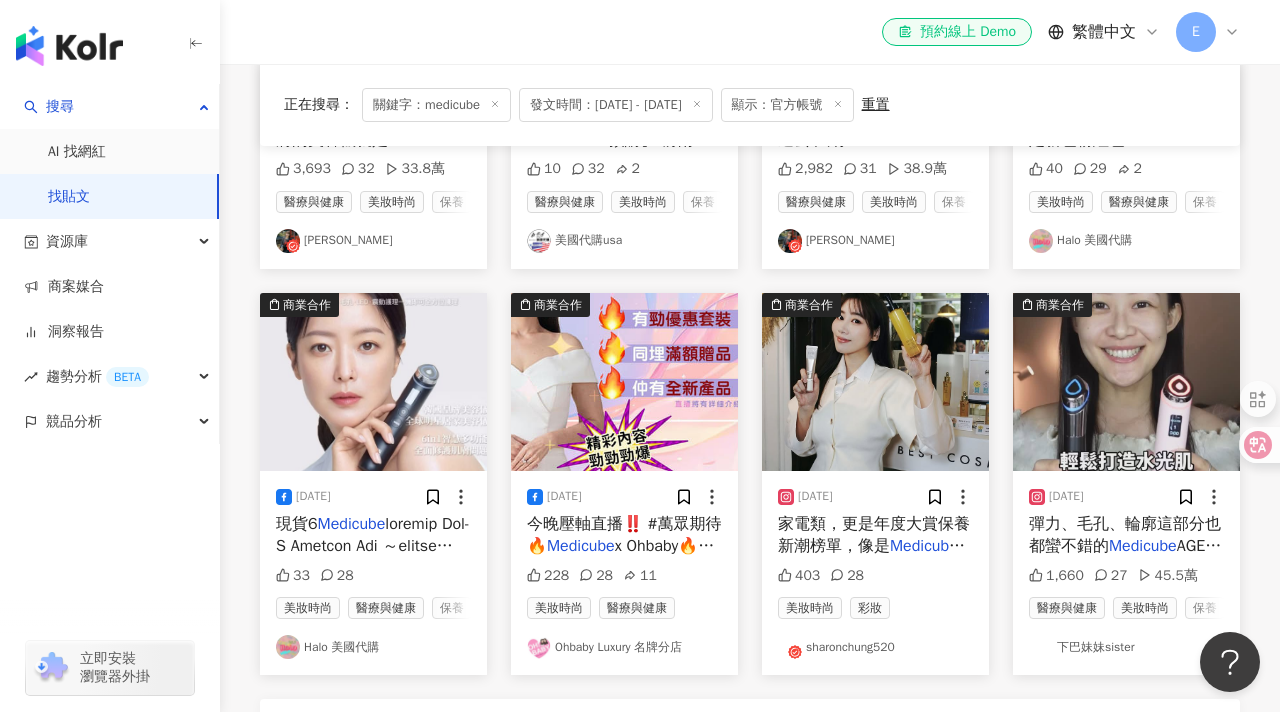 scroll, scrollTop: 865, scrollLeft: 0, axis: vertical 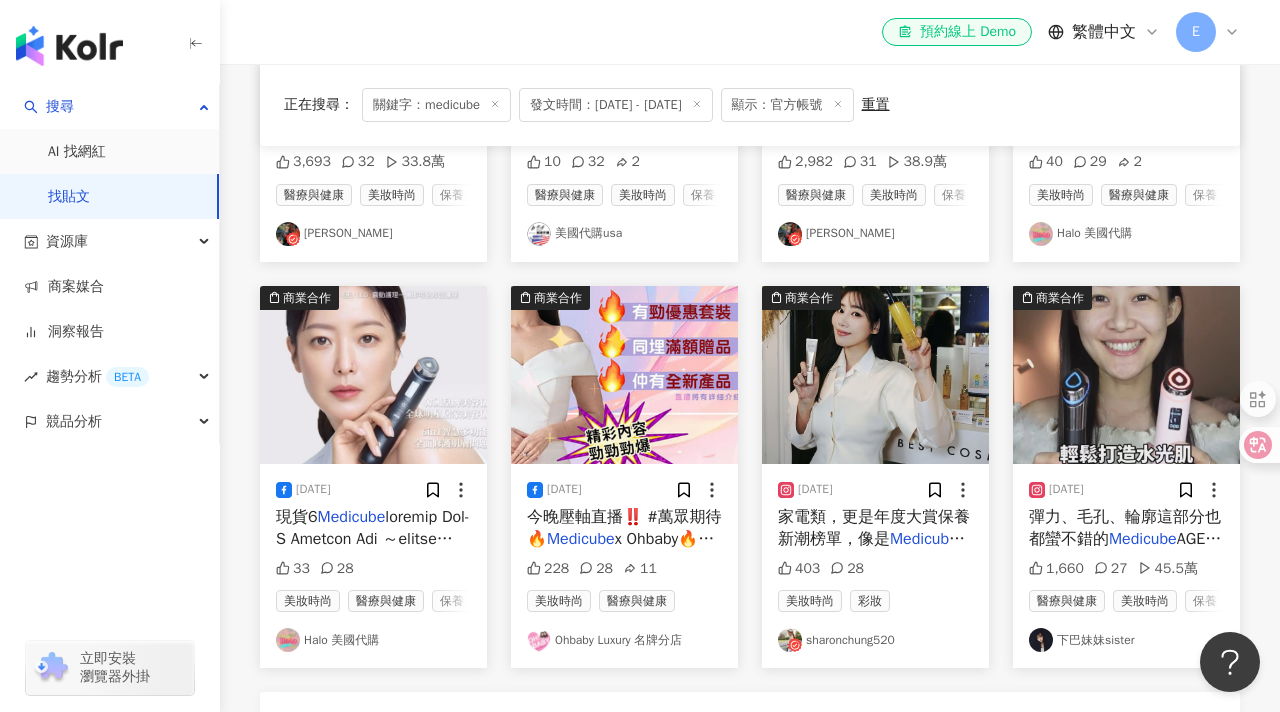 click on "sharonchung520" at bounding box center [875, 640] 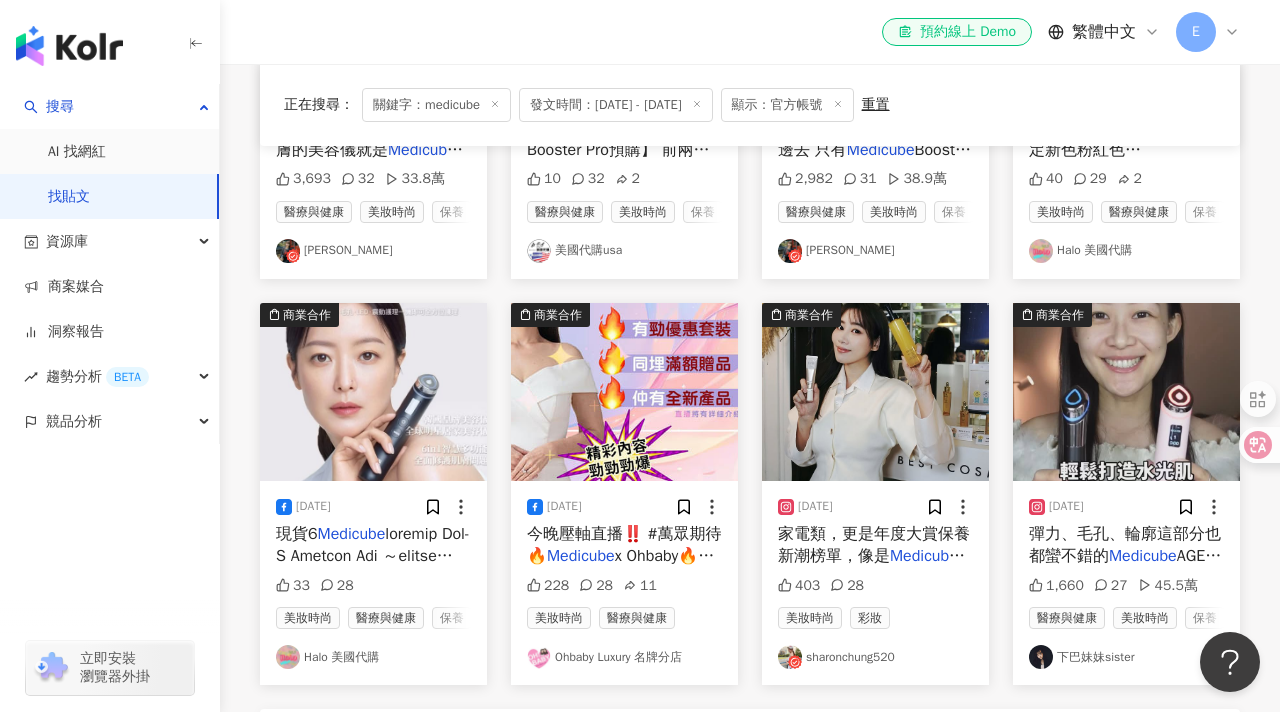 scroll, scrollTop: 911, scrollLeft: 0, axis: vertical 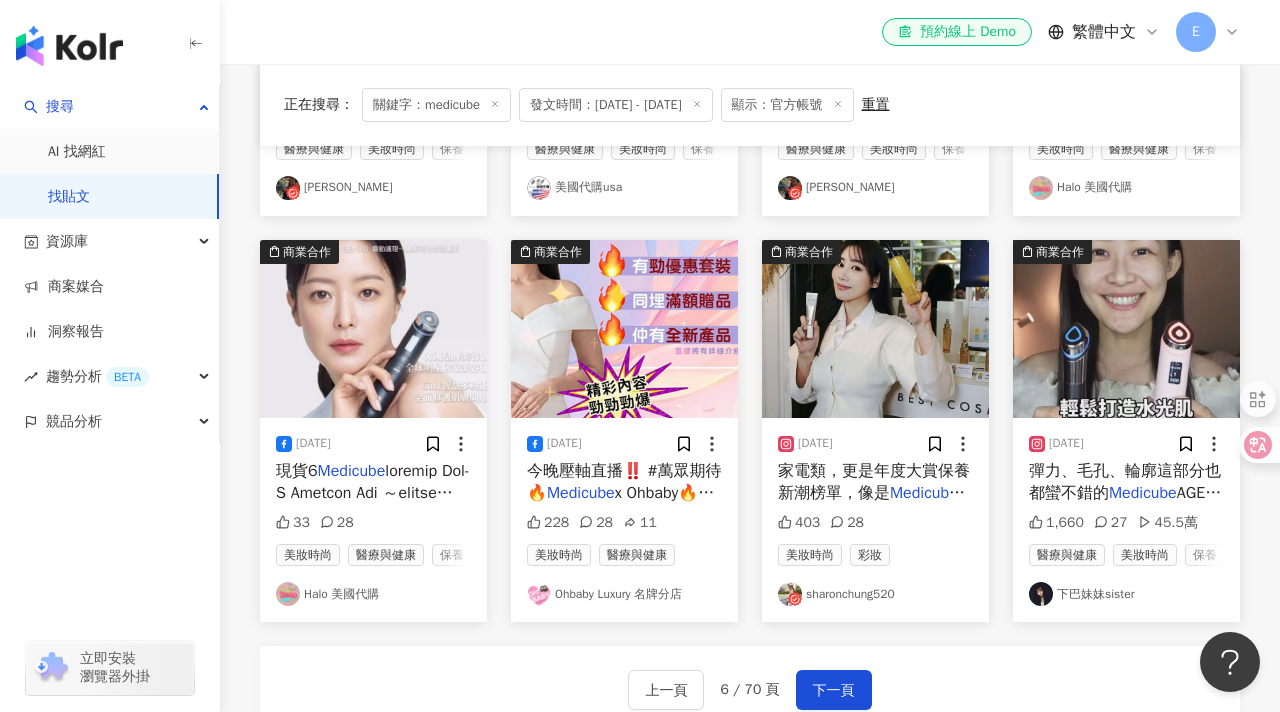 click on "下巴妹妹sister" at bounding box center (1126, 594) 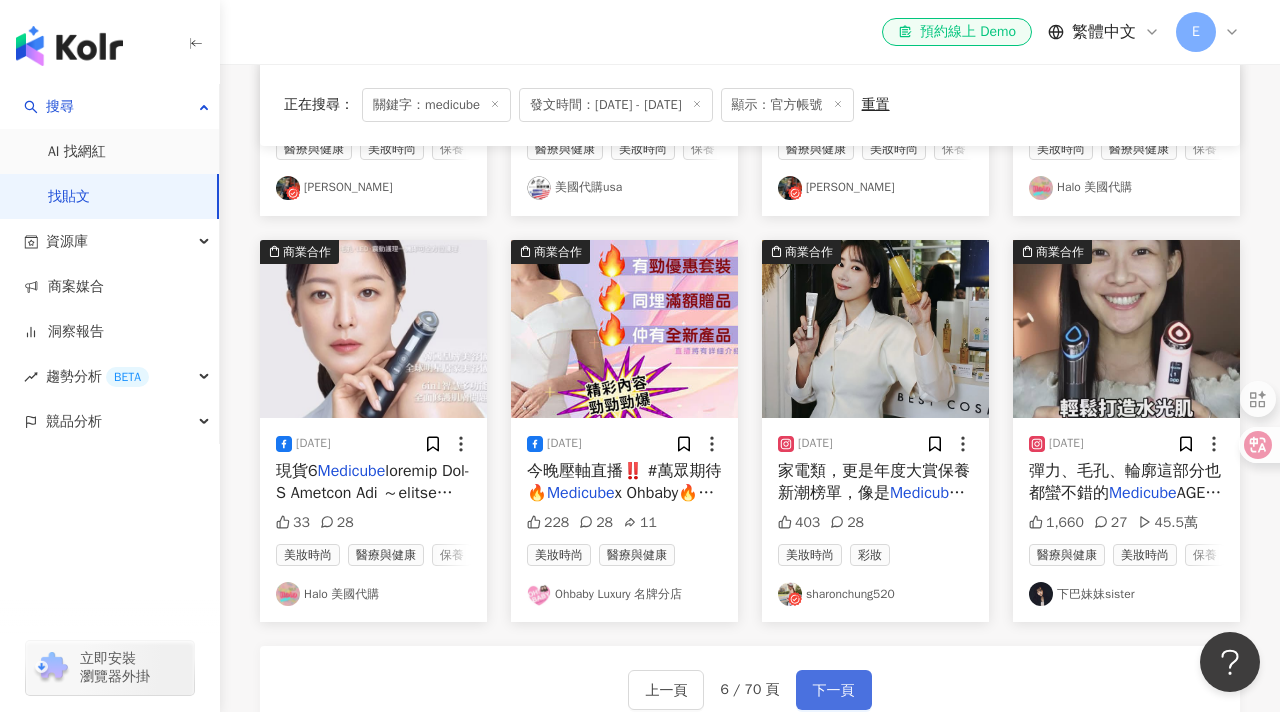 click on "下一頁" at bounding box center (834, 691) 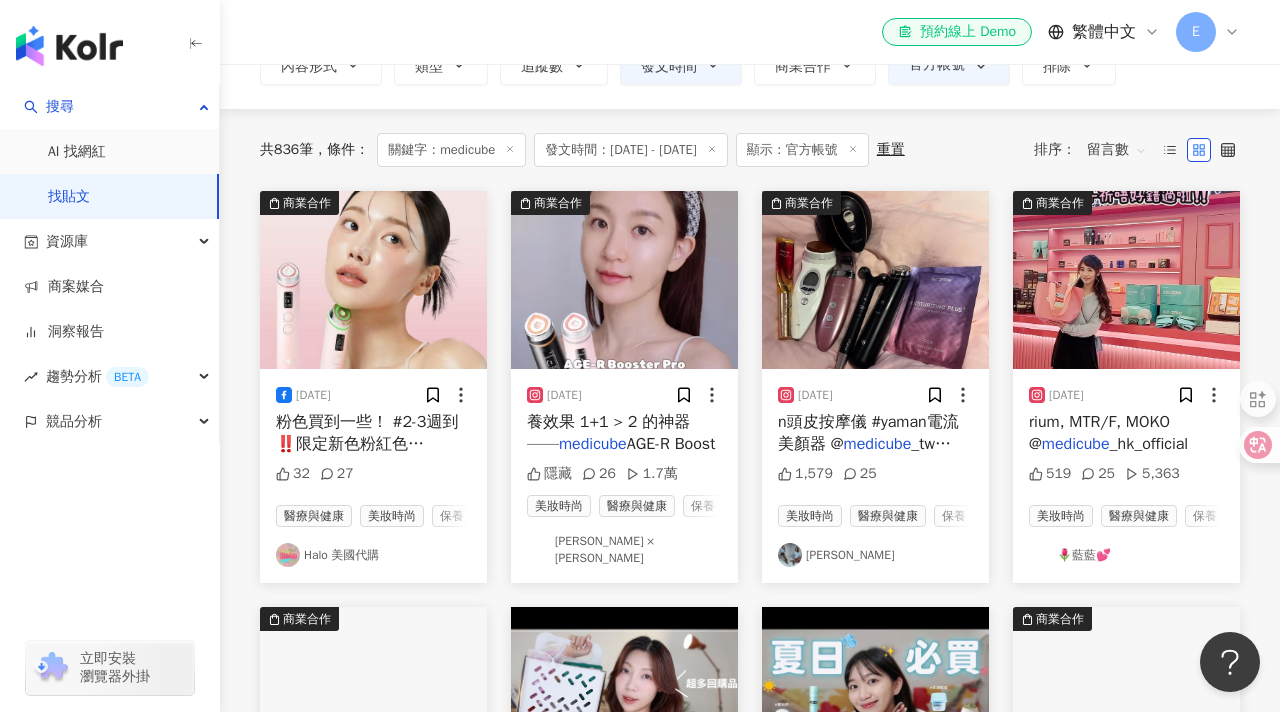 scroll, scrollTop: 148, scrollLeft: 0, axis: vertical 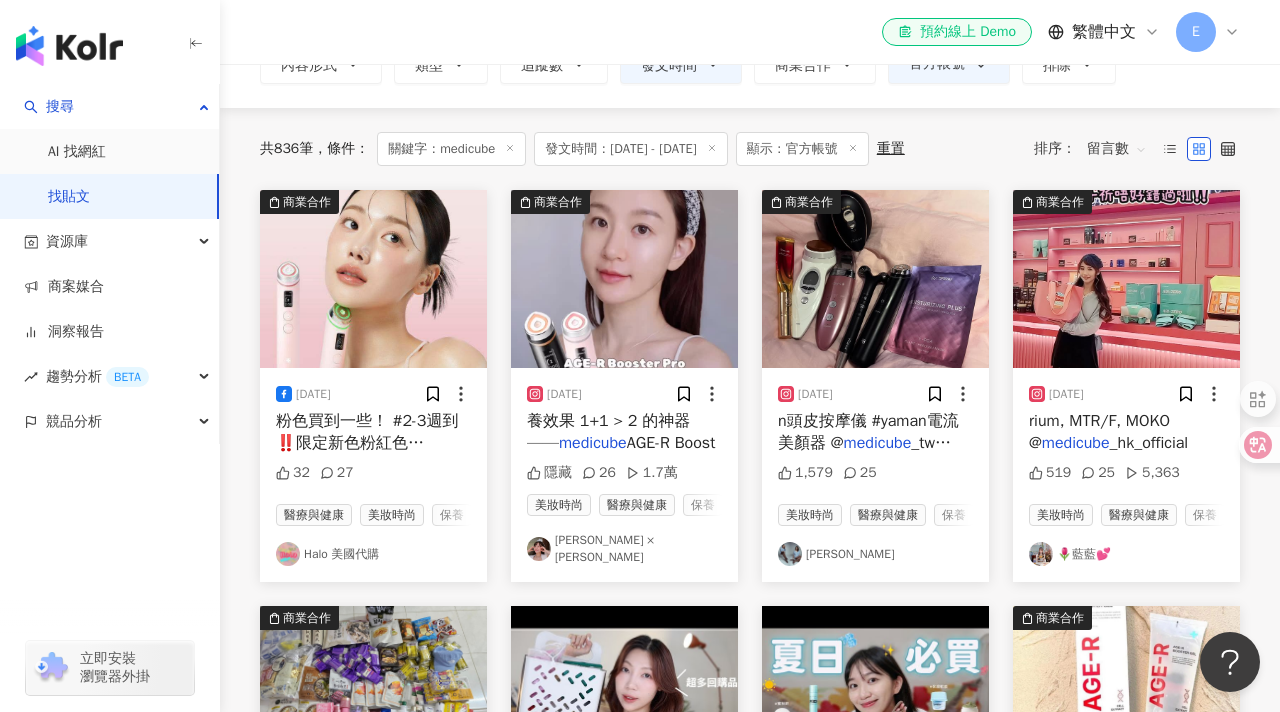 click on "Ivelyn × 艾芙琳" at bounding box center (624, 549) 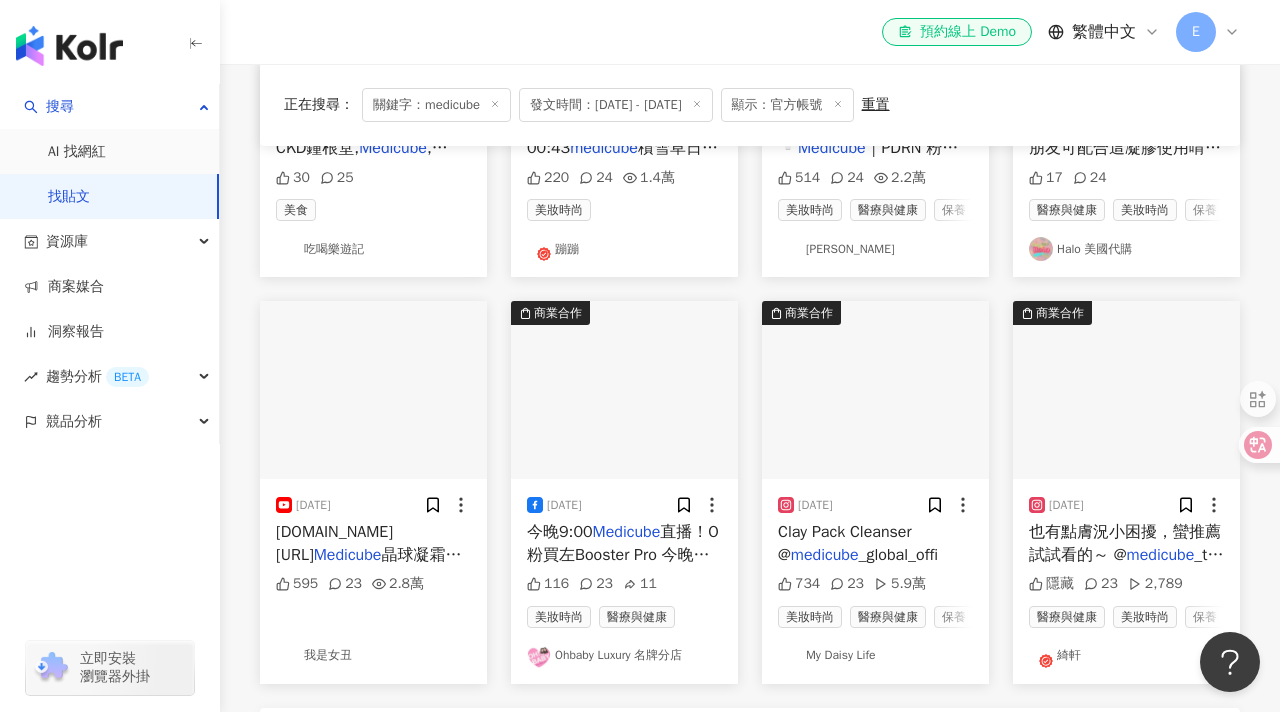 scroll, scrollTop: 866, scrollLeft: 0, axis: vertical 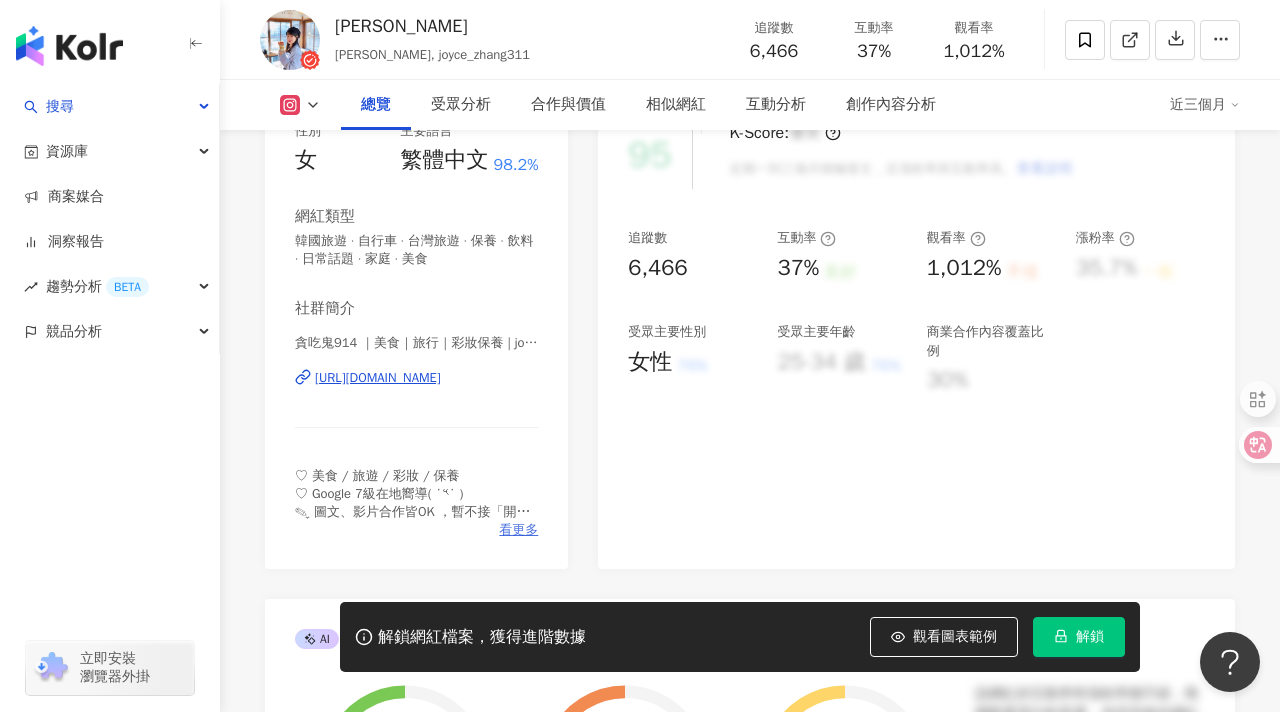 click on "看更多" at bounding box center (518, 530) 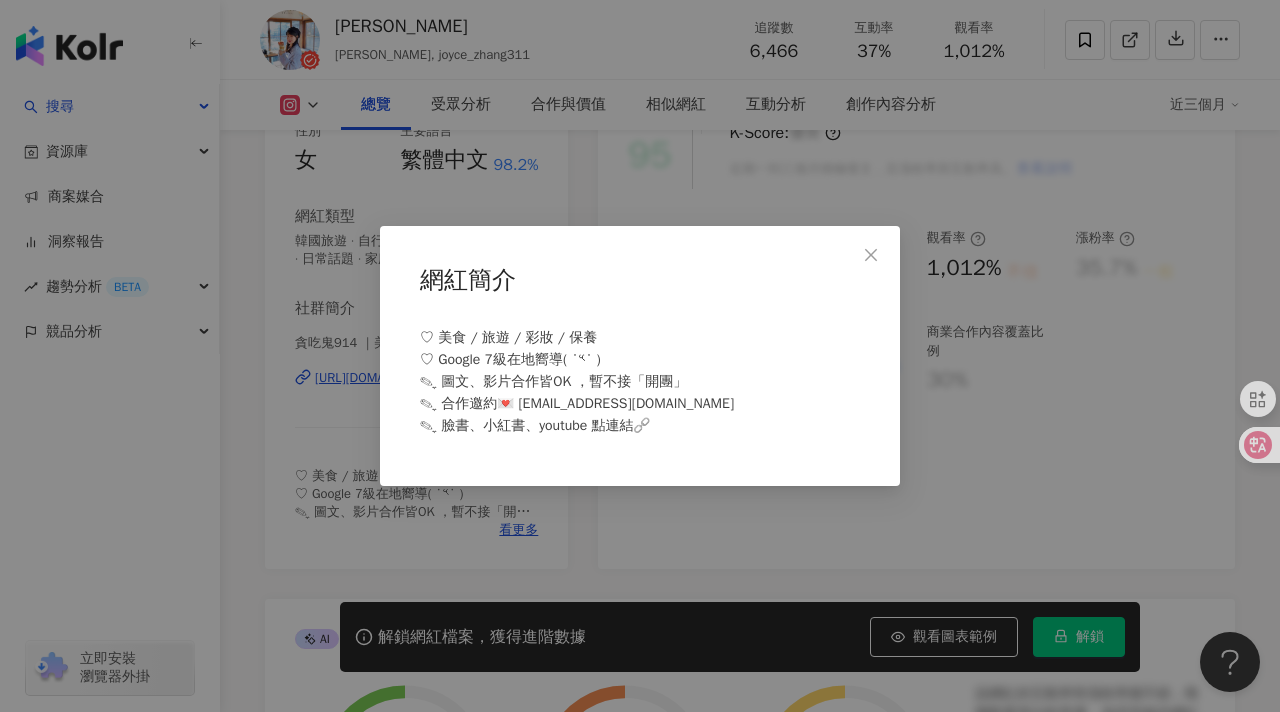 click on "網紅簡介 ♡ 美食 / 旅遊 / 彩妝 / 保養
♡ Google 7級在地嚮導( ˙༥˙ )
✎ ̼ 圖文、影片合作皆OK ，暫不接「開團」
✎ ̼ 合作邀約💌 jju199483@gmail.com
✎ ̼ 臉書、小紅書、youtube 點連結🔗" at bounding box center [640, 356] 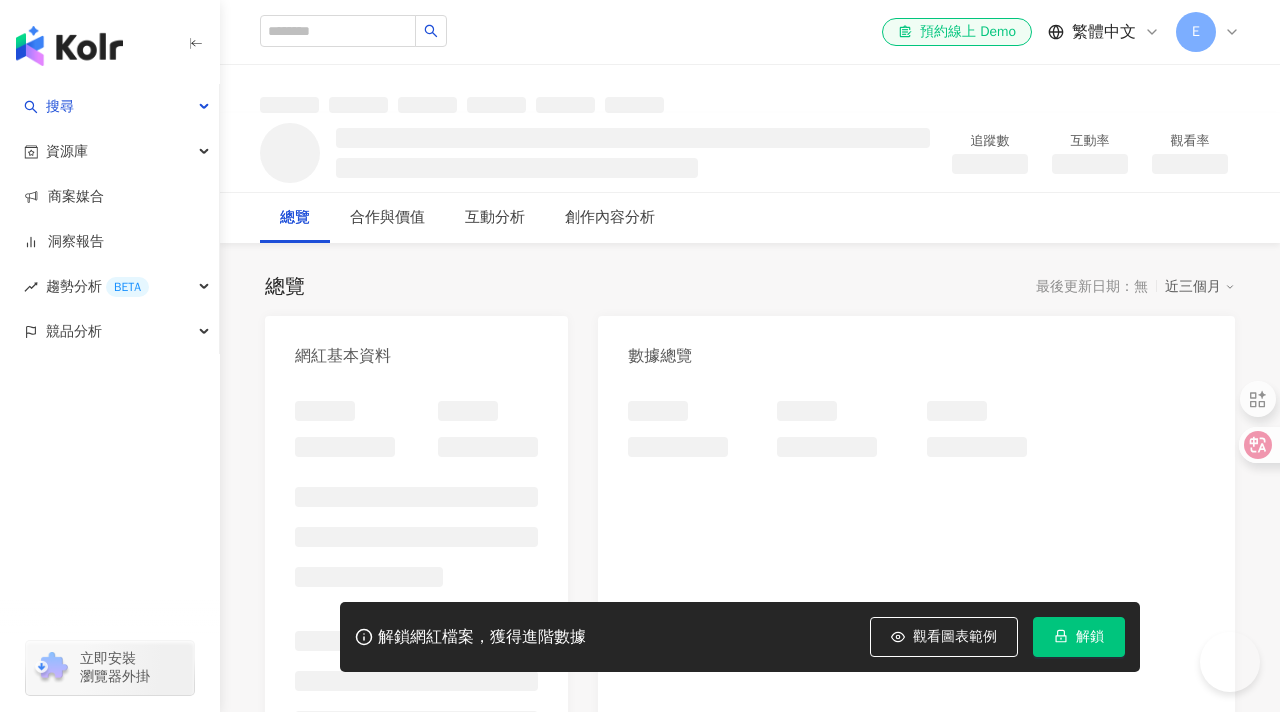 scroll, scrollTop: 0, scrollLeft: 0, axis: both 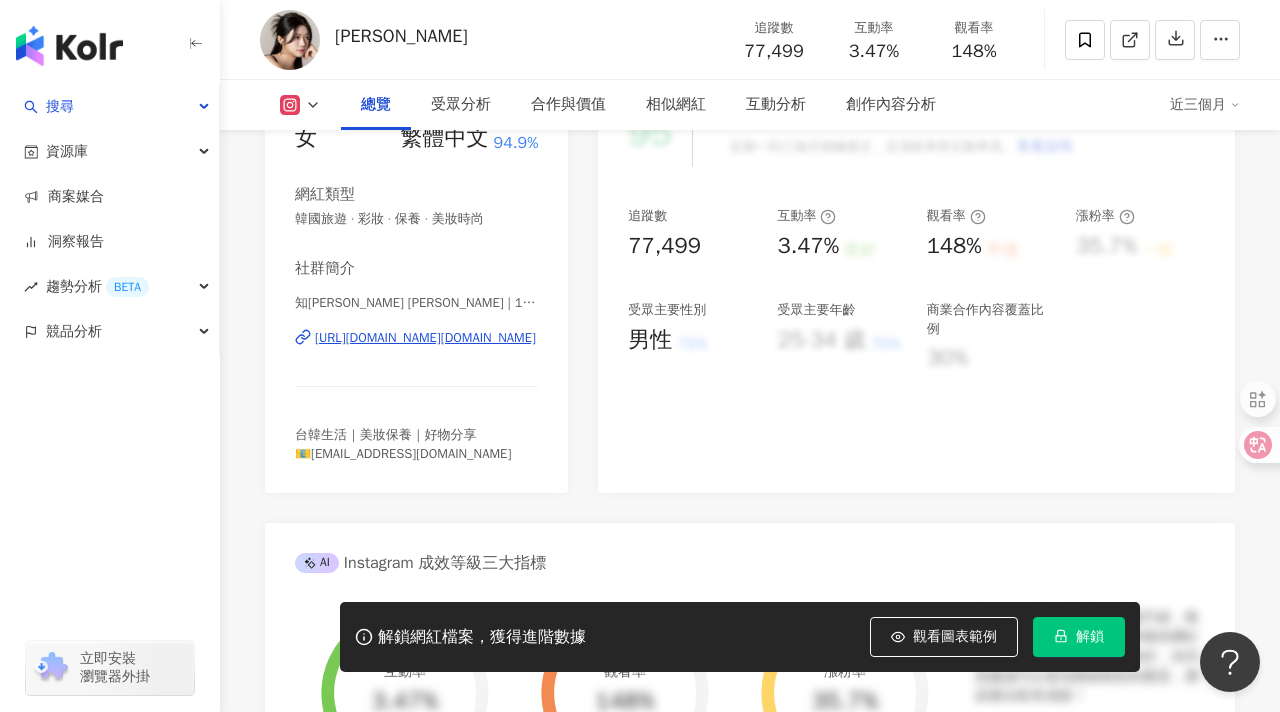 click on "知[PERSON_NAME] [PERSON_NAME] | 10j.xian" at bounding box center (416, 303) 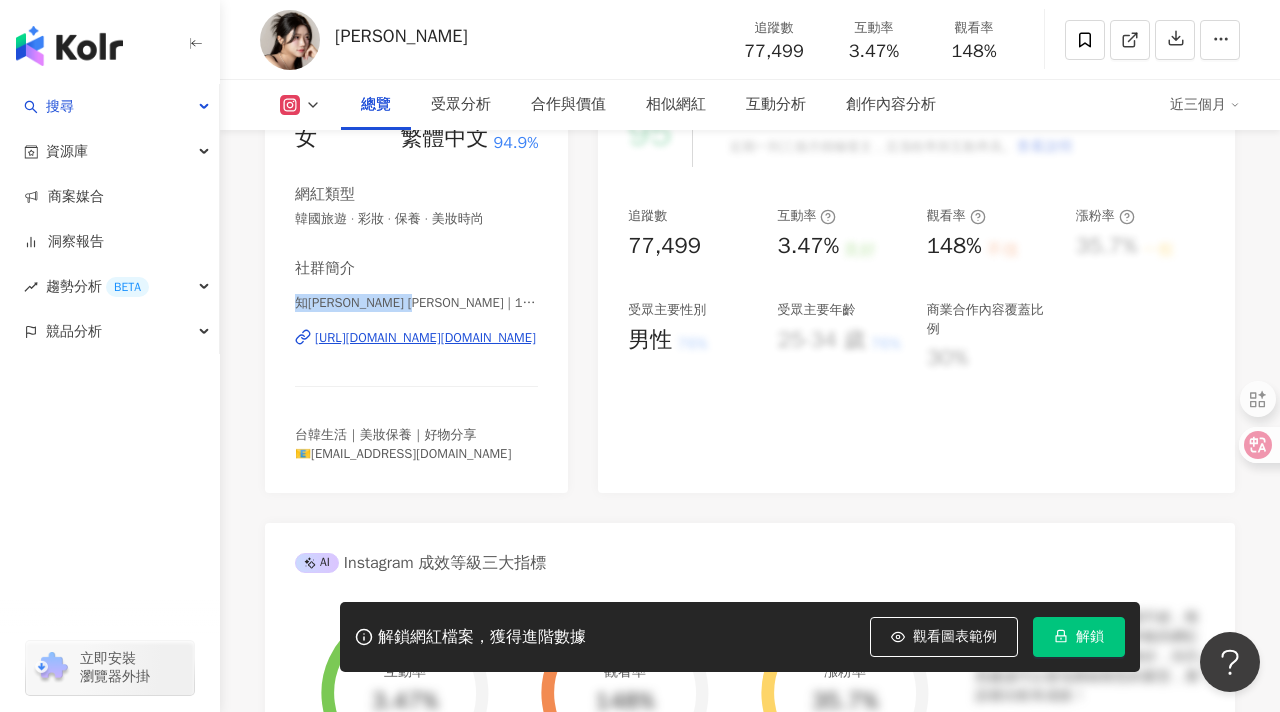 drag, startPoint x: 415, startPoint y: 301, endPoint x: 293, endPoint y: 303, distance: 122.016396 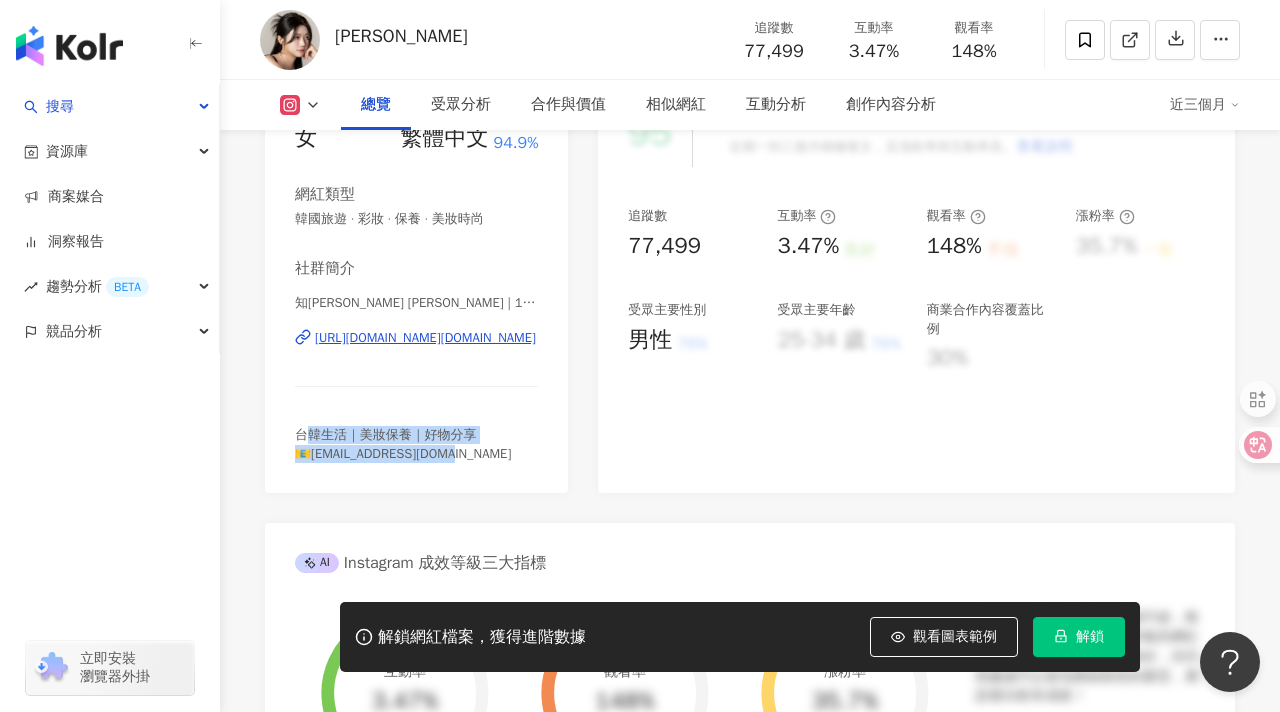 click on "台韓生活｜美妝保養｜好物分享
📧zhenni1024@gmail.com" at bounding box center [416, 444] 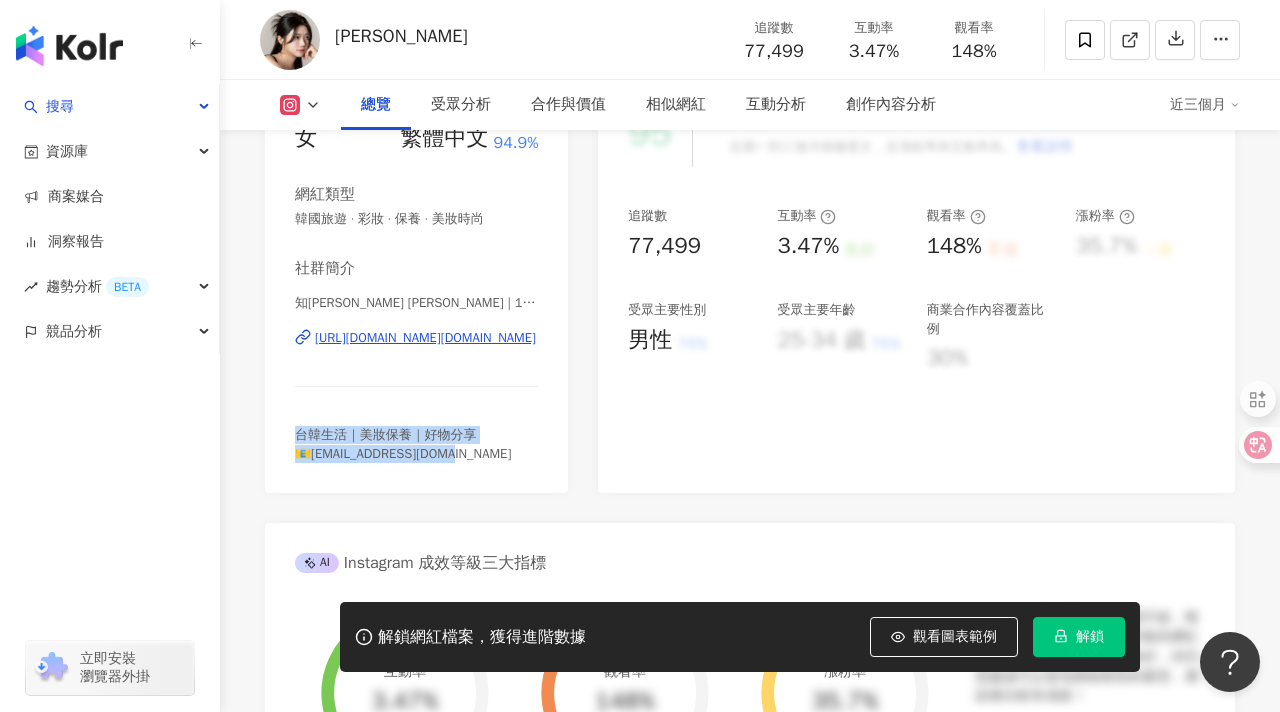drag, startPoint x: 467, startPoint y: 452, endPoint x: 282, endPoint y: 434, distance: 185.87361 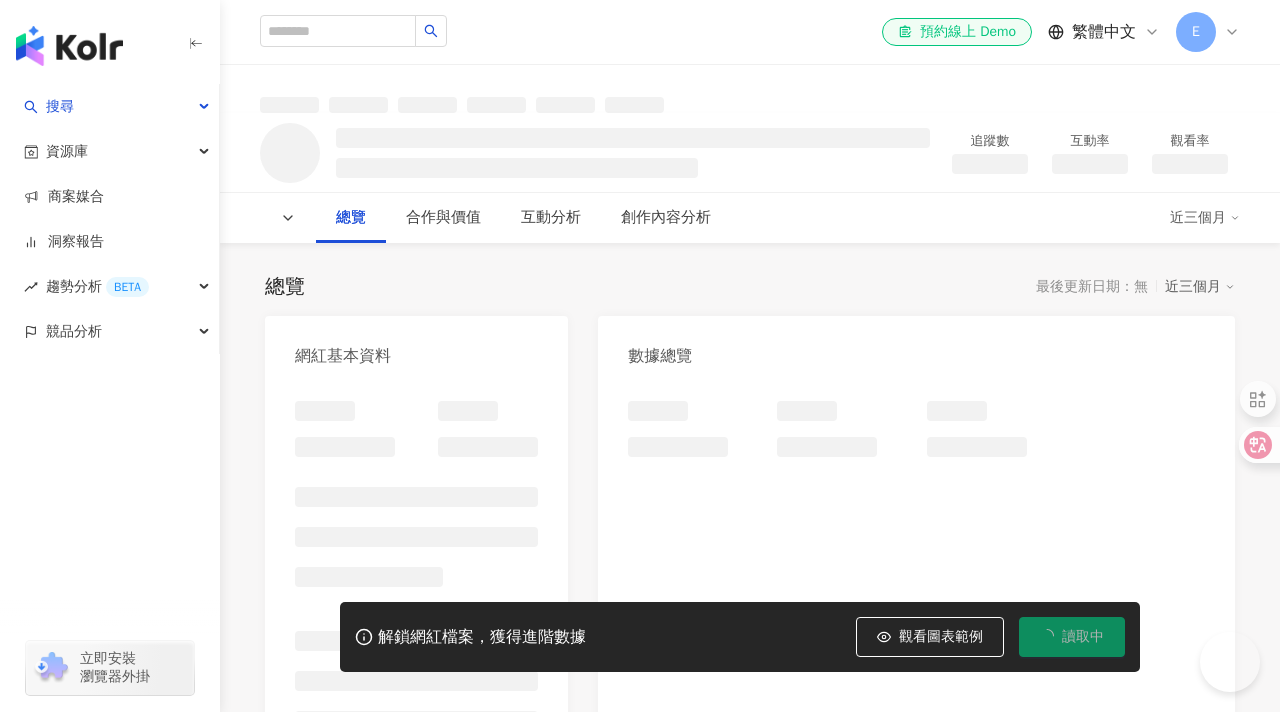 scroll, scrollTop: 0, scrollLeft: 0, axis: both 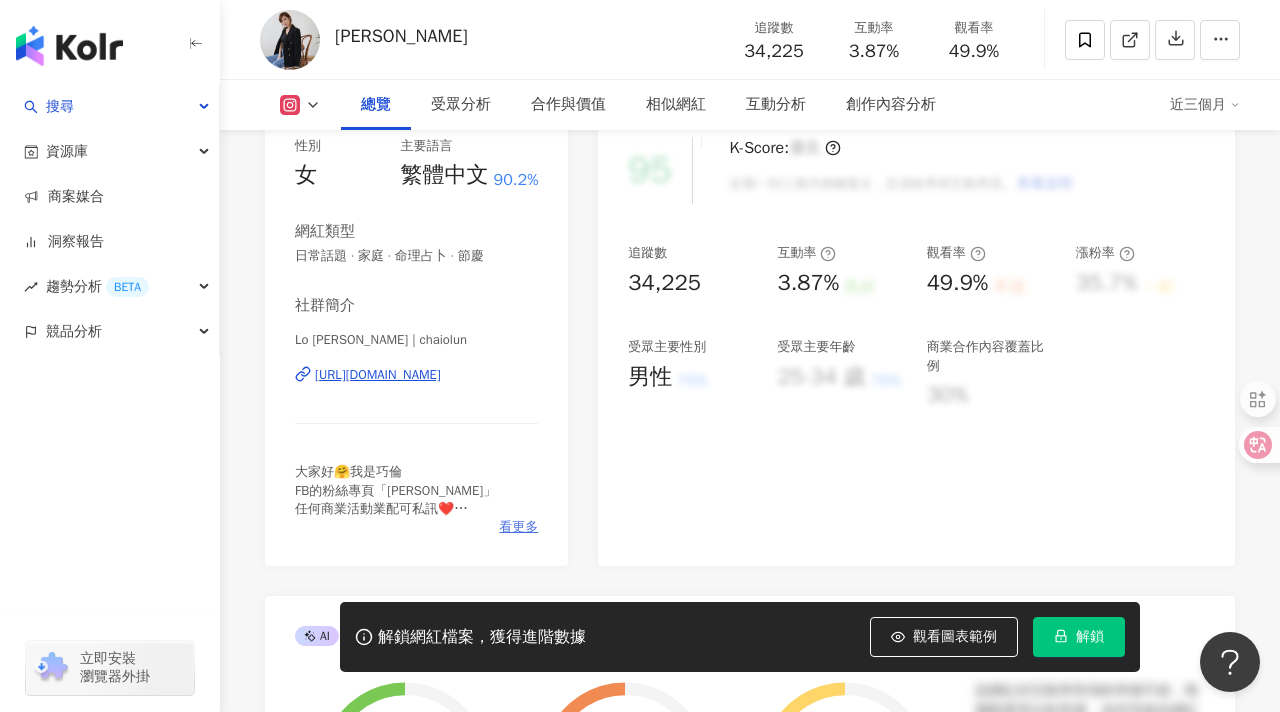 click on "看更多" at bounding box center [518, 527] 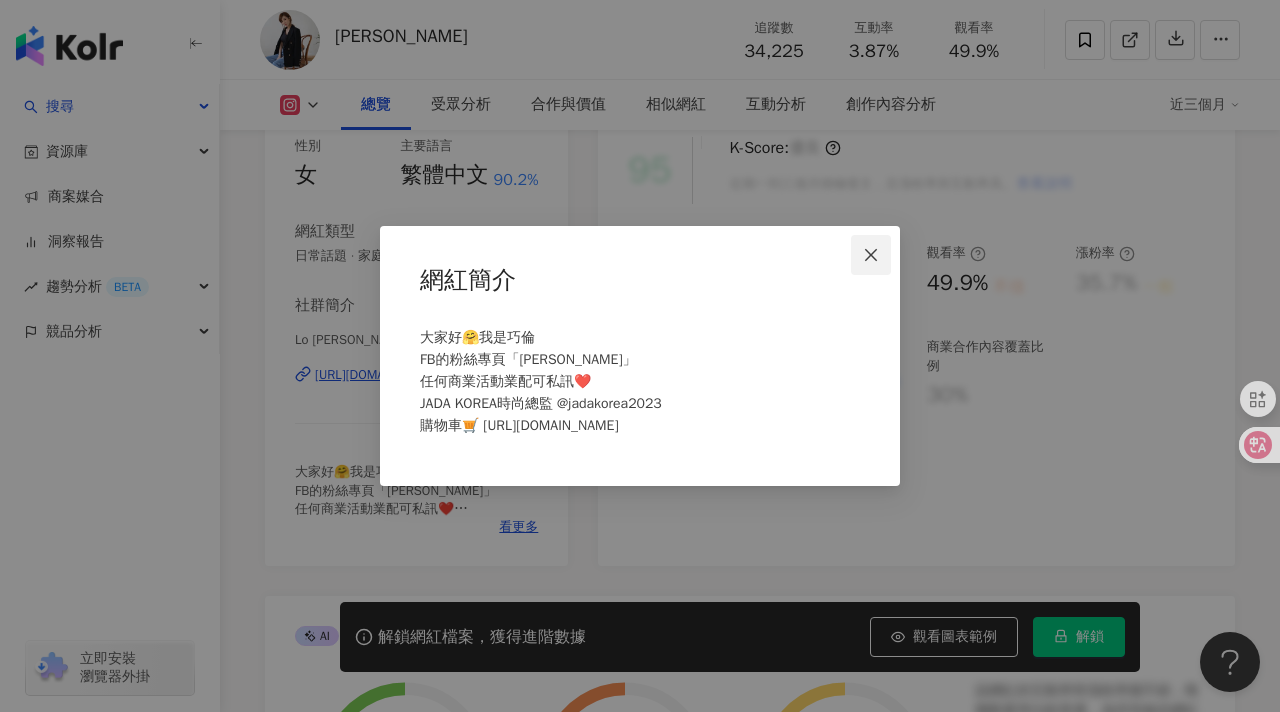 click 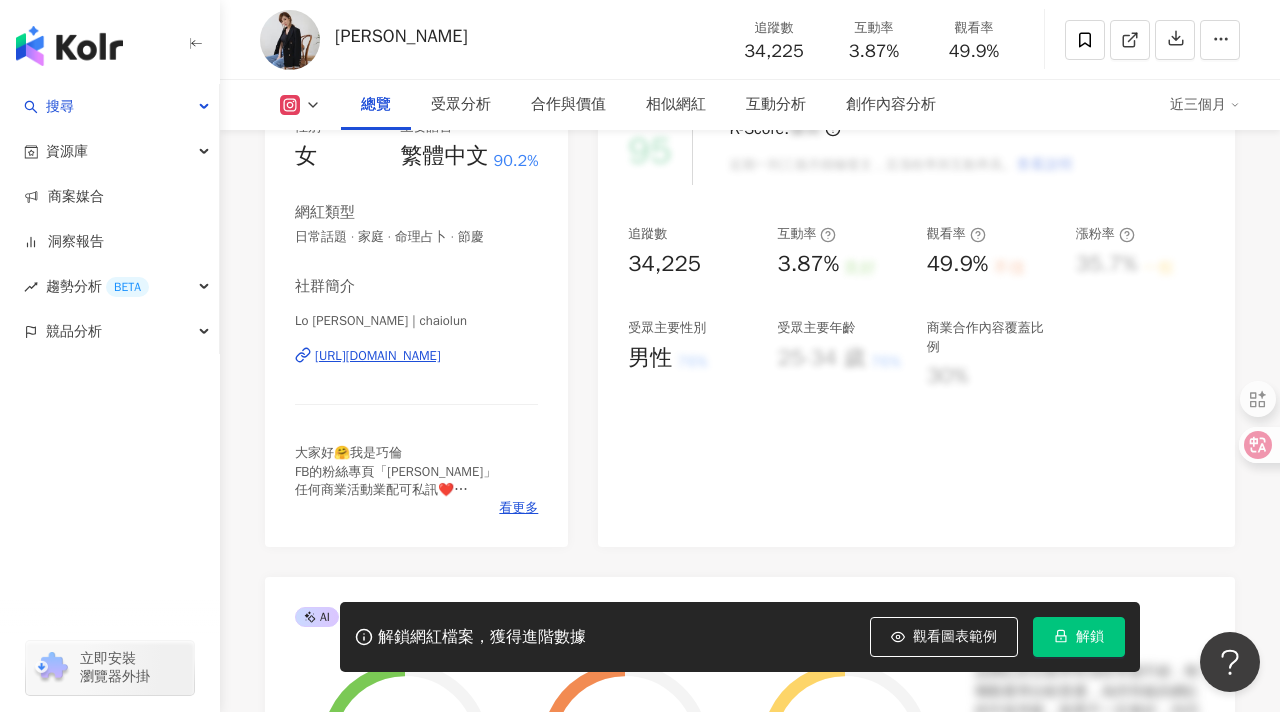 scroll, scrollTop: 318, scrollLeft: 0, axis: vertical 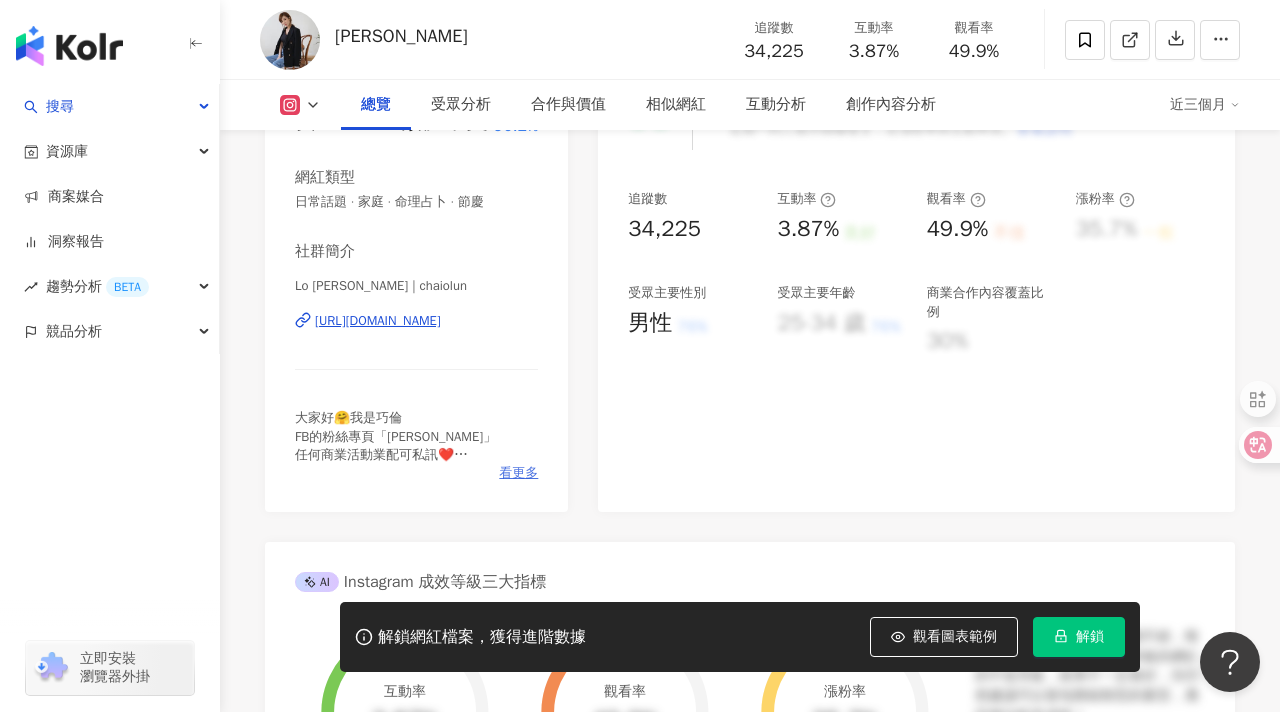 click on "看更多" at bounding box center [518, 473] 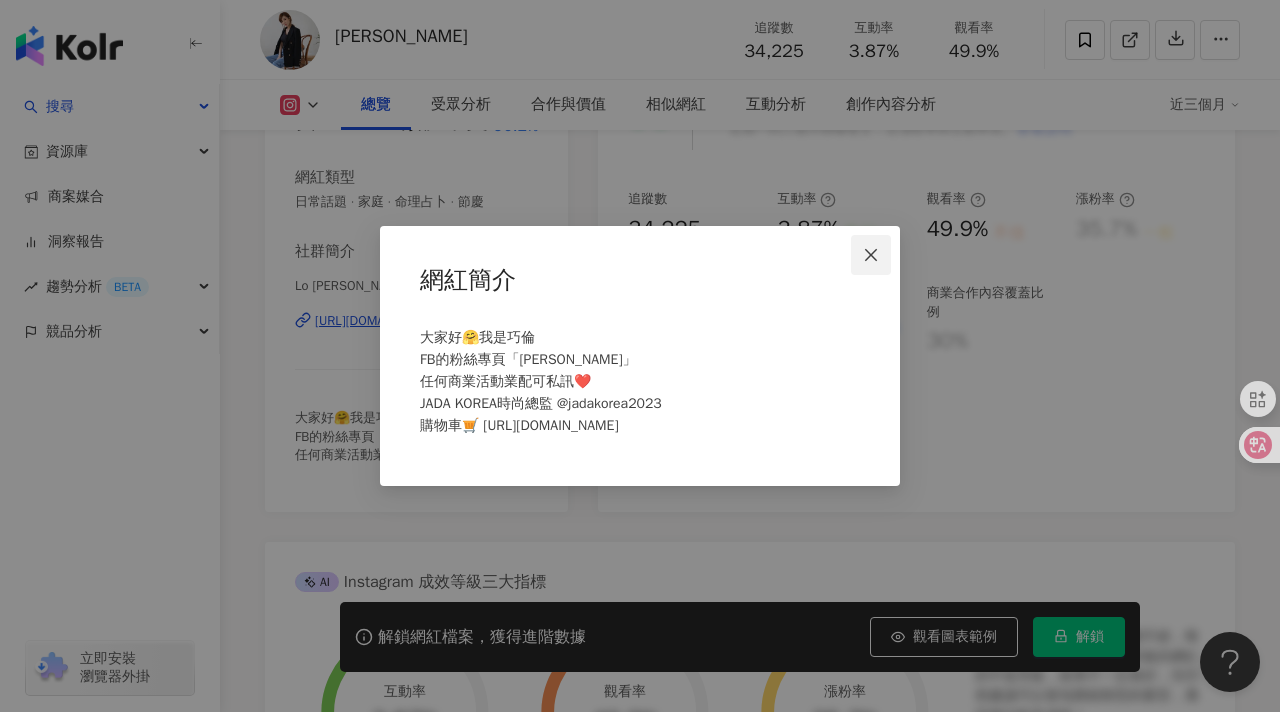 click 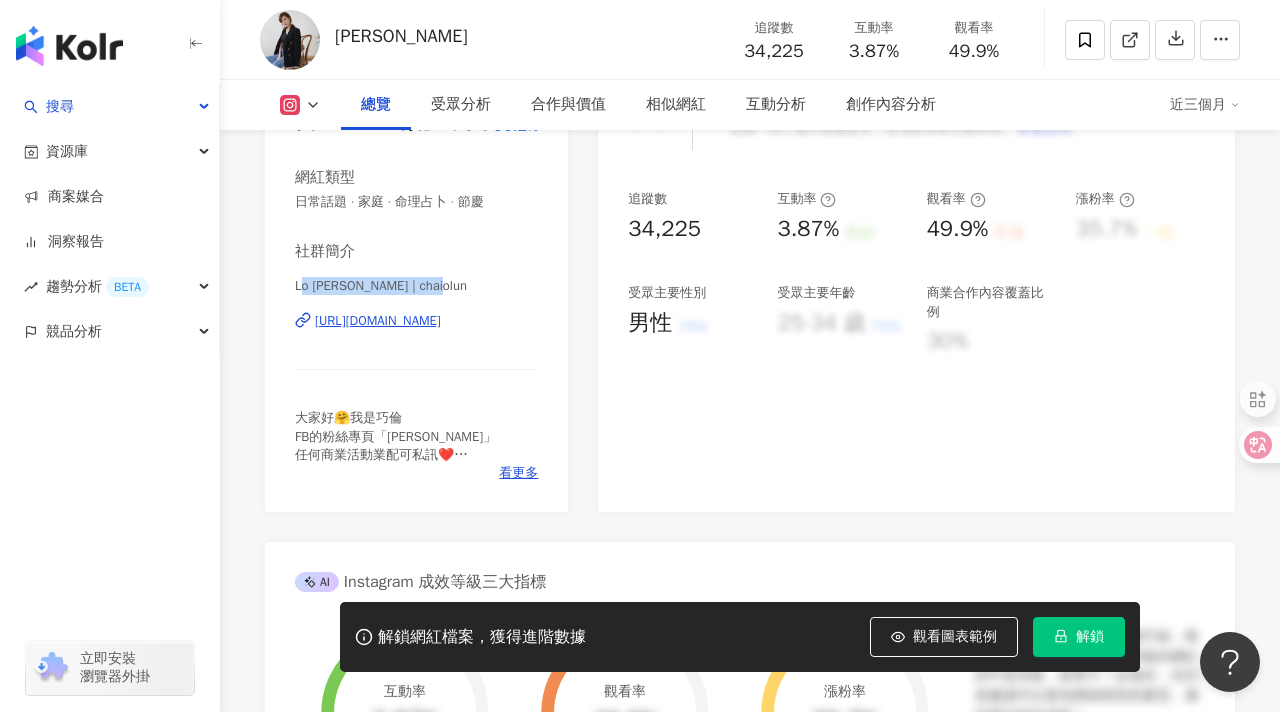 drag, startPoint x: 300, startPoint y: 288, endPoint x: 444, endPoint y: 281, distance: 144.17004 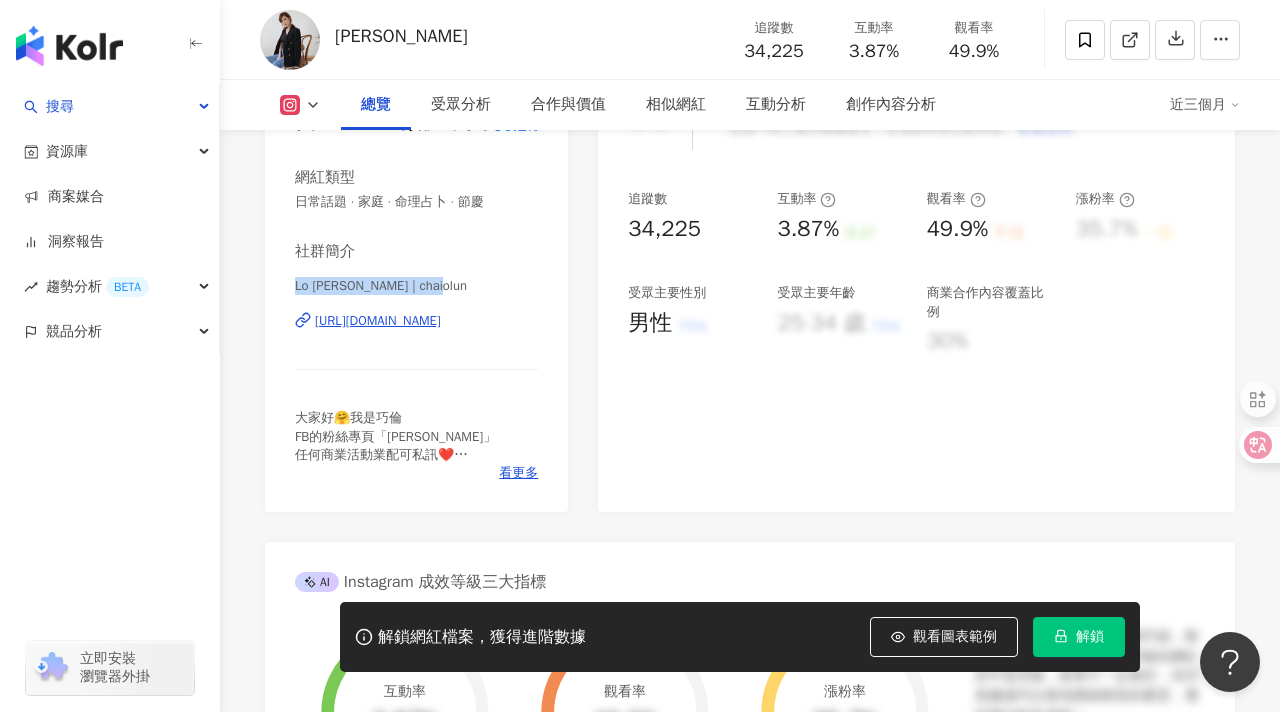 drag, startPoint x: 444, startPoint y: 281, endPoint x: 291, endPoint y: 282, distance: 153.00327 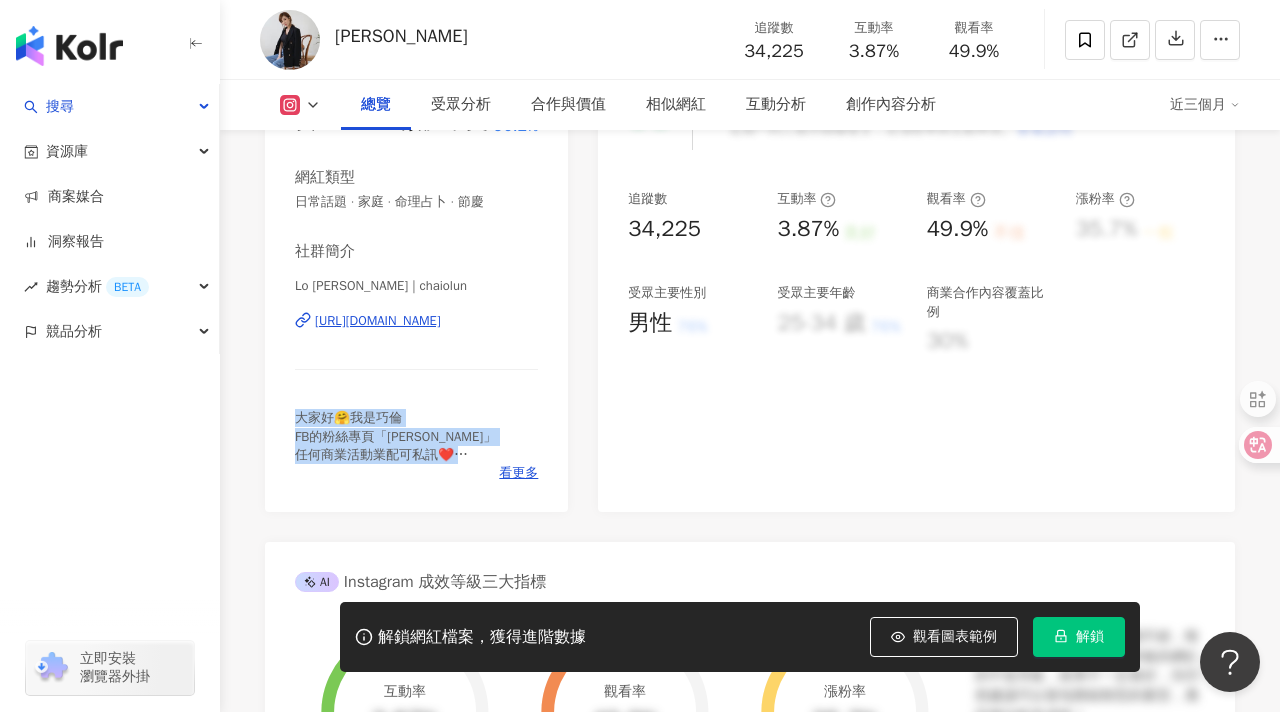 drag, startPoint x: 416, startPoint y: 466, endPoint x: 433, endPoint y: 467, distance: 17.029387 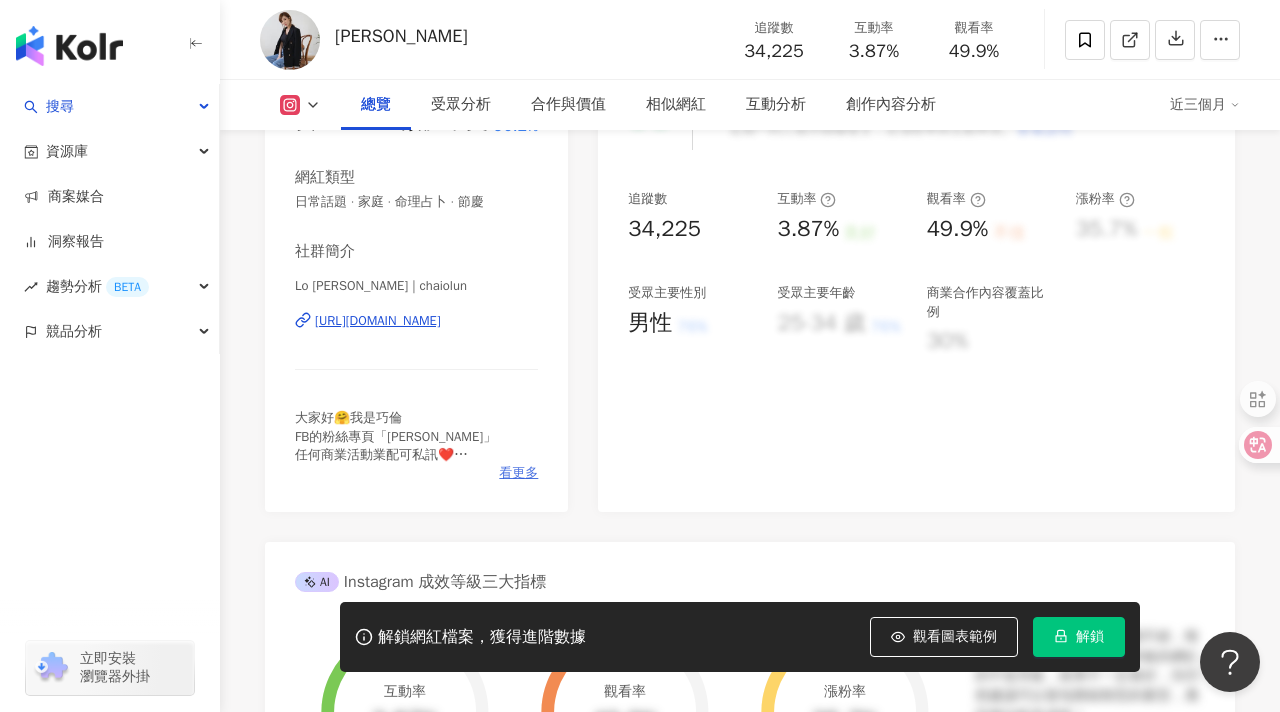 click on "看更多" at bounding box center [518, 473] 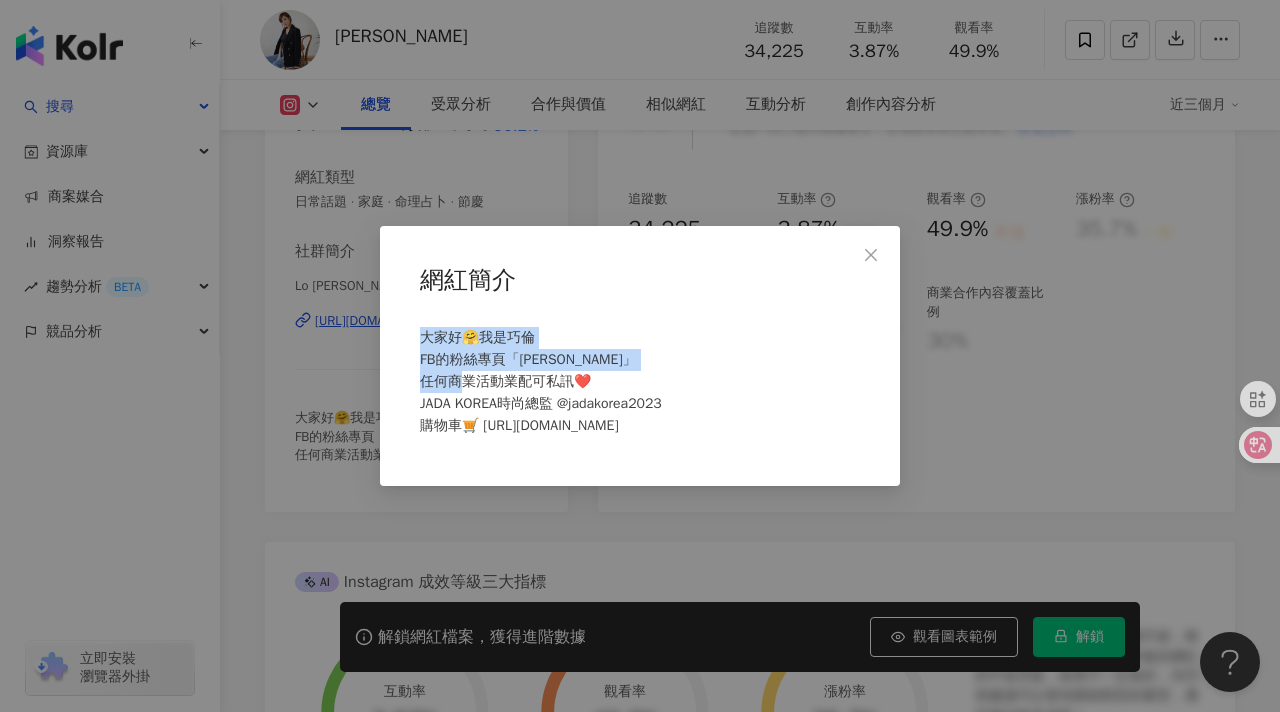 drag, startPoint x: 414, startPoint y: 334, endPoint x: 585, endPoint y: 388, distance: 179.32373 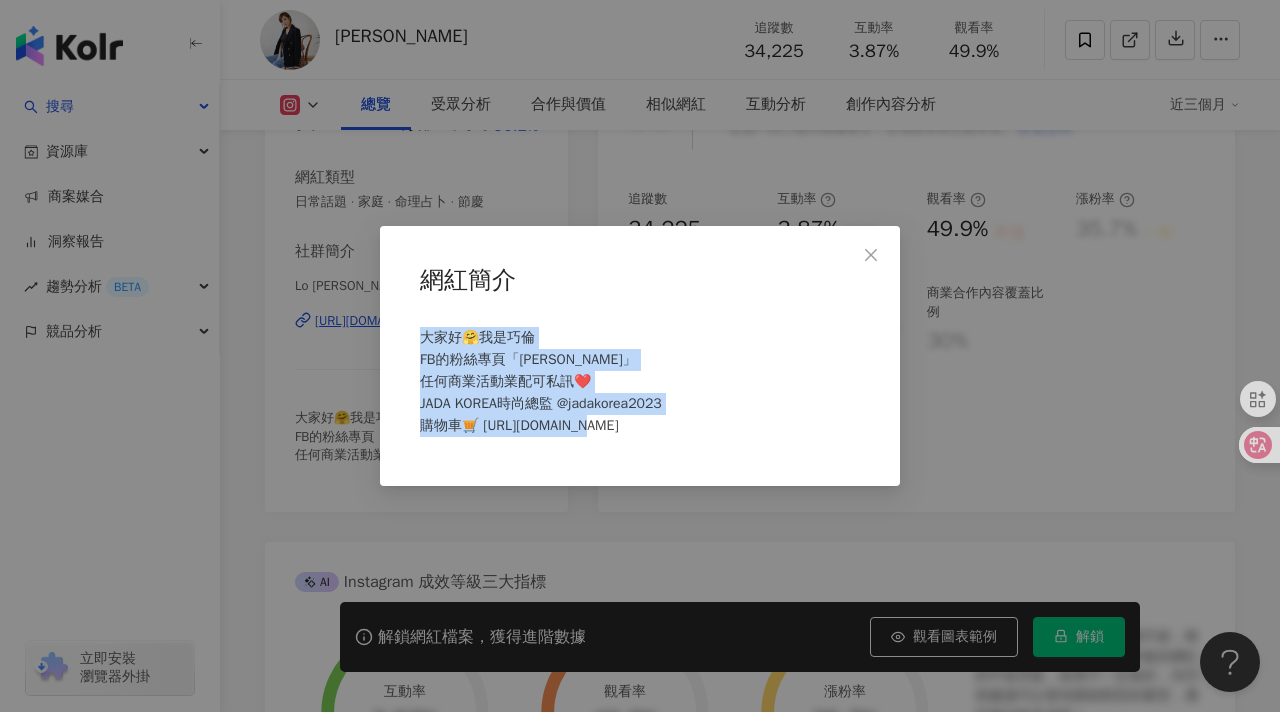 drag, startPoint x: 421, startPoint y: 334, endPoint x: 652, endPoint y: 429, distance: 249.7719 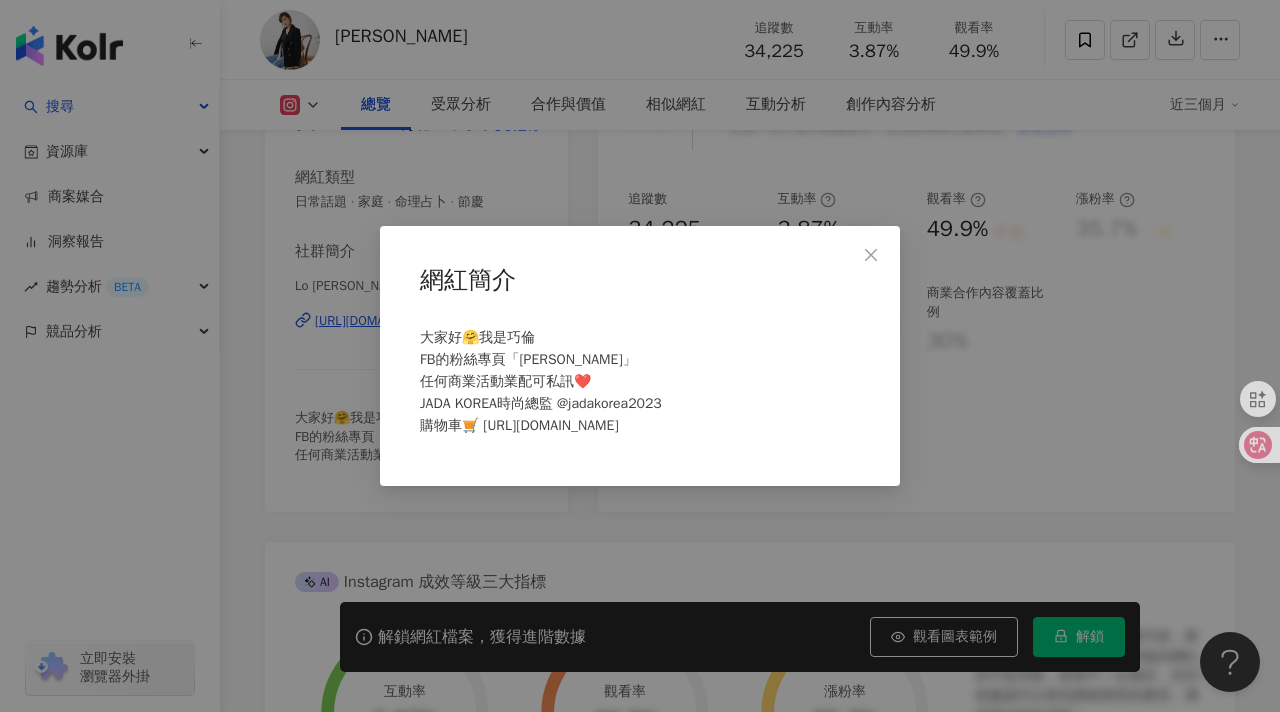 click on "網紅簡介 大家好🤗我是巧倫
FB的粉絲專頁「羅巧倫」
任何商業活動業配可私訊❤️
JADA KOREA時尚總監 @jadakorea2023
購物車🛒 https://www.jadakorea.co" at bounding box center (640, 356) 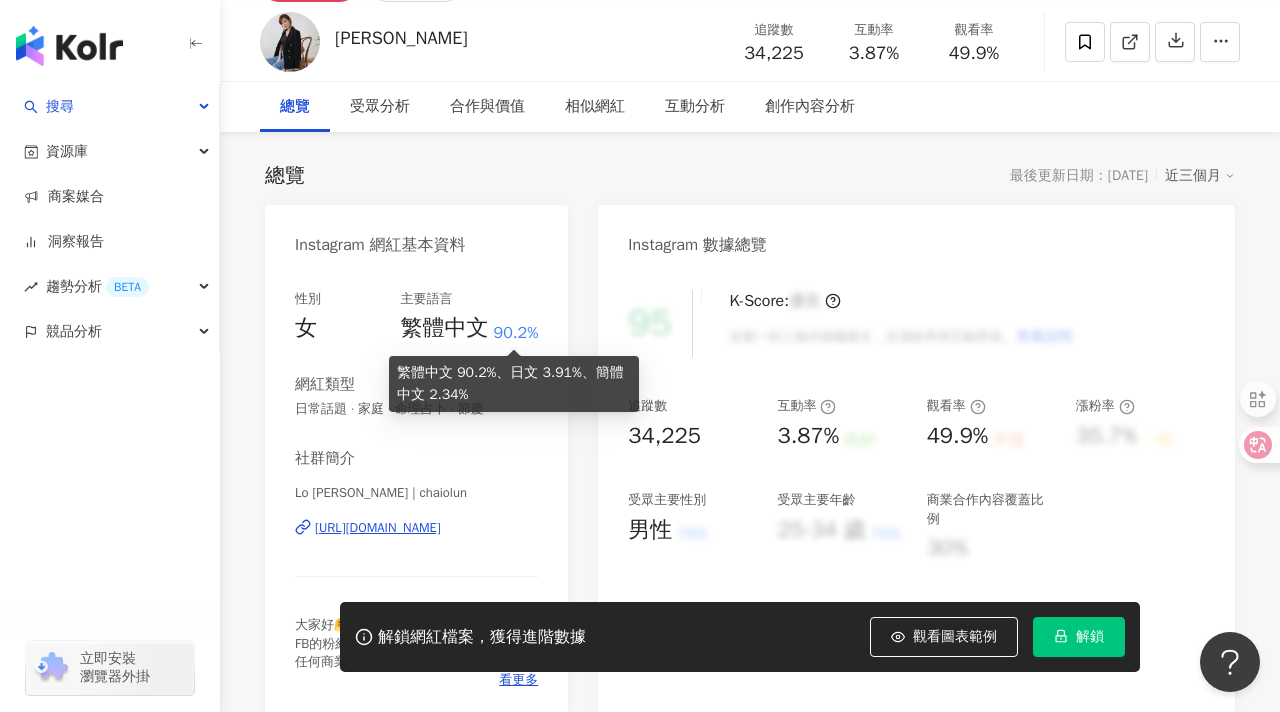 scroll, scrollTop: 0, scrollLeft: 0, axis: both 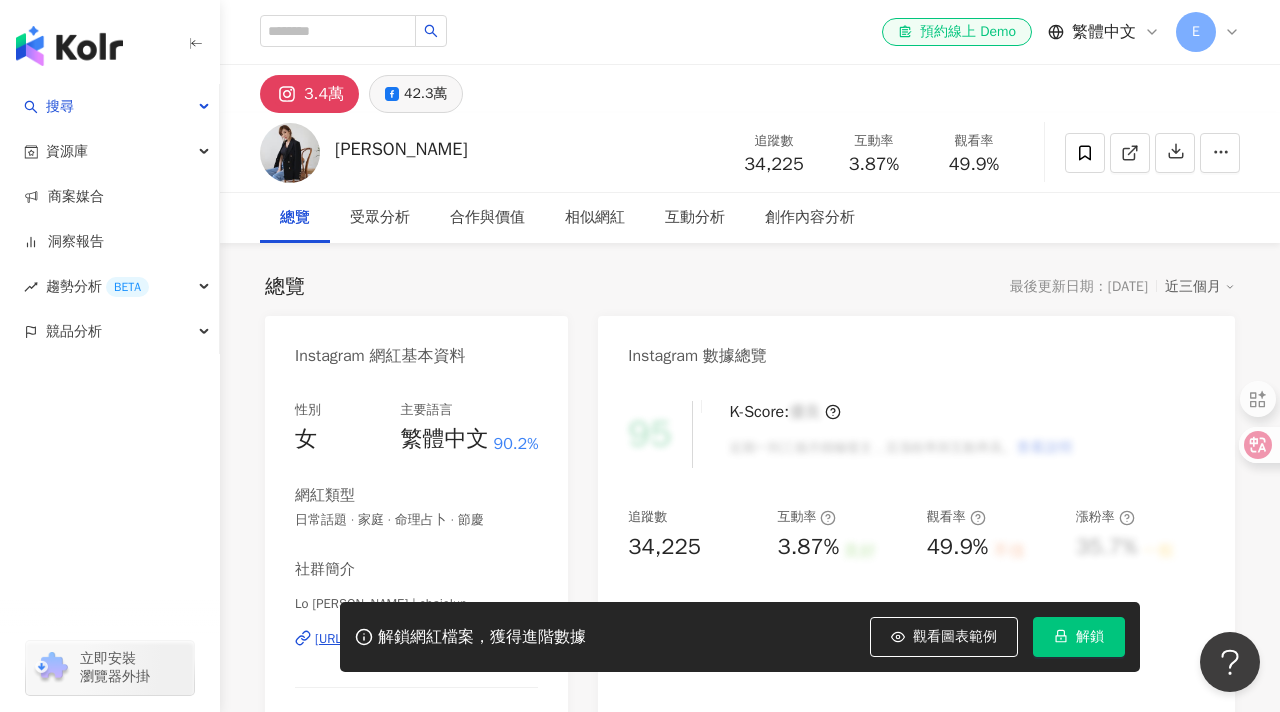 click on "42.3萬" at bounding box center [425, 94] 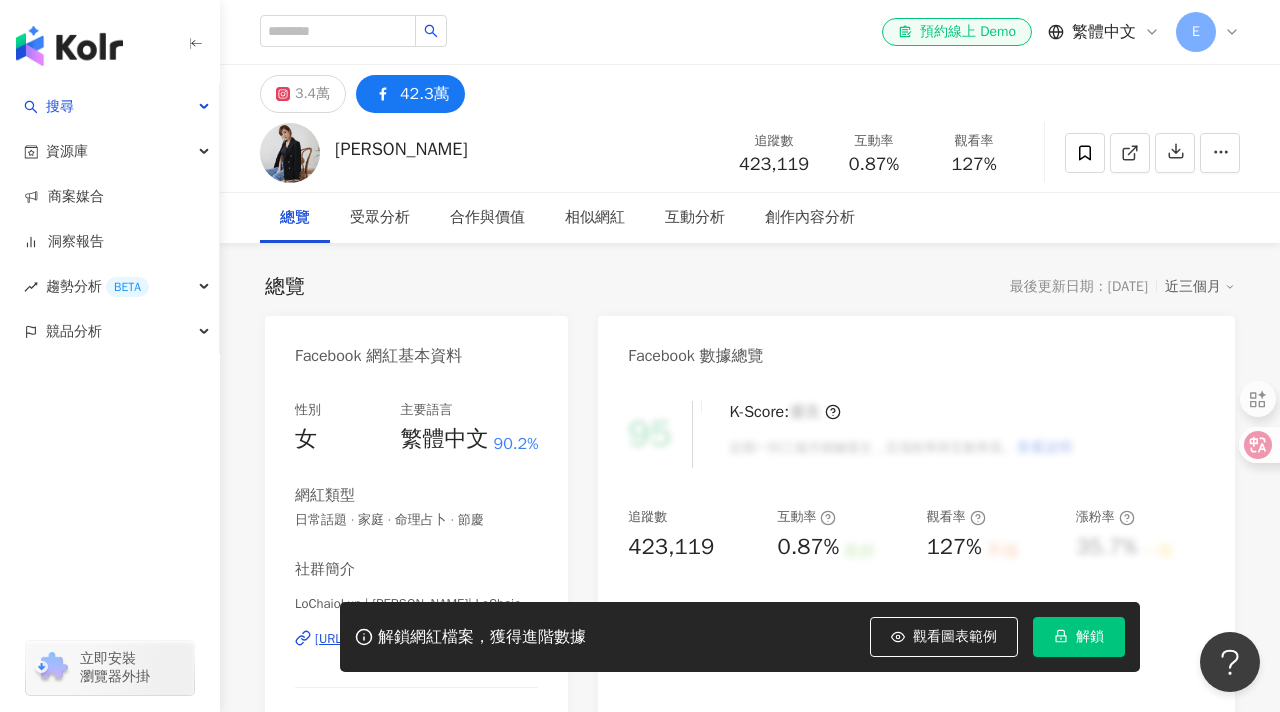 click on "42.3萬" at bounding box center [425, 94] 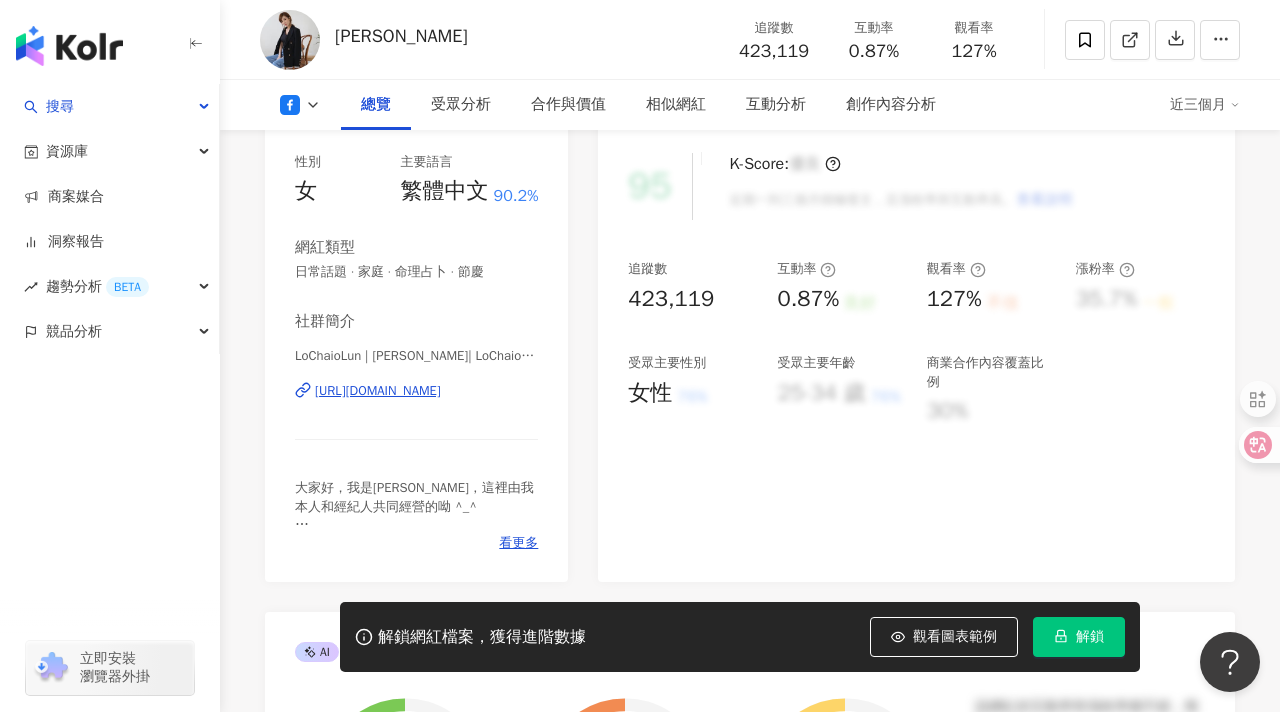 scroll, scrollTop: 416, scrollLeft: 0, axis: vertical 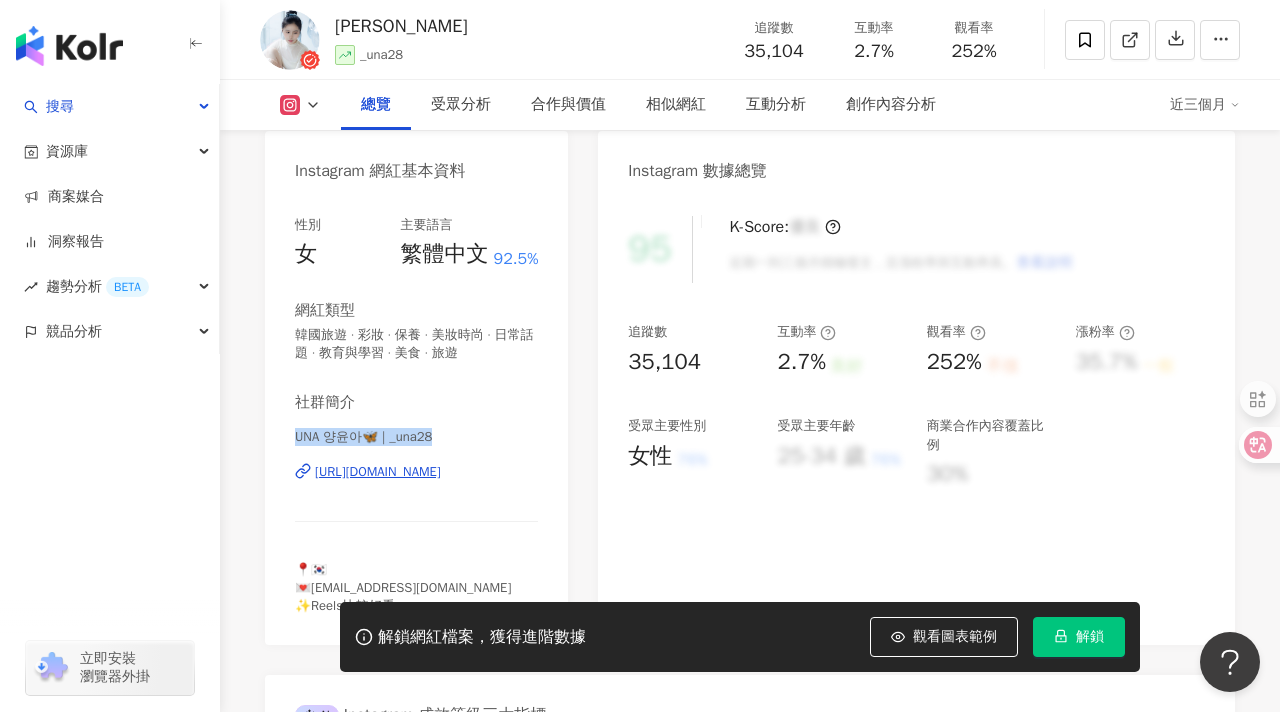 drag, startPoint x: 438, startPoint y: 437, endPoint x: 294, endPoint y: 436, distance: 144.00348 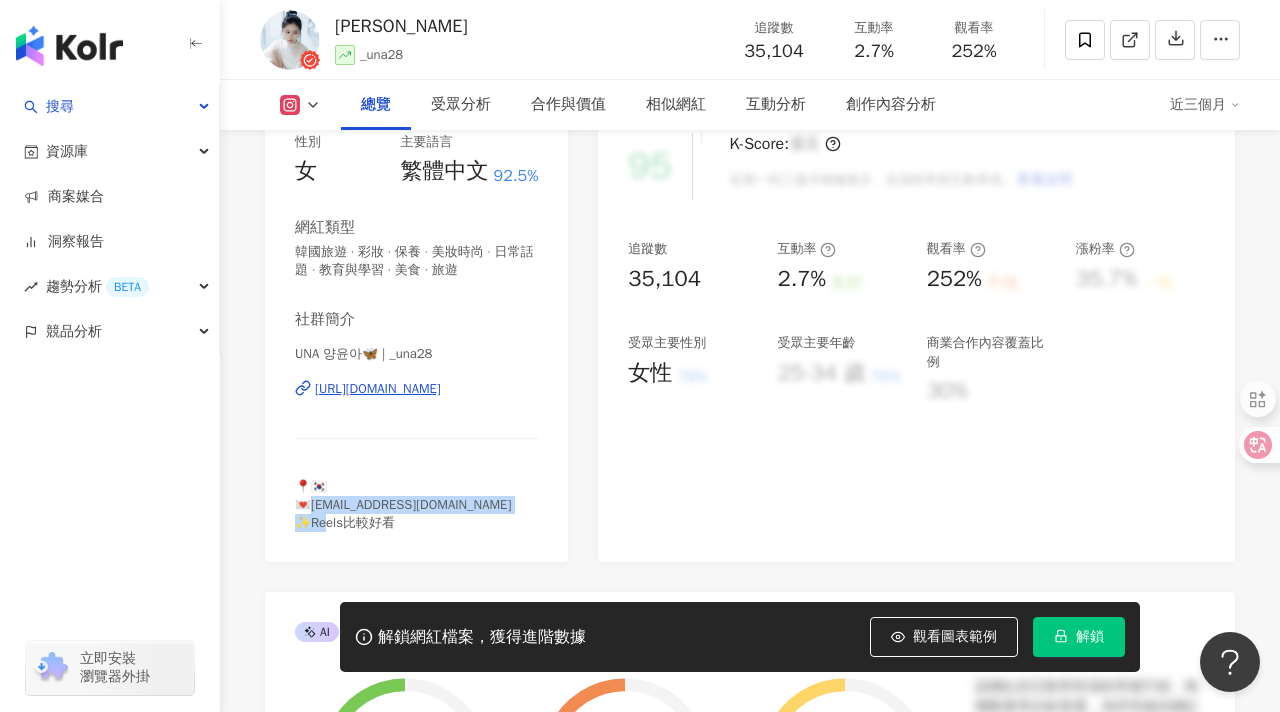 drag, startPoint x: 443, startPoint y: 527, endPoint x: 307, endPoint y: 509, distance: 137.186 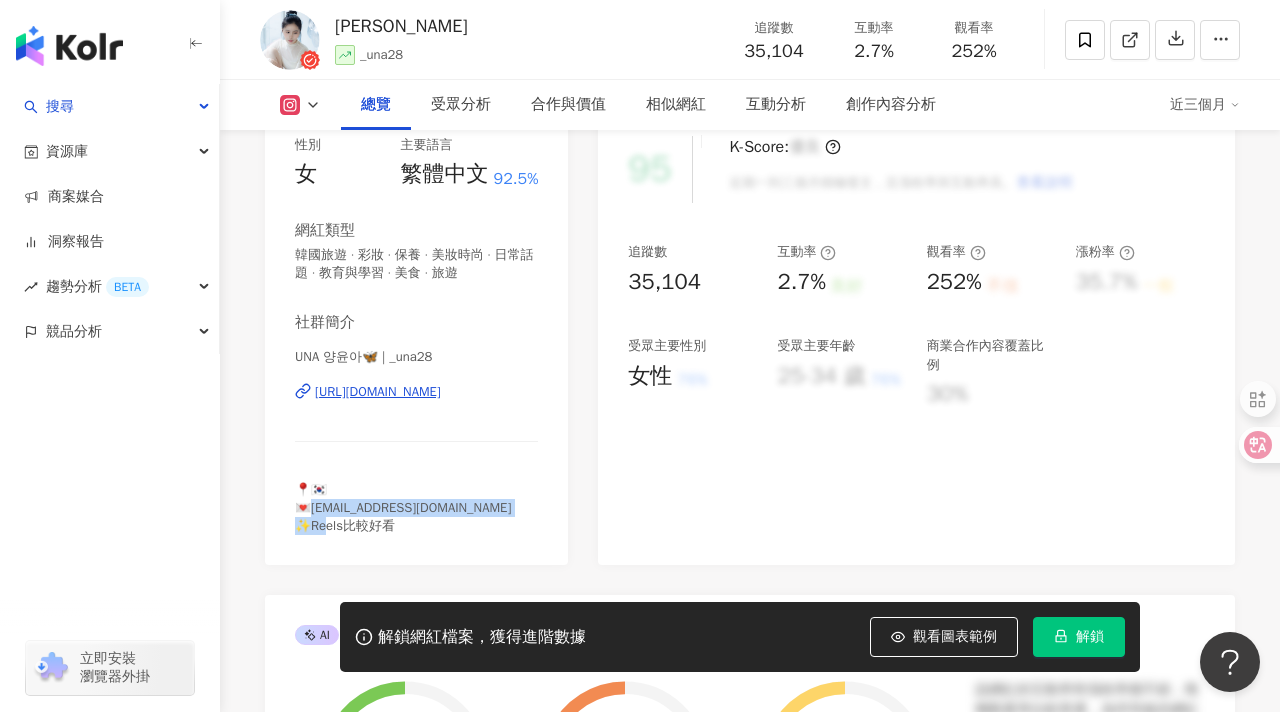 scroll, scrollTop: 136, scrollLeft: 0, axis: vertical 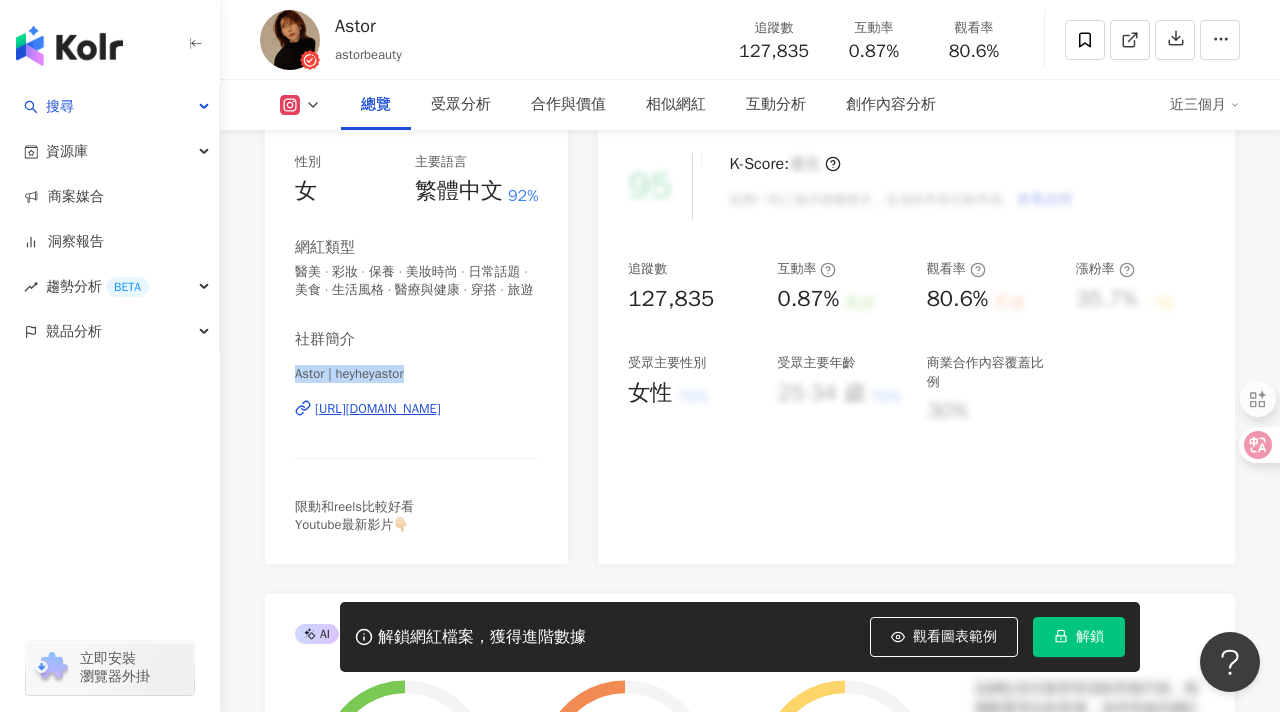 drag, startPoint x: 427, startPoint y: 396, endPoint x: 298, endPoint y: 397, distance: 129.00388 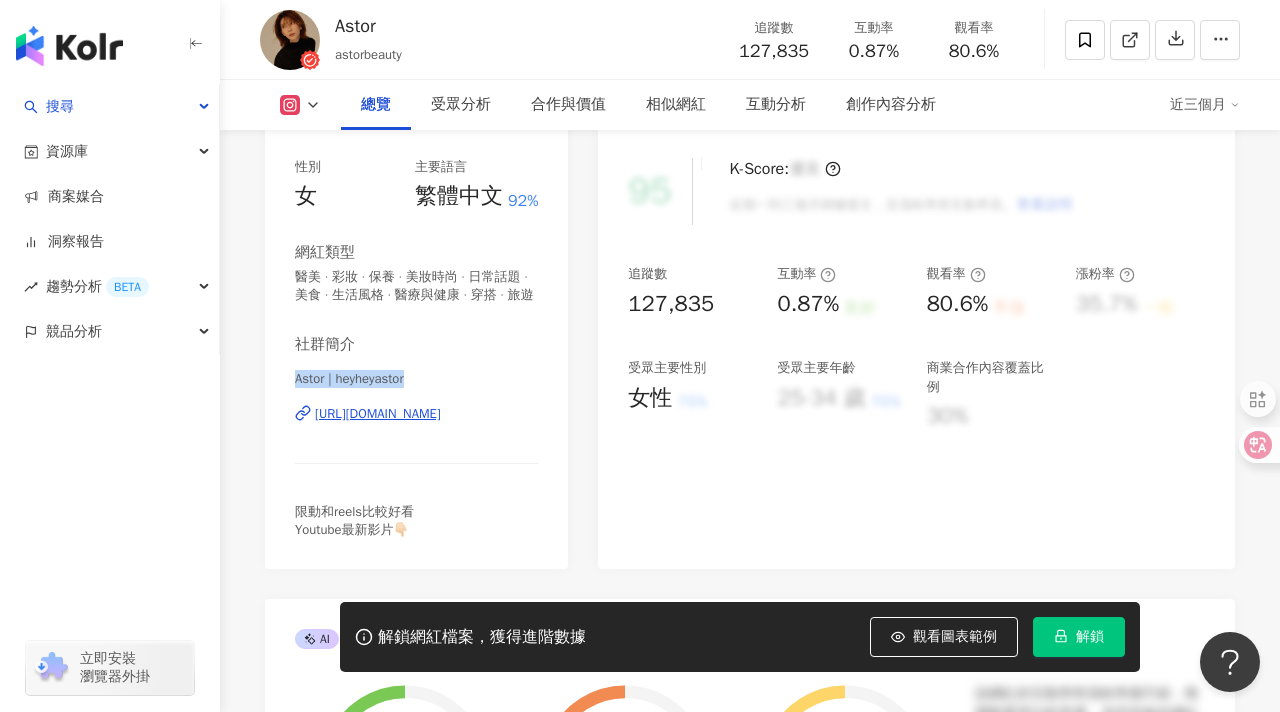 scroll, scrollTop: 254, scrollLeft: 0, axis: vertical 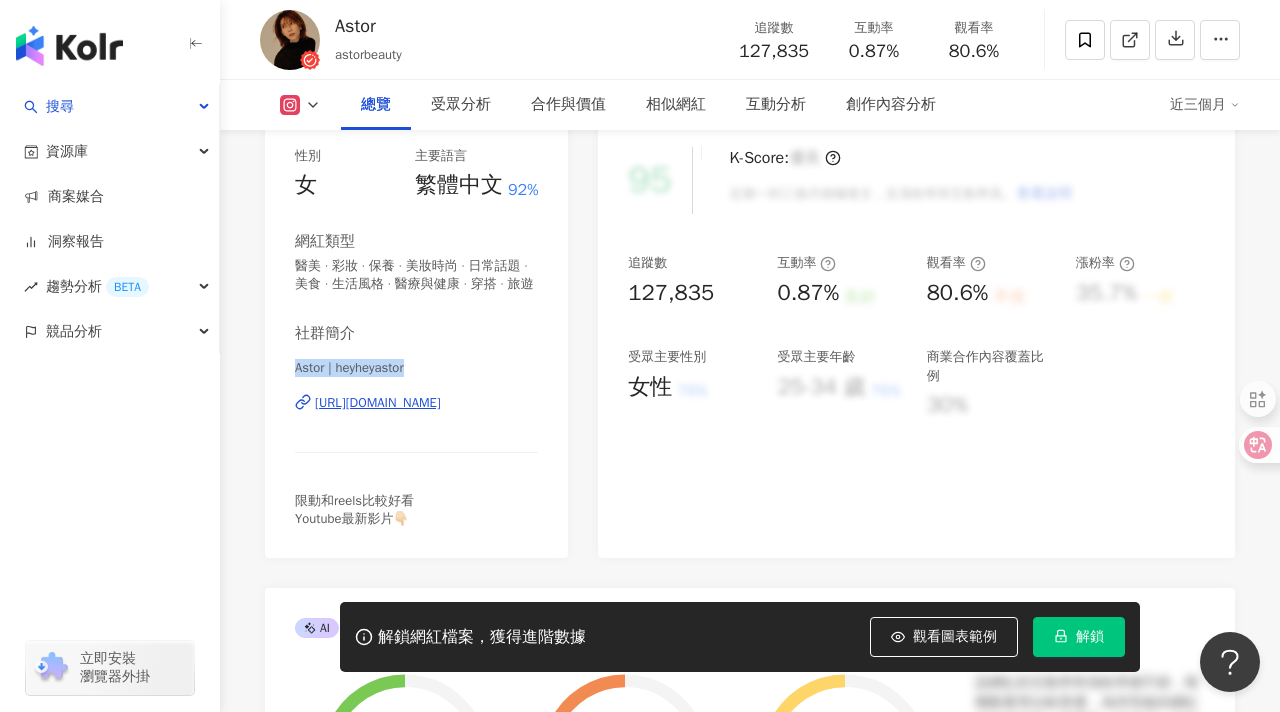 click on "https://www.instagram.com/heyheyastor/" at bounding box center [378, 403] 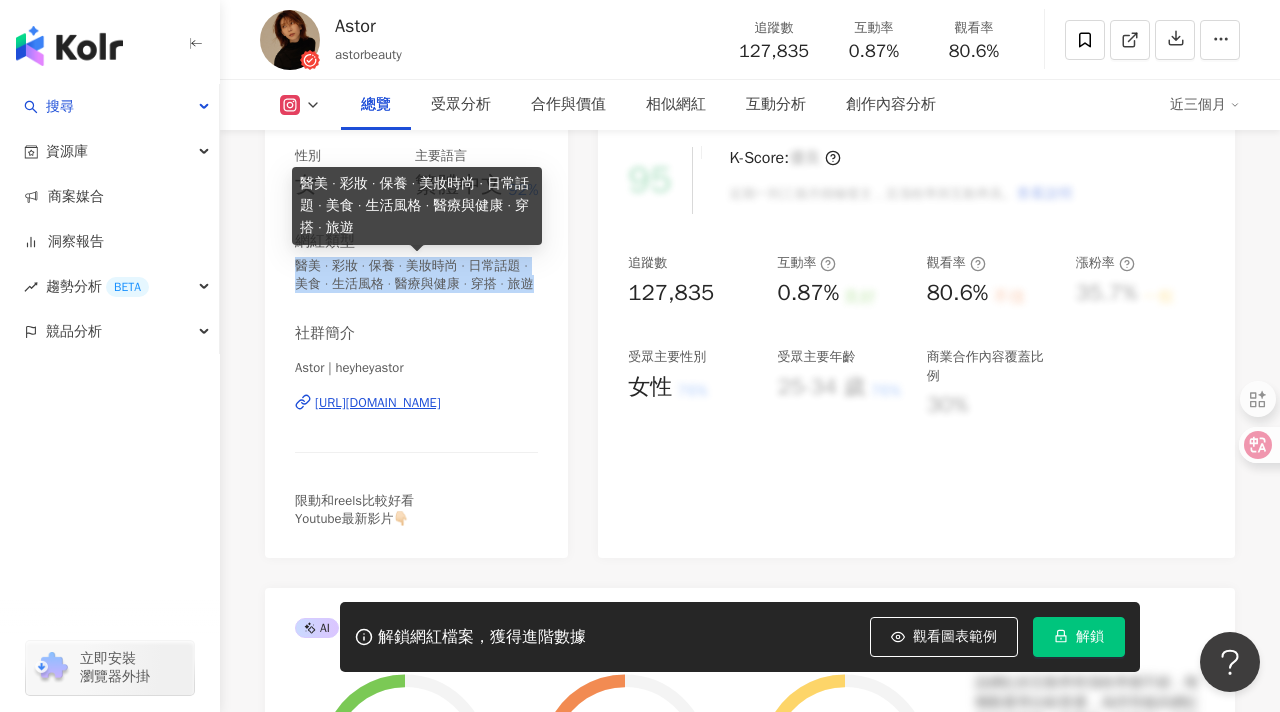 drag, startPoint x: 295, startPoint y: 264, endPoint x: 382, endPoint y: 303, distance: 95.34149 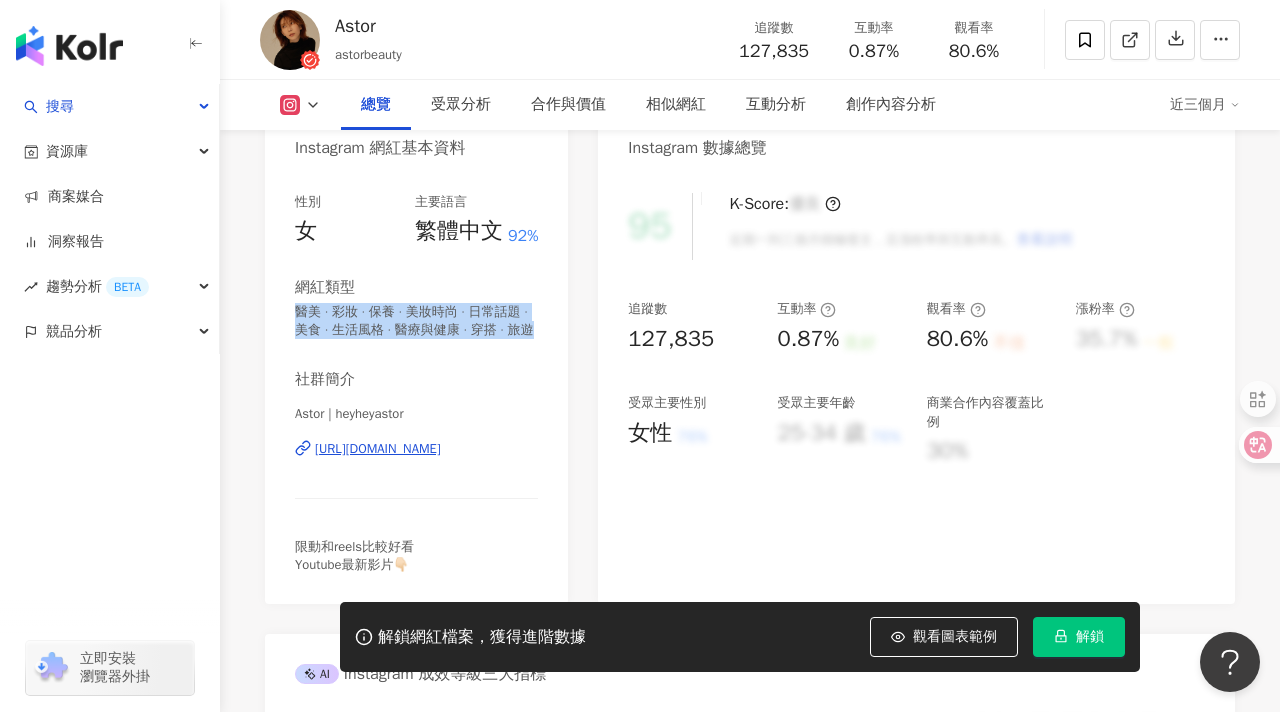 scroll, scrollTop: 203, scrollLeft: 0, axis: vertical 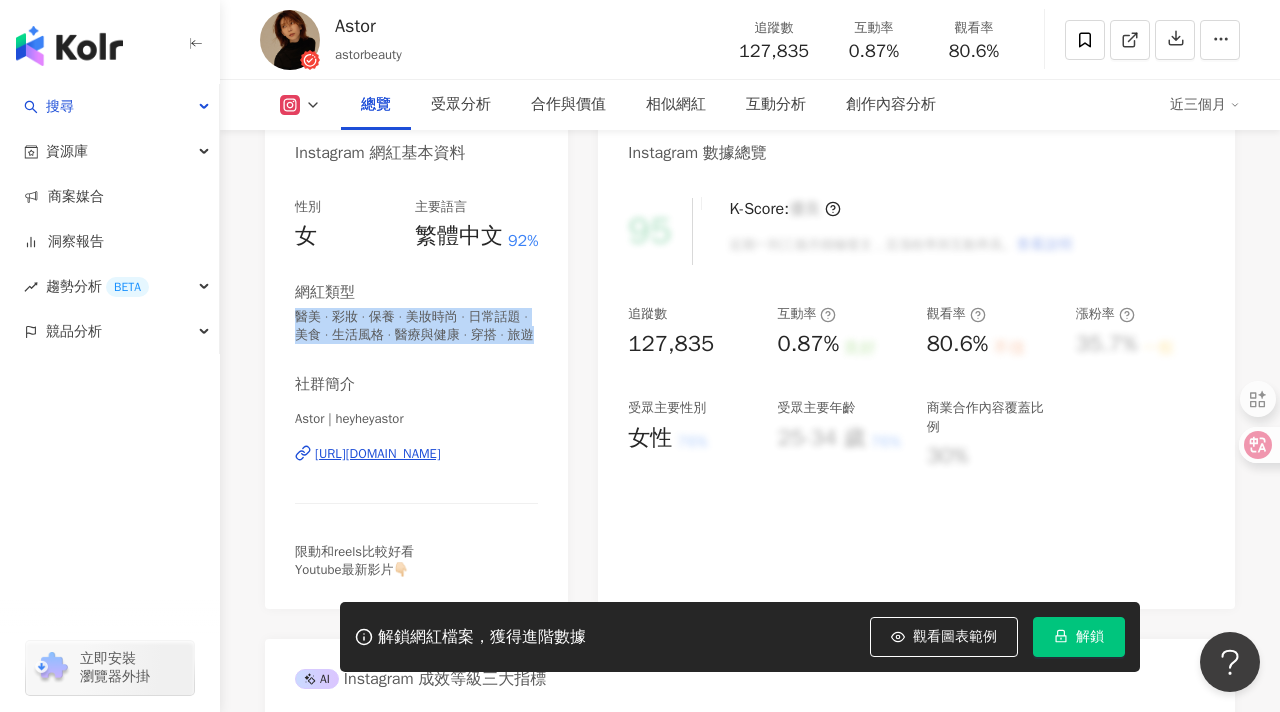 click 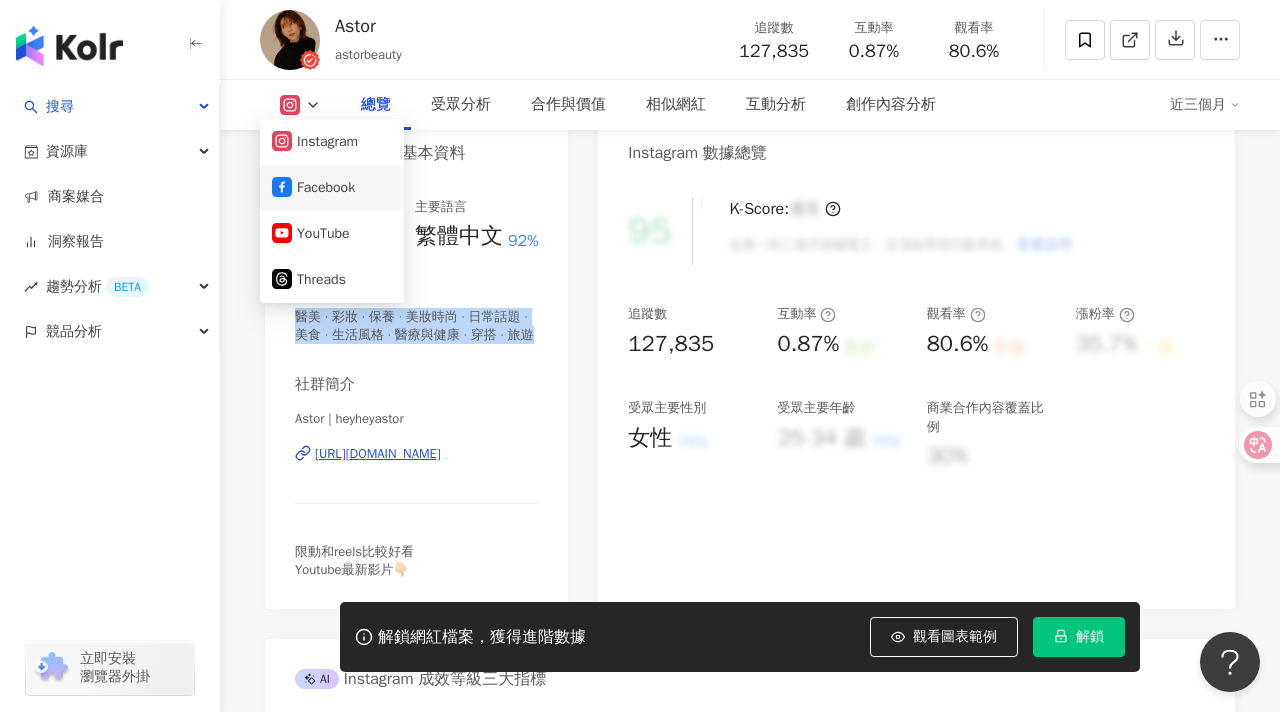 click on "Facebook" at bounding box center [332, 188] 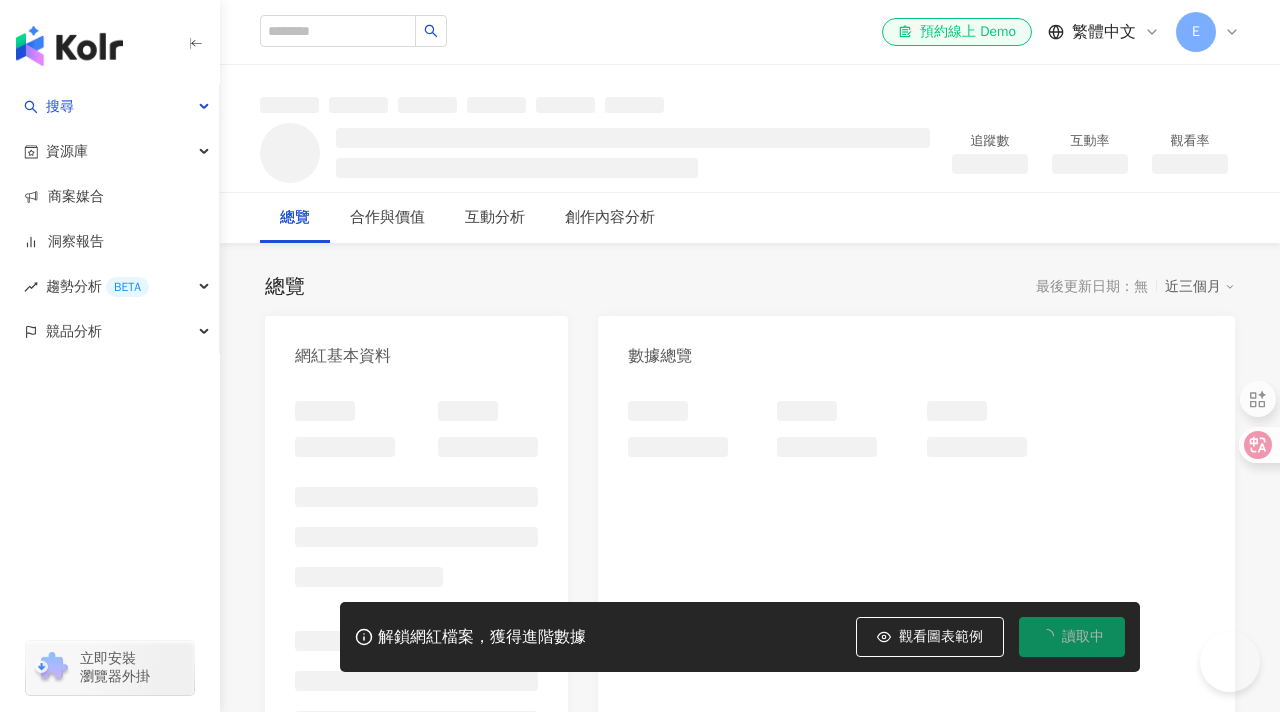 scroll, scrollTop: 0, scrollLeft: 0, axis: both 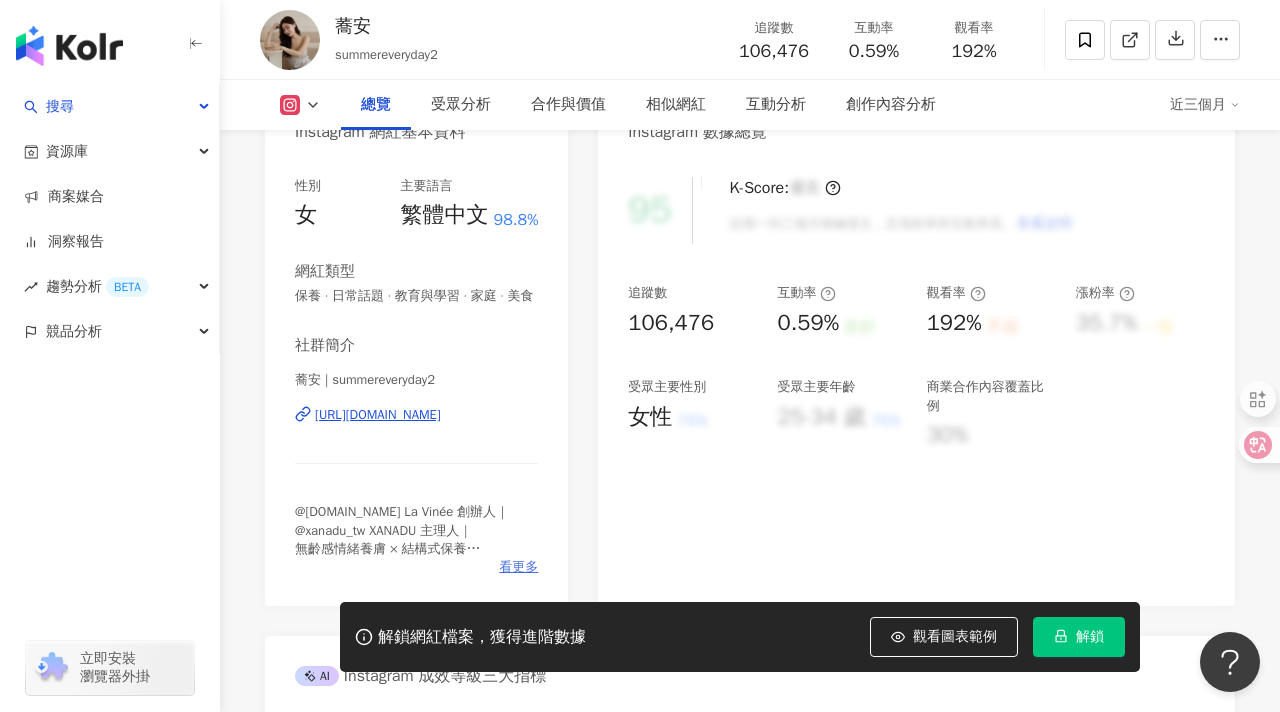 click on "看更多" at bounding box center (518, 567) 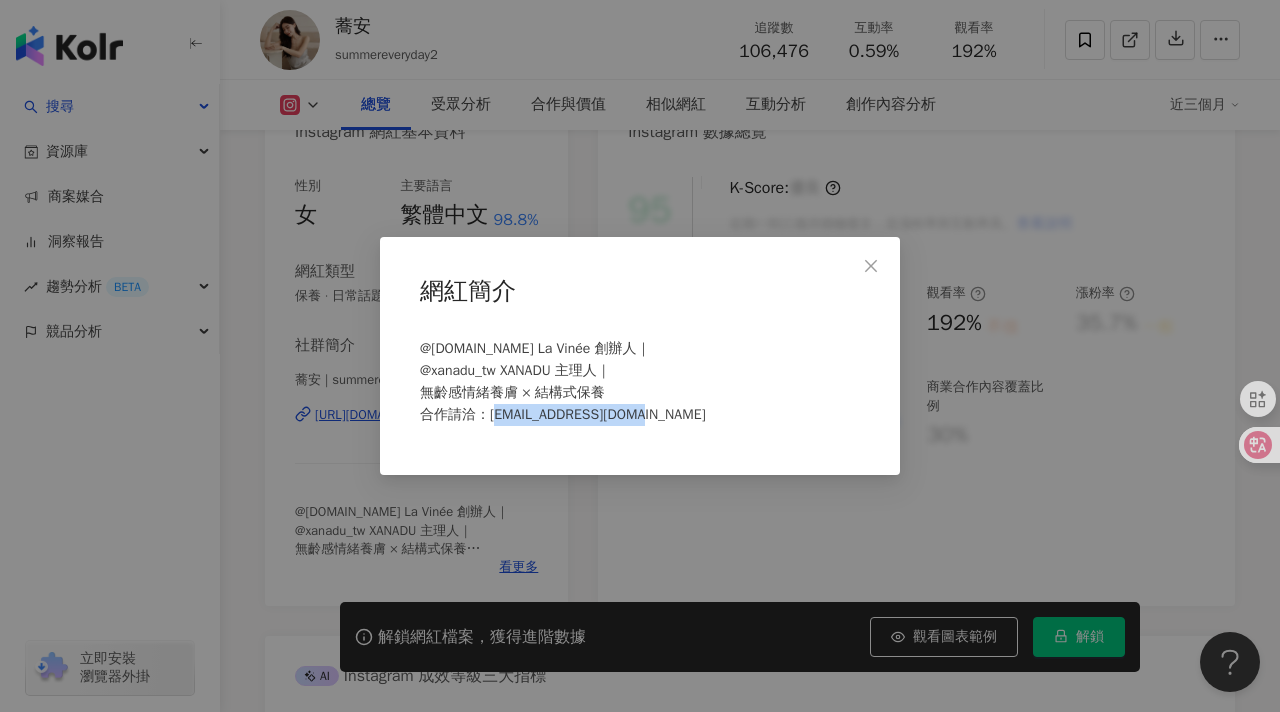 drag, startPoint x: 664, startPoint y: 422, endPoint x: 491, endPoint y: 419, distance: 173.02602 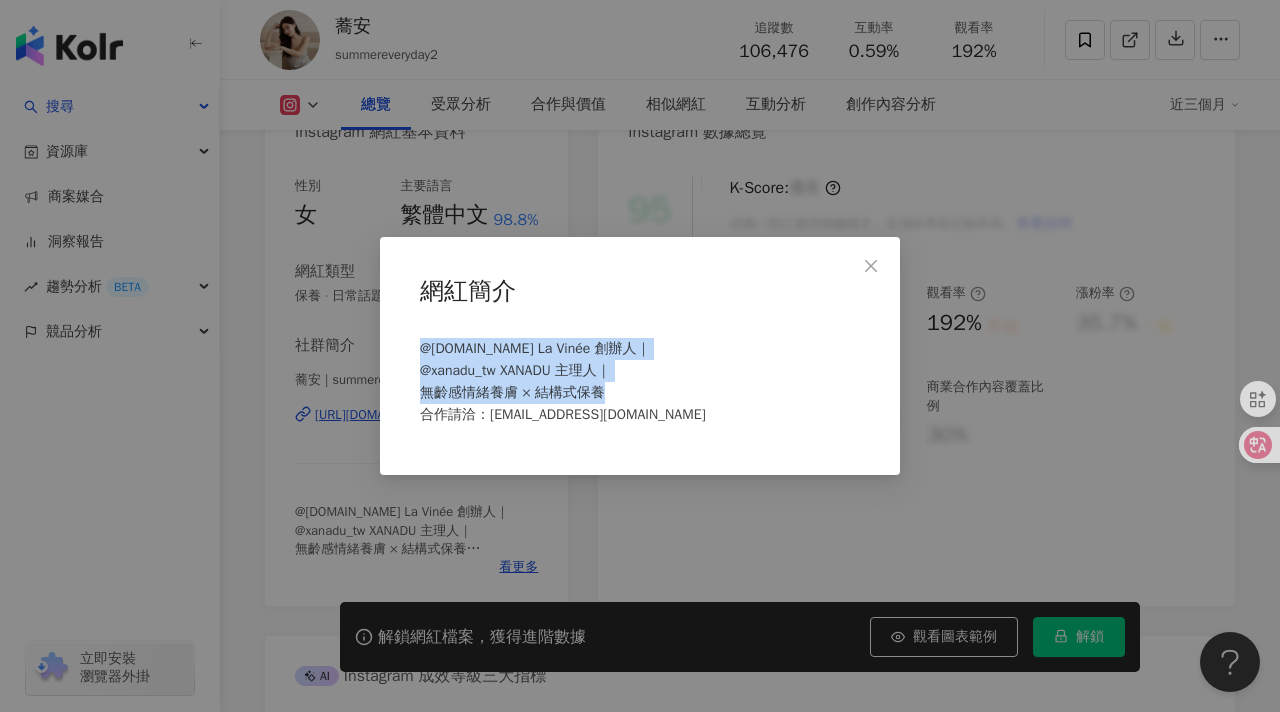 drag, startPoint x: 416, startPoint y: 356, endPoint x: 620, endPoint y: 390, distance: 206.81392 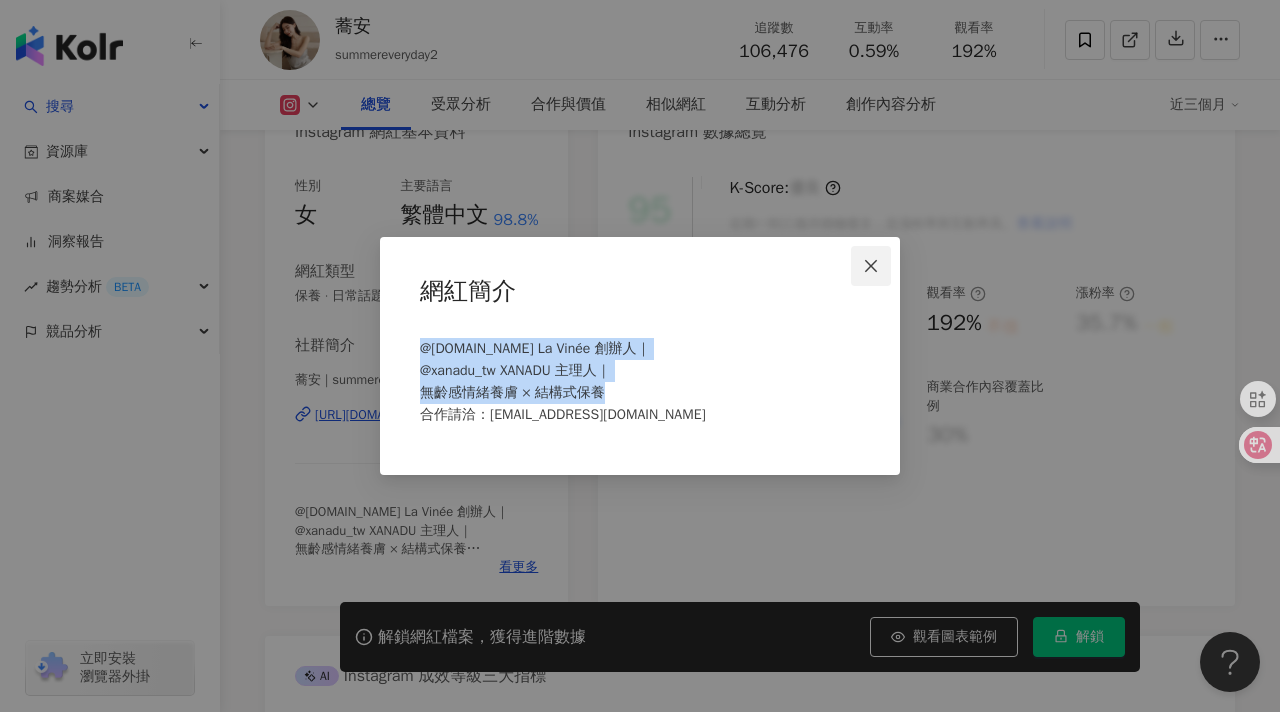 click 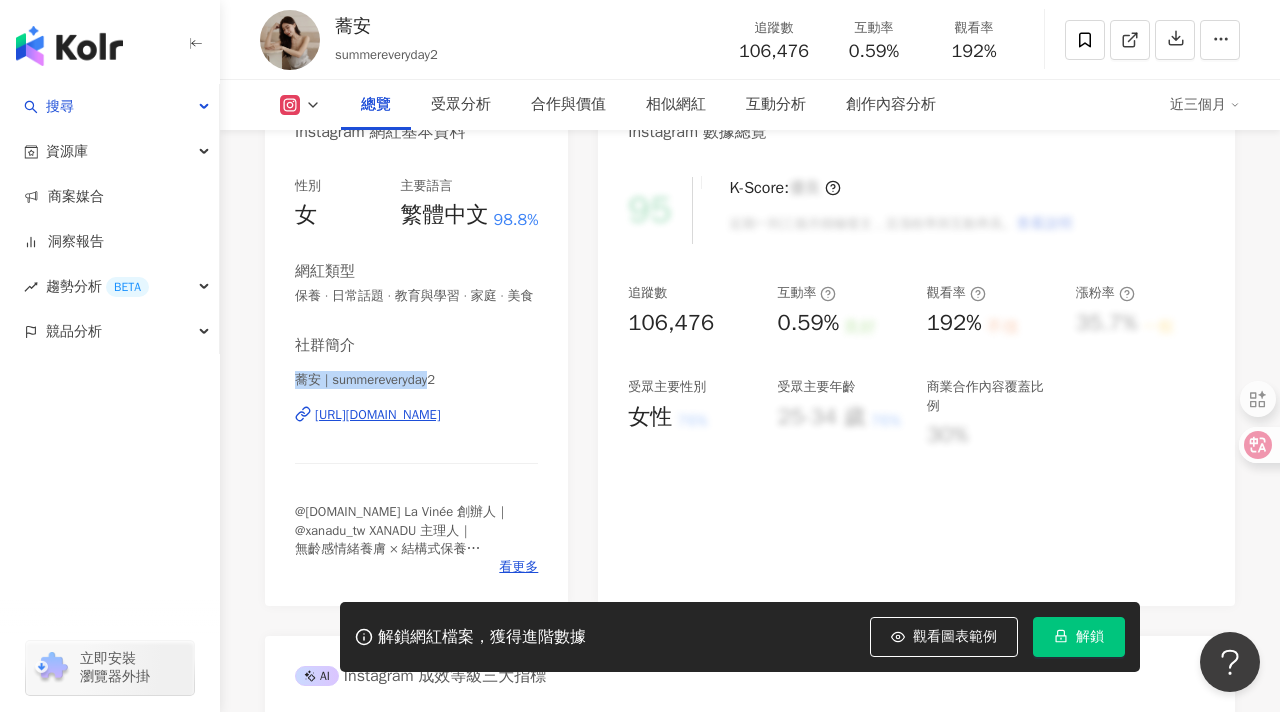 drag, startPoint x: 297, startPoint y: 395, endPoint x: 439, endPoint y: 405, distance: 142.35168 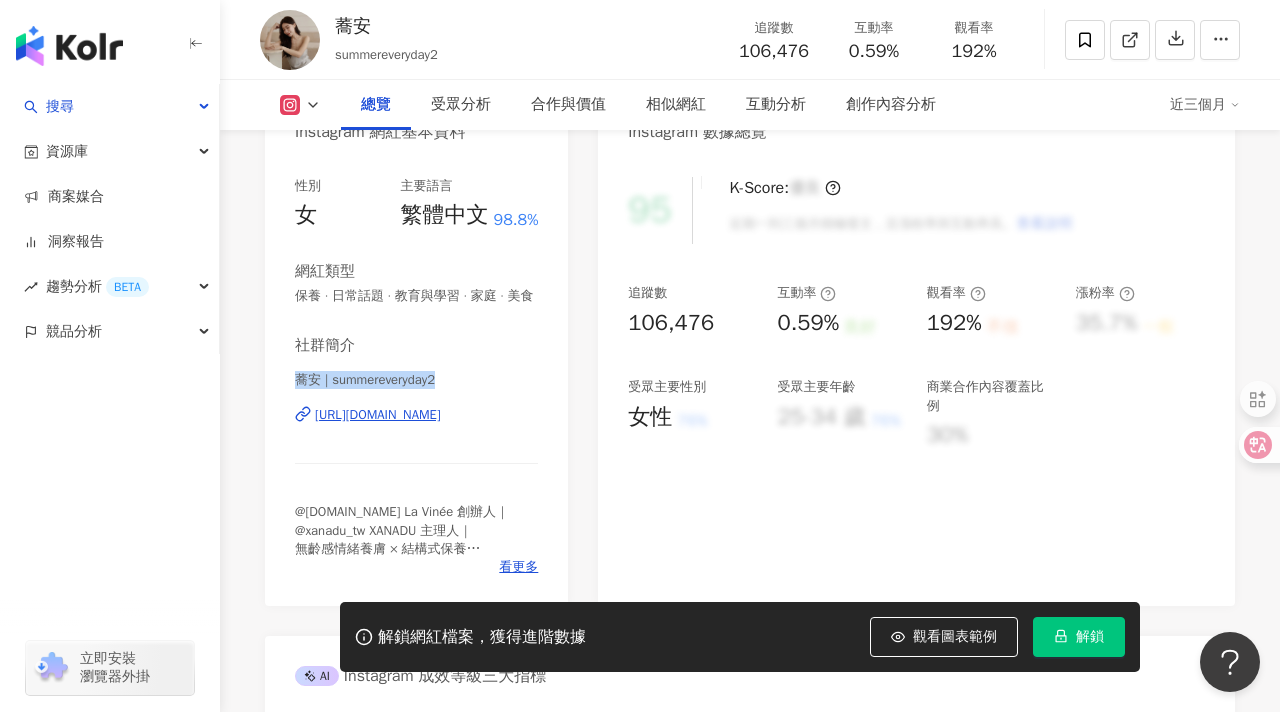 drag, startPoint x: 456, startPoint y: 401, endPoint x: 298, endPoint y: 402, distance: 158.00316 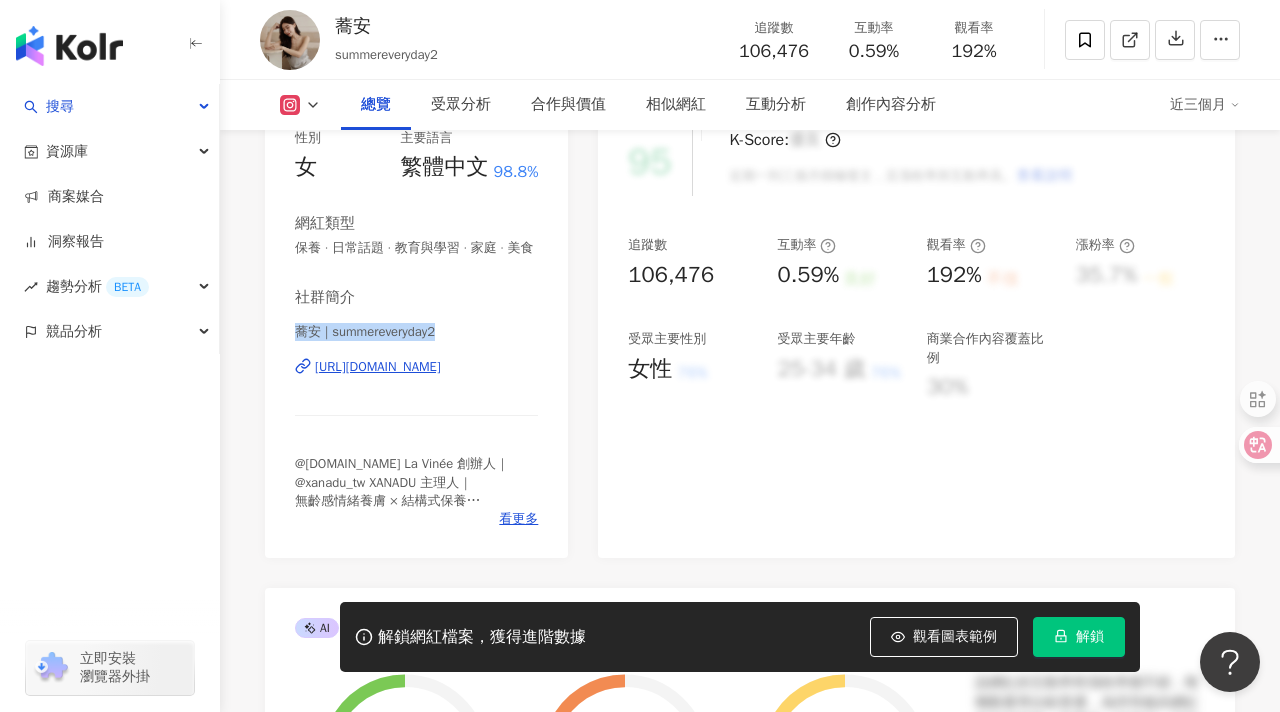 scroll, scrollTop: 311, scrollLeft: 0, axis: vertical 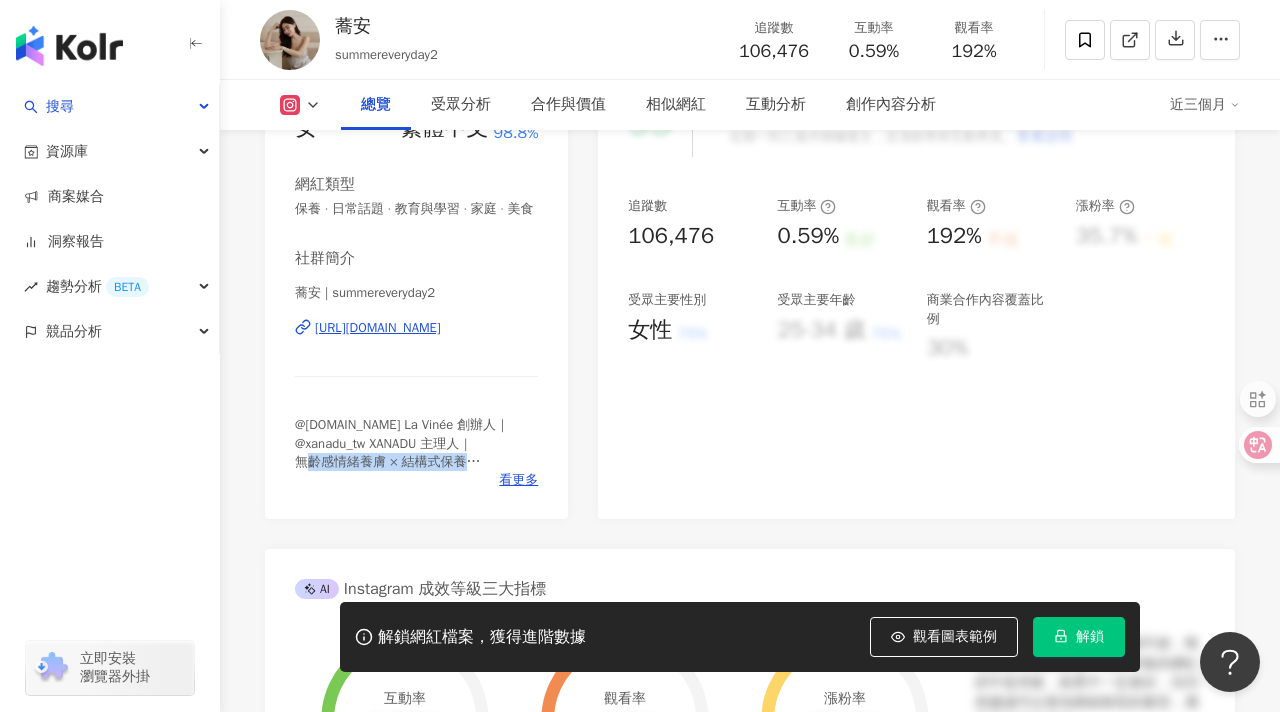 drag, startPoint x: 299, startPoint y: 478, endPoint x: 472, endPoint y: 481, distance: 173.02602 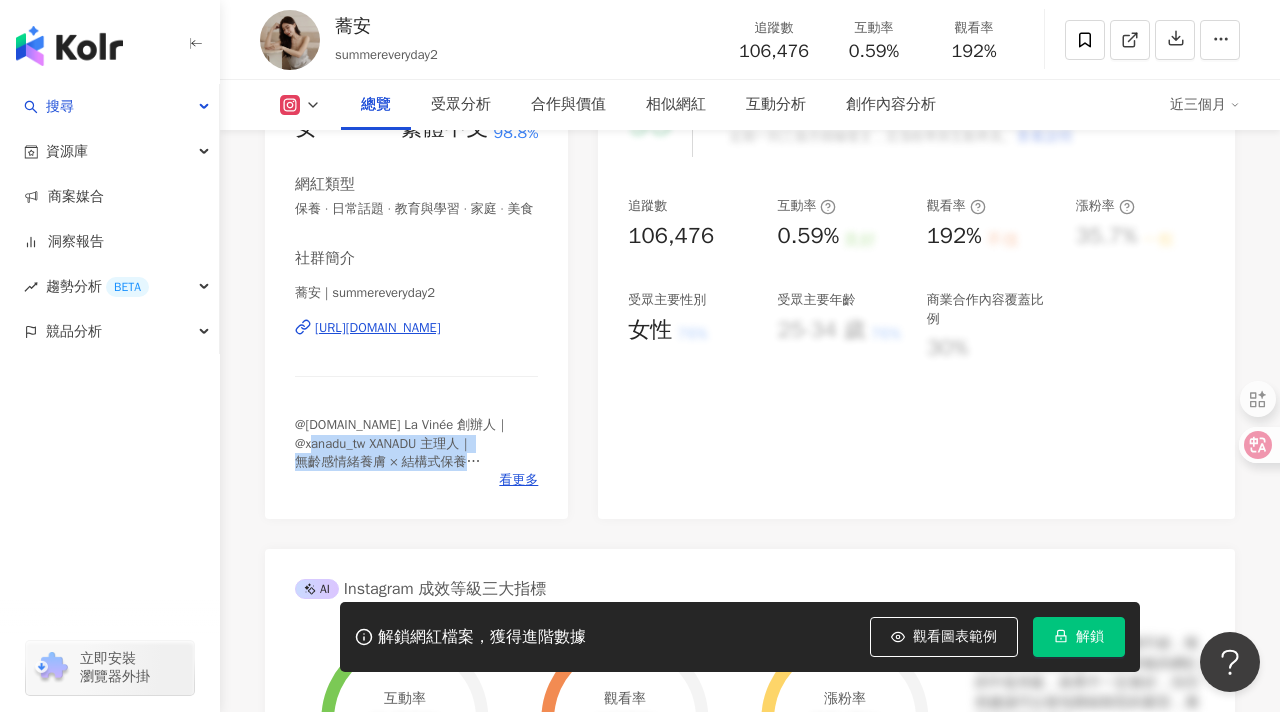 drag, startPoint x: 472, startPoint y: 481, endPoint x: 309, endPoint y: 460, distance: 164.3472 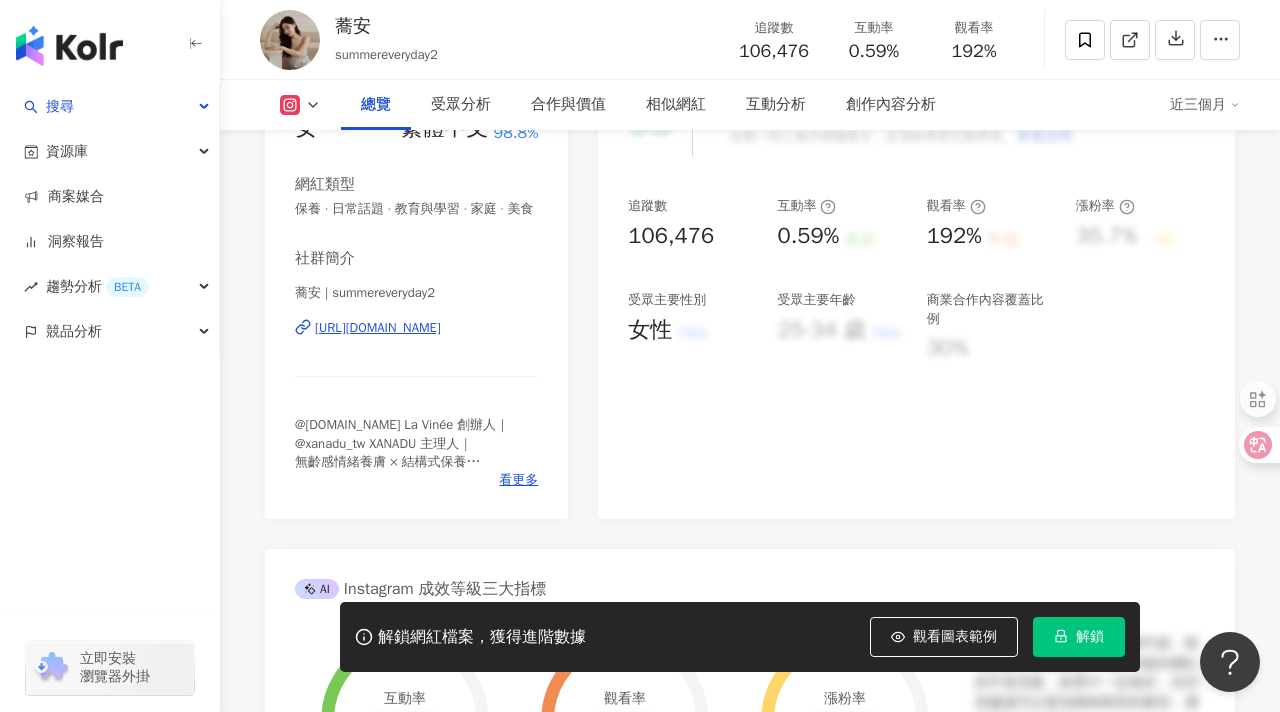 click at bounding box center [0, 401] 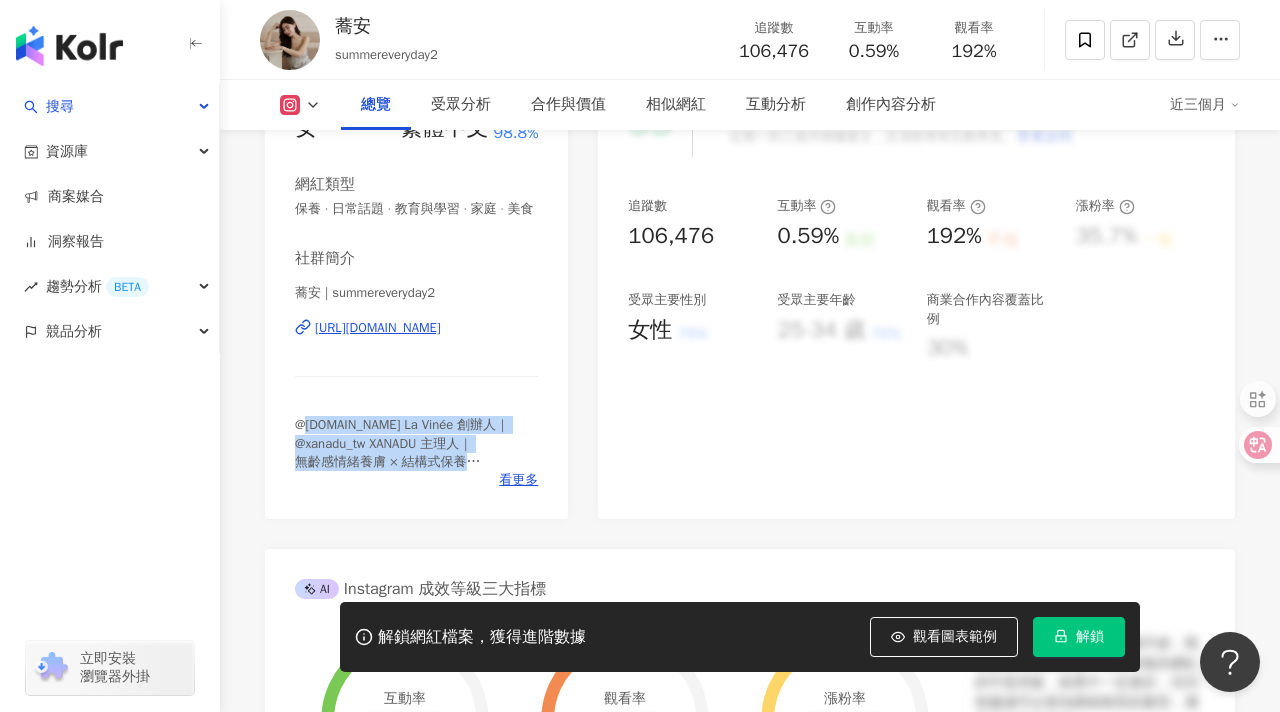 drag, startPoint x: 473, startPoint y: 483, endPoint x: 308, endPoint y: 446, distance: 169.09761 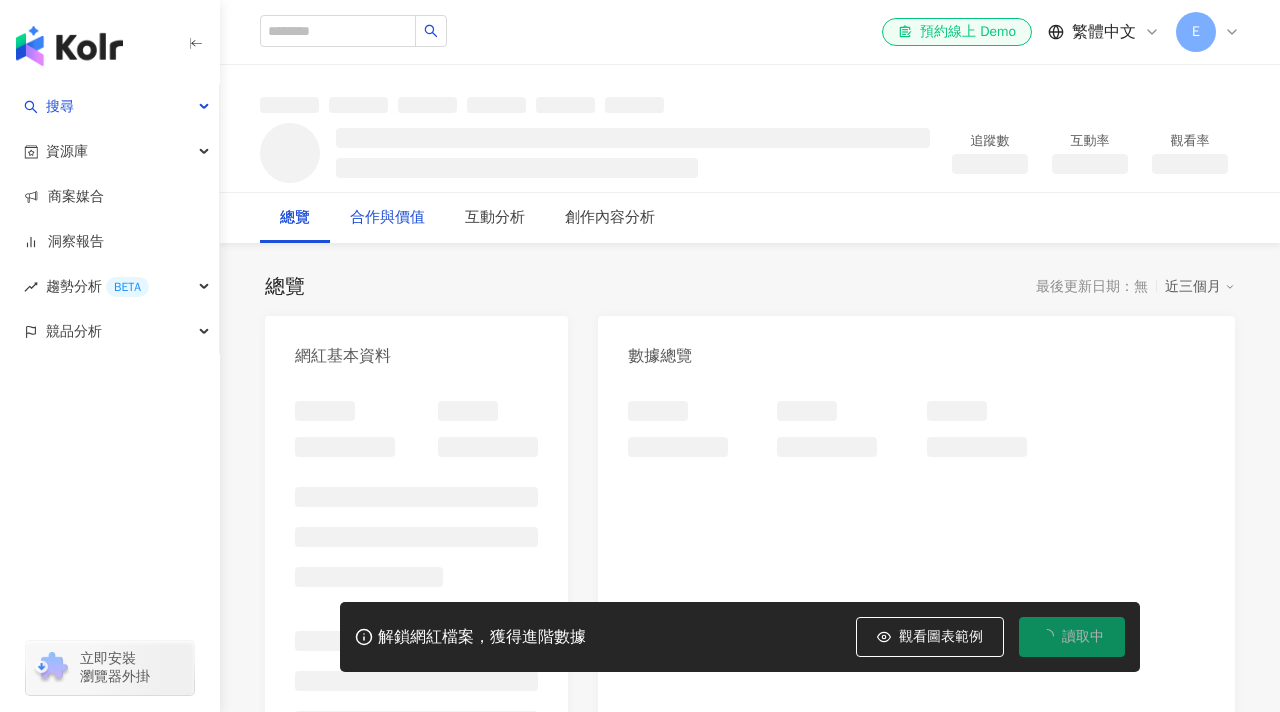 scroll, scrollTop: 0, scrollLeft: 0, axis: both 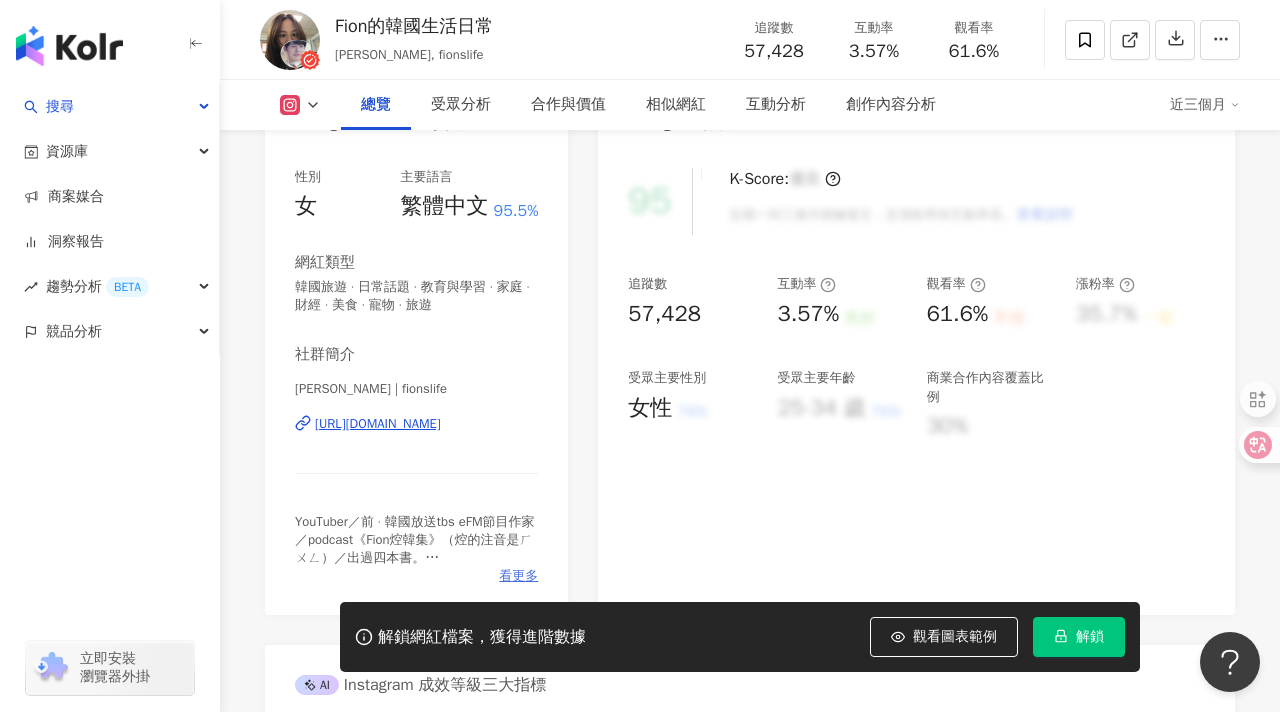 click on "看更多" at bounding box center (518, 576) 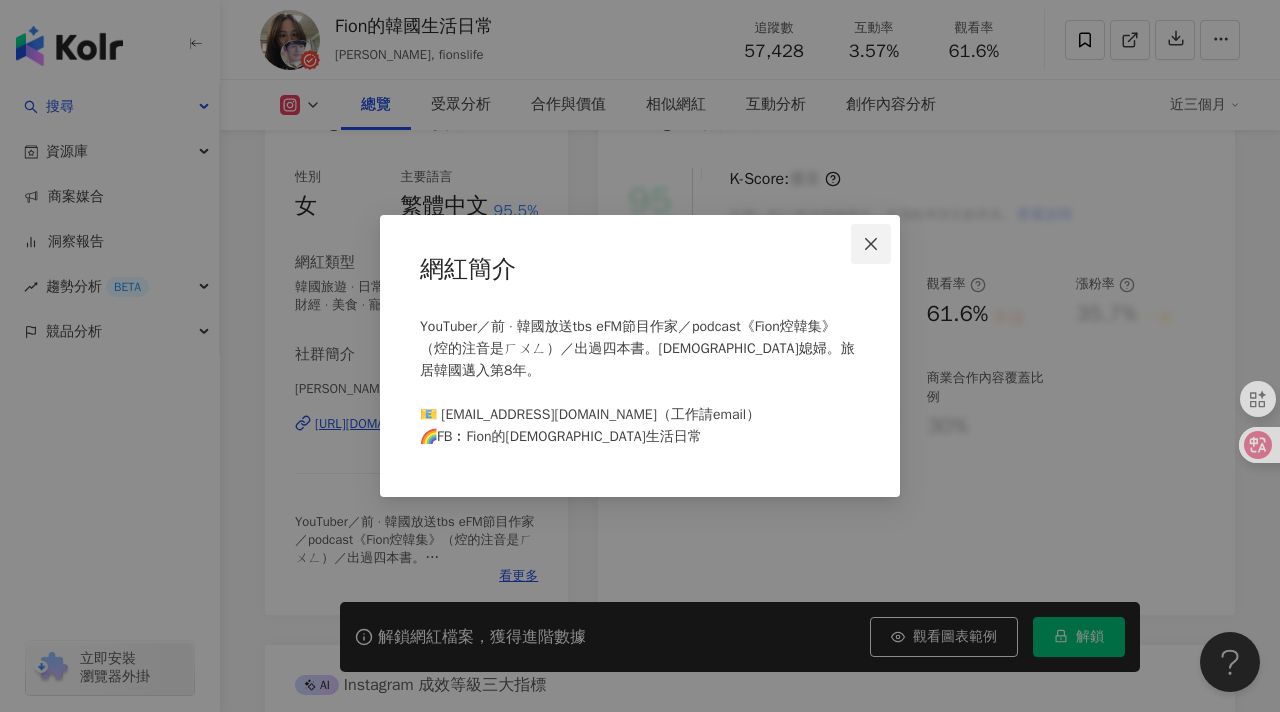 click 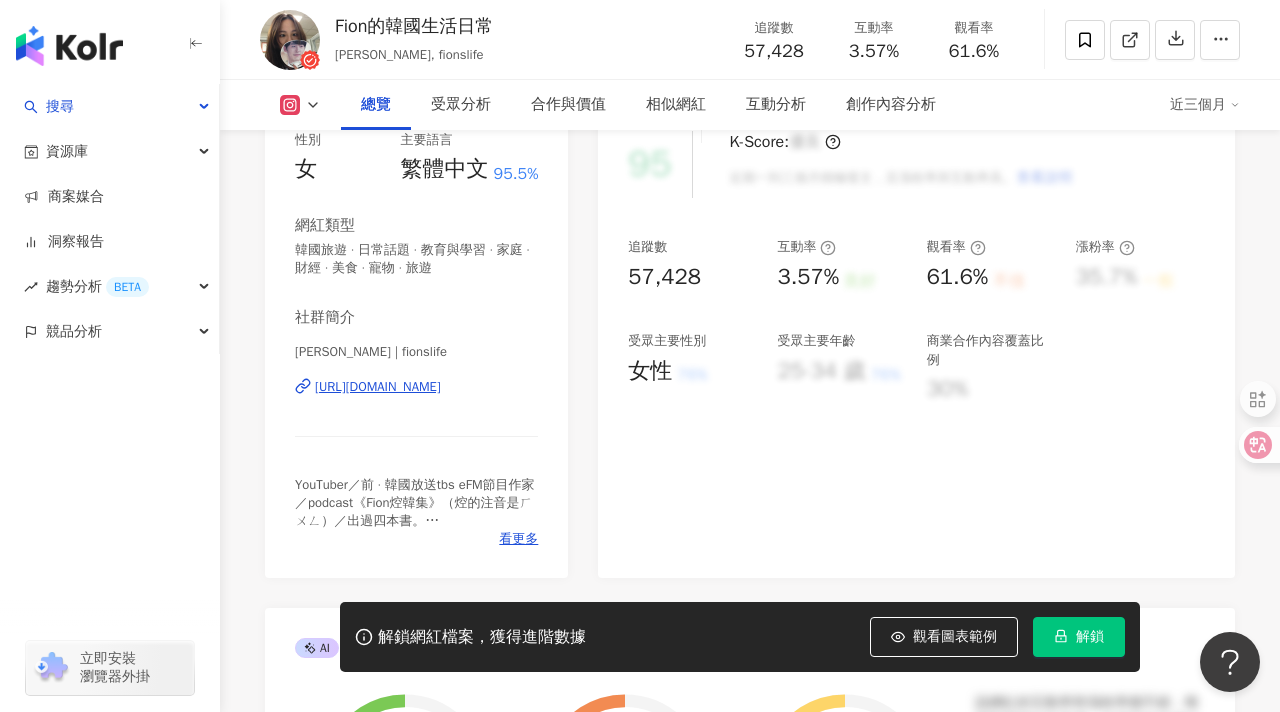 scroll, scrollTop: 289, scrollLeft: 0, axis: vertical 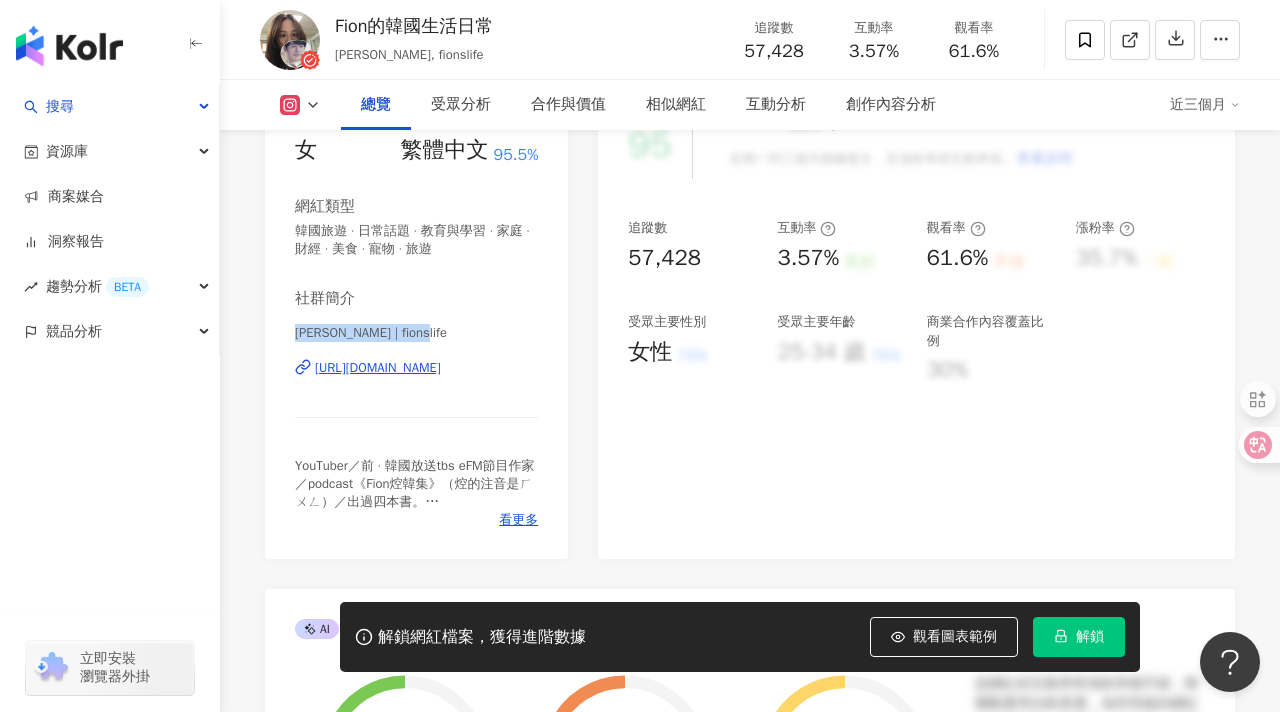 drag, startPoint x: 438, startPoint y: 336, endPoint x: 292, endPoint y: 335, distance: 146.00342 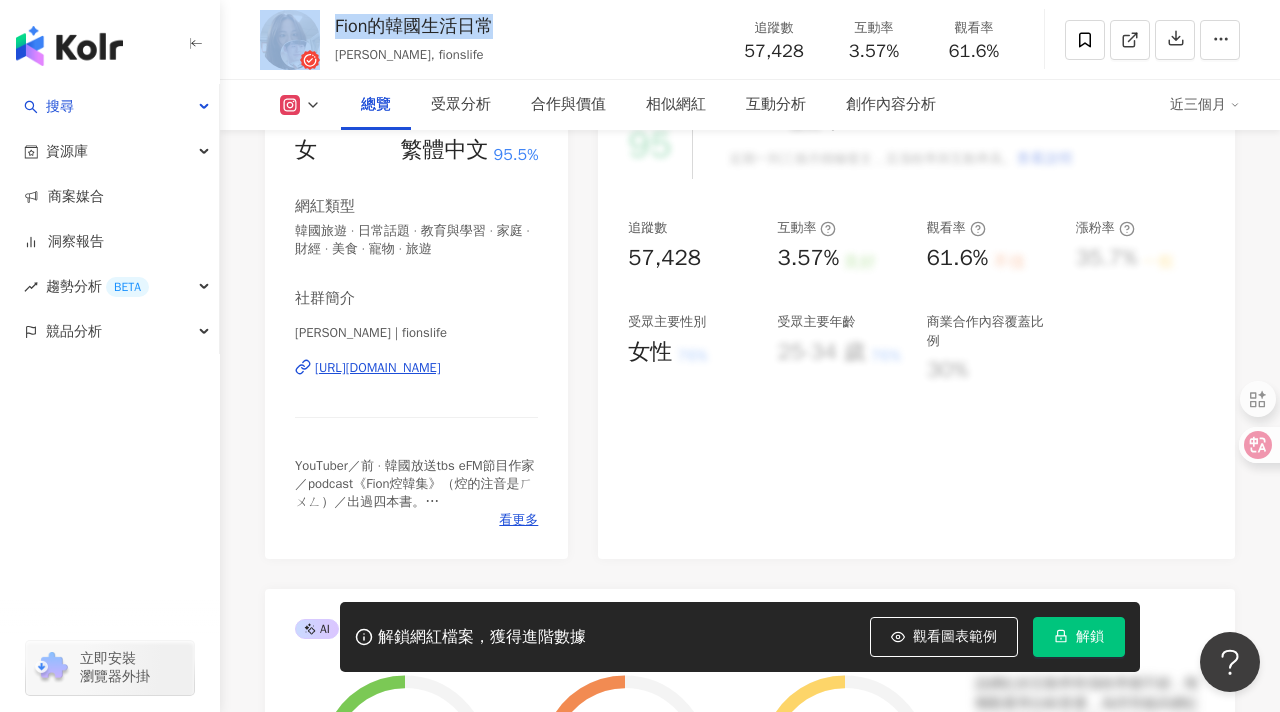 drag, startPoint x: 506, startPoint y: 19, endPoint x: 327, endPoint y: 24, distance: 179.06982 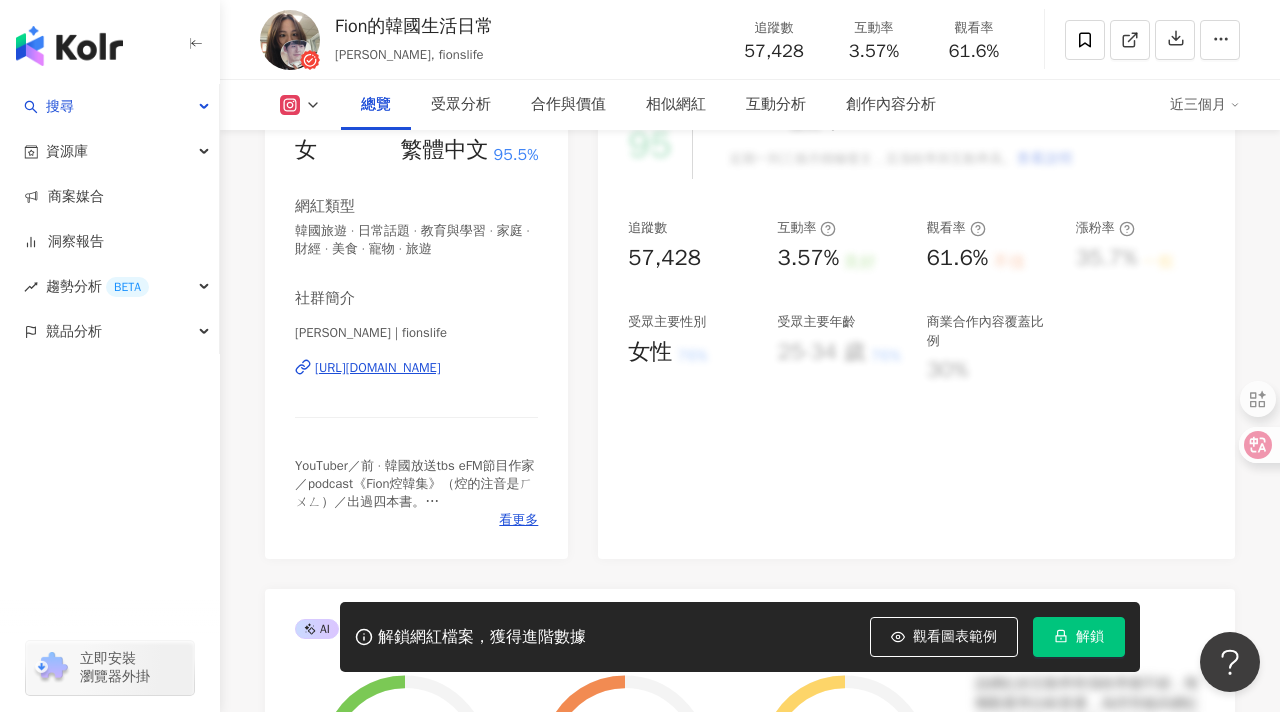 click on "性別   女 主要語言   繁體中文 95.5% 網紅類型 韓國旅遊 · 日常話題 · 教育與學習 · 家庭 · 財經 · 美食 · 寵物 · 旅遊 社群簡介 Fion Wang | fionslife https://www.instagram.com/fionslife/ YouTuber／前 · 韓國放送tbs eFM節目作家／podcast《Fion焢韓集》（焢的注音是ㄏㄨㄥ）／出過四本書。韓國媳婦。旅居韓國邁入第8年。
📧 ohfion888@gmail.com（工作請email）
🌈FB︰Fion的韓國生活日常 看更多" at bounding box center (416, 325) 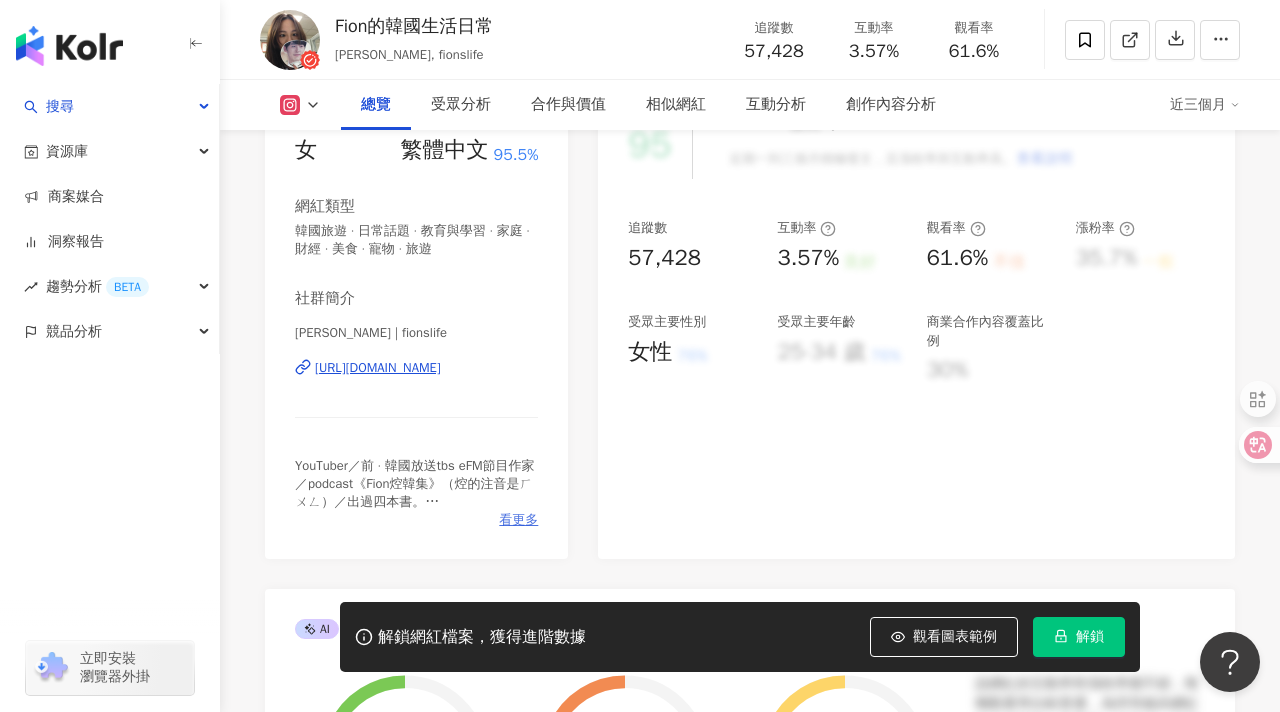 click on "看更多" at bounding box center [518, 520] 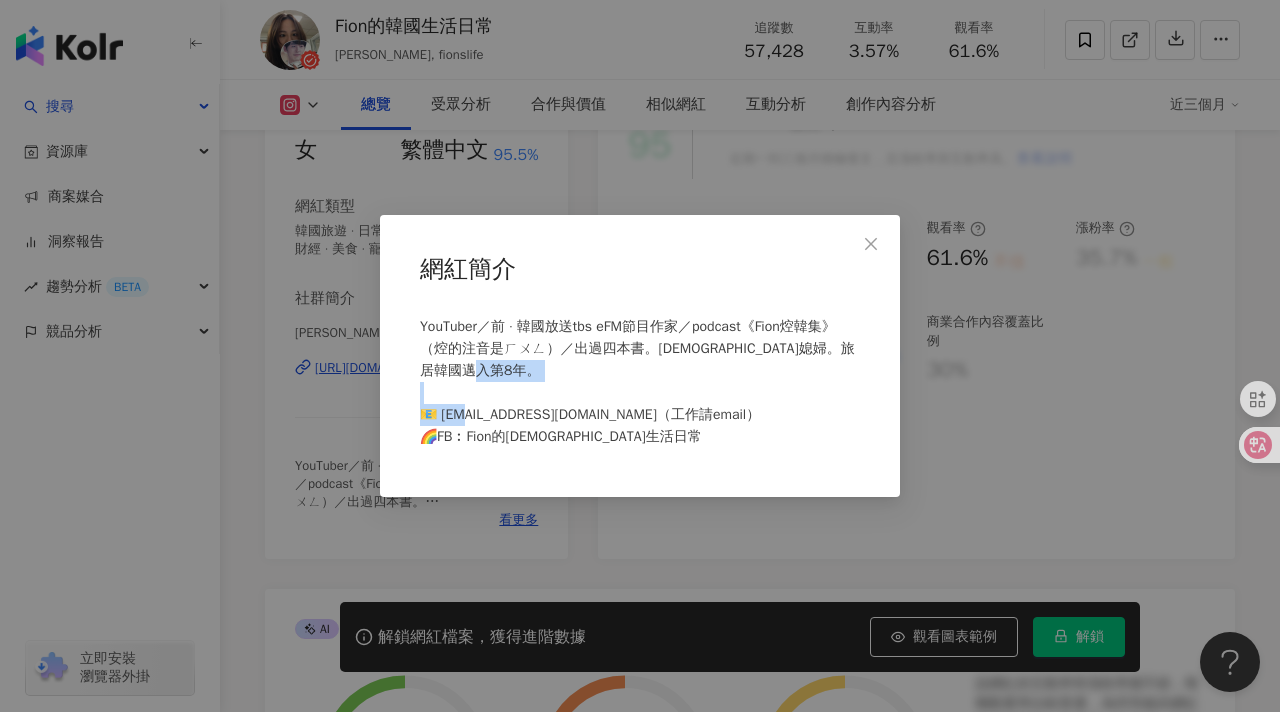 drag, startPoint x: 438, startPoint y: 419, endPoint x: 582, endPoint y: 421, distance: 144.01389 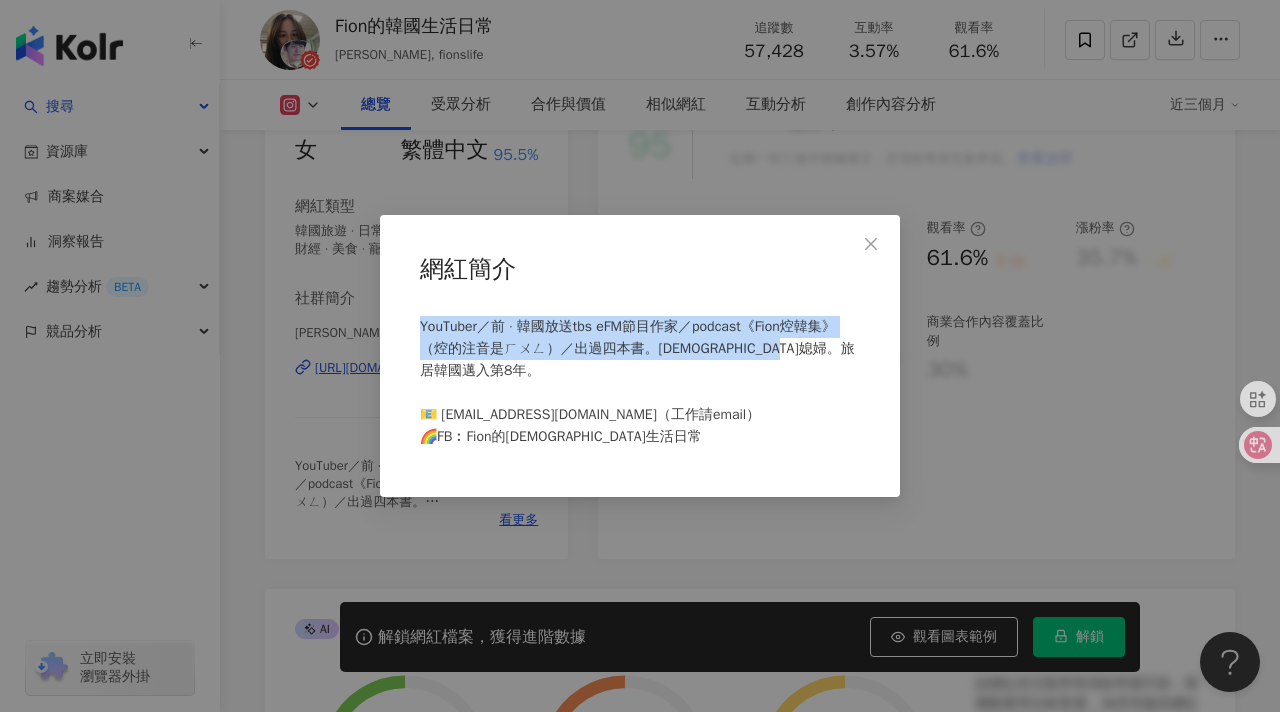 drag, startPoint x: 484, startPoint y: 369, endPoint x: 418, endPoint y: 318, distance: 83.40863 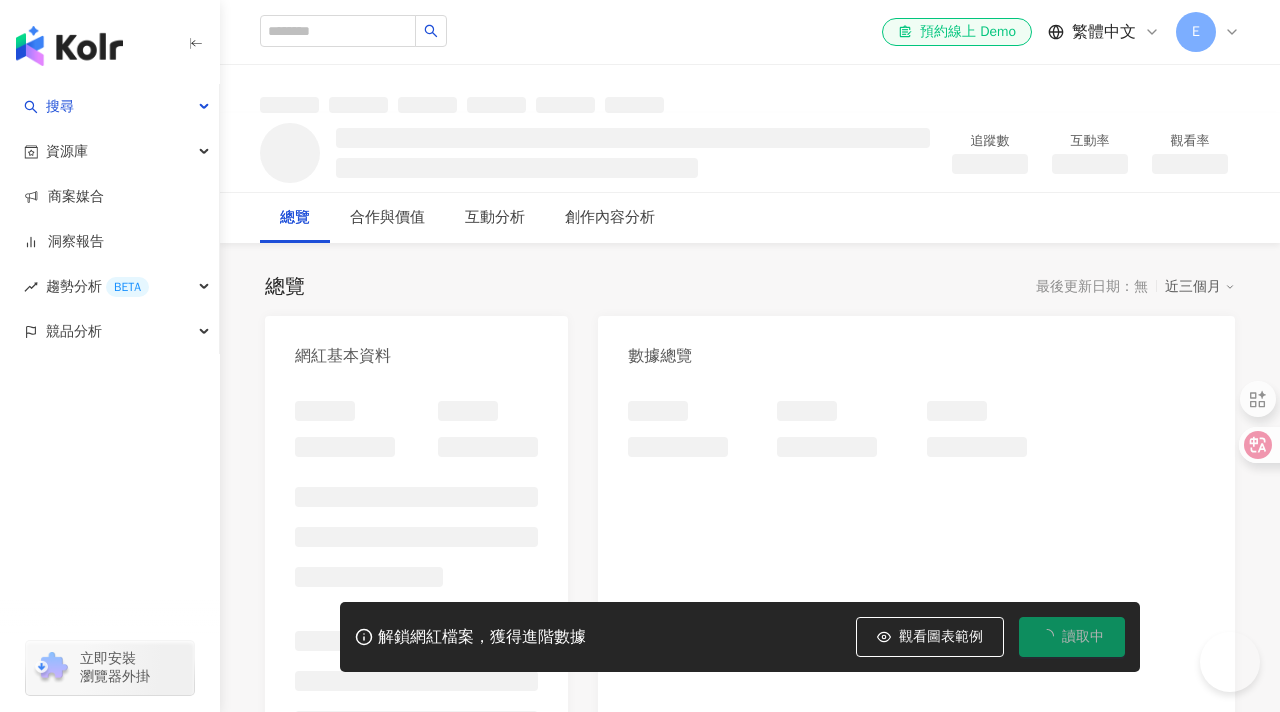 scroll, scrollTop: 0, scrollLeft: 0, axis: both 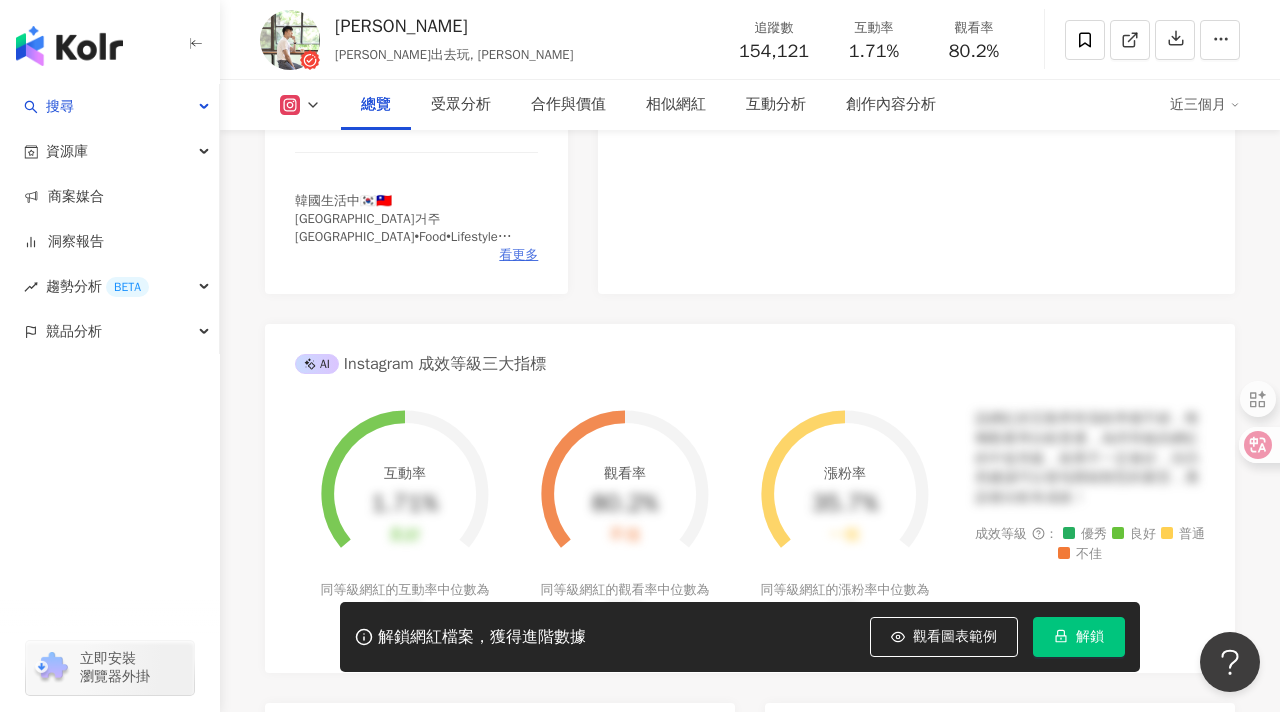 click on "看更多" at bounding box center [518, 255] 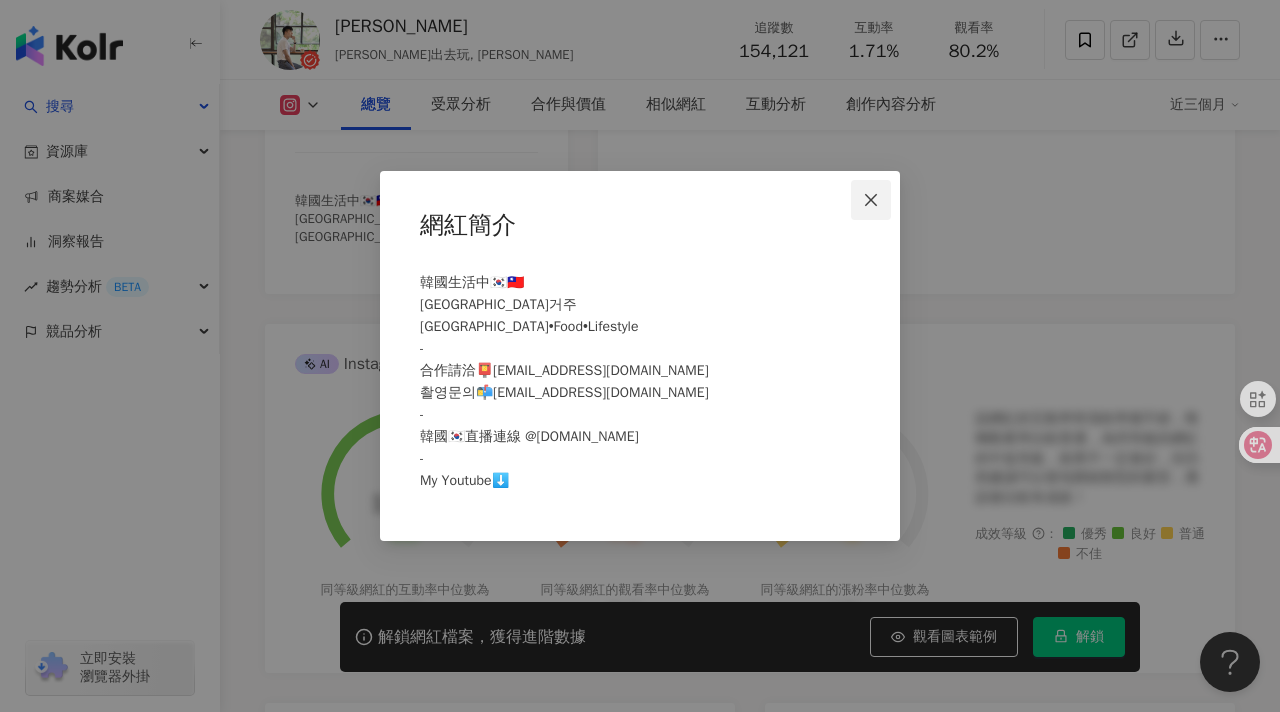 click at bounding box center (871, 200) 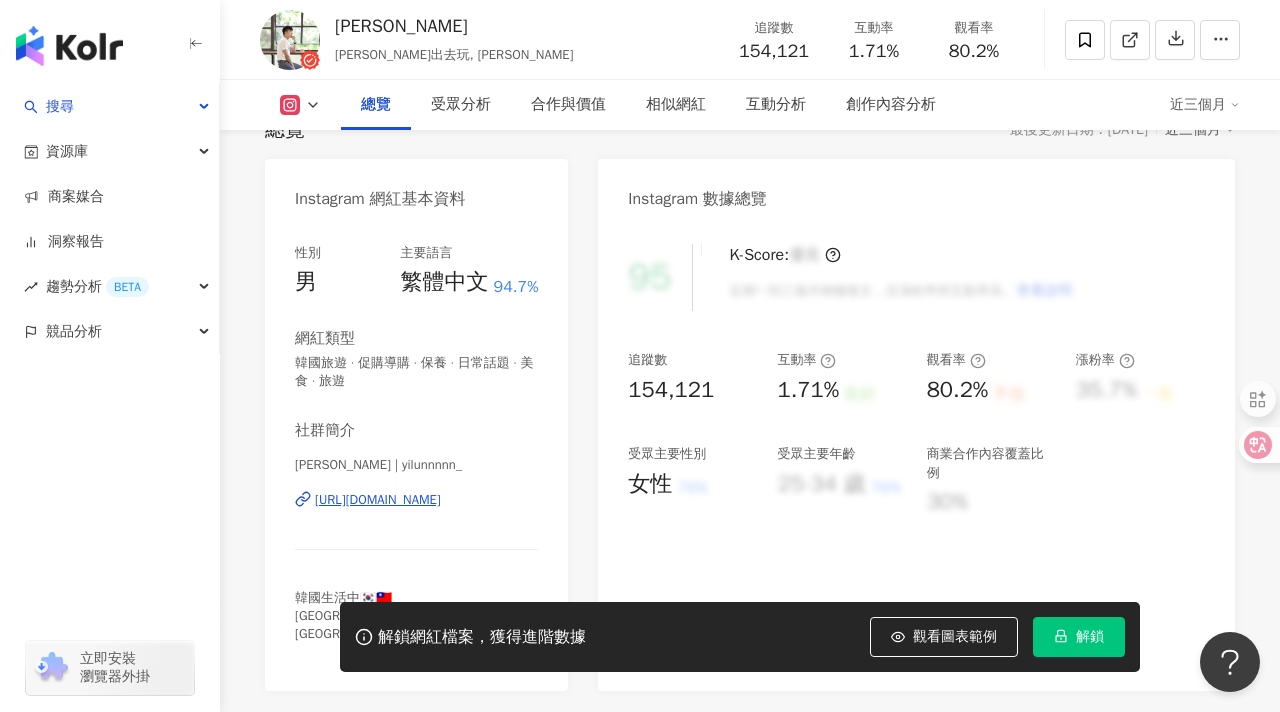 scroll, scrollTop: 86, scrollLeft: 0, axis: vertical 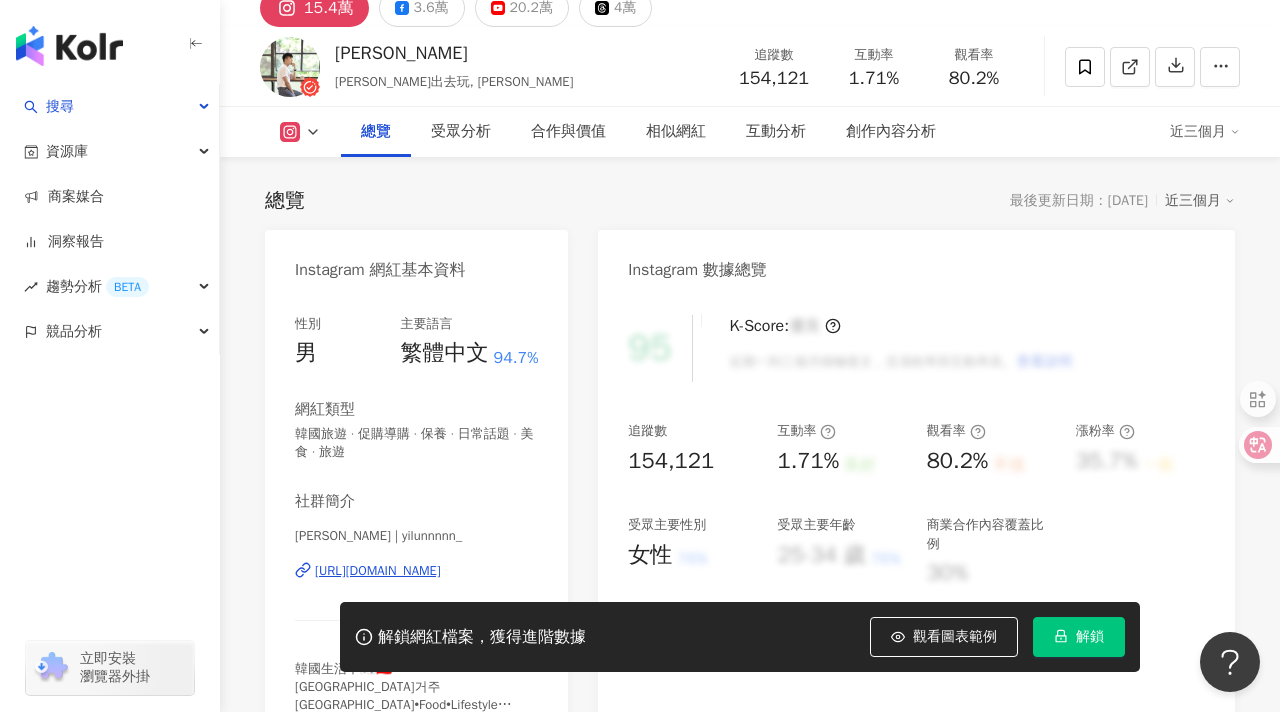 click on "阿侖 Alun" at bounding box center [454, 53] 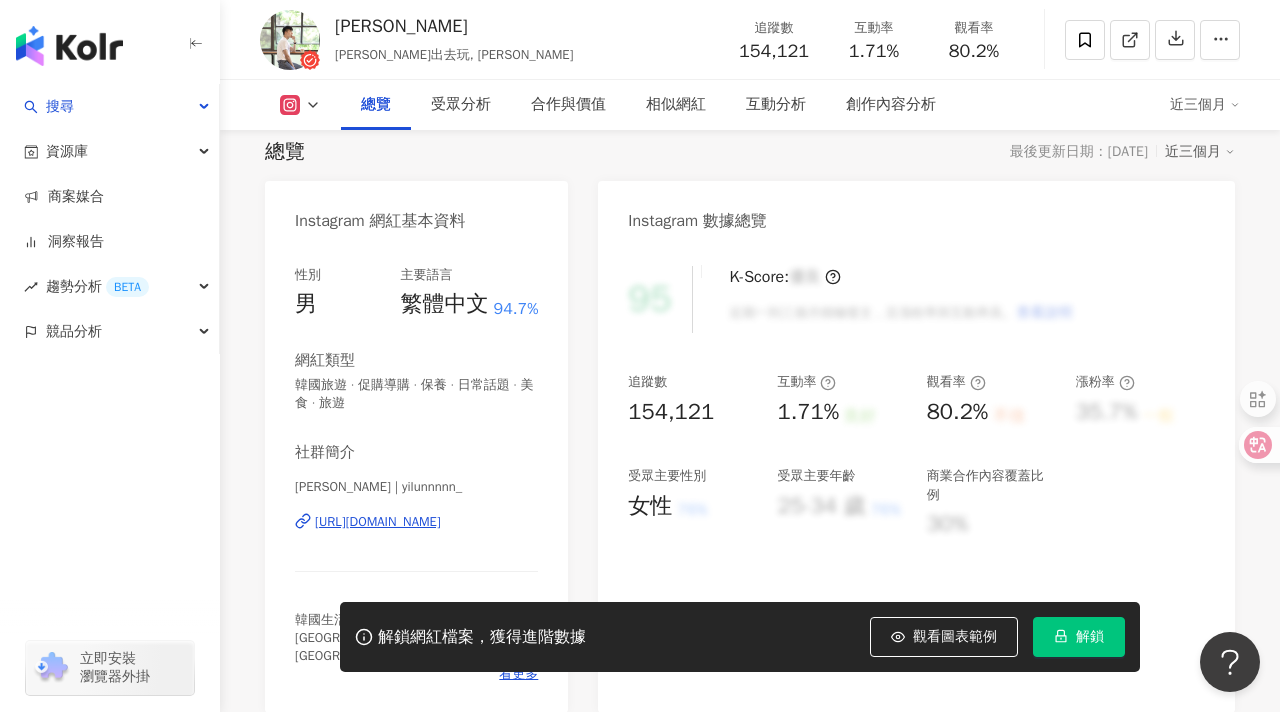scroll, scrollTop: 184, scrollLeft: 0, axis: vertical 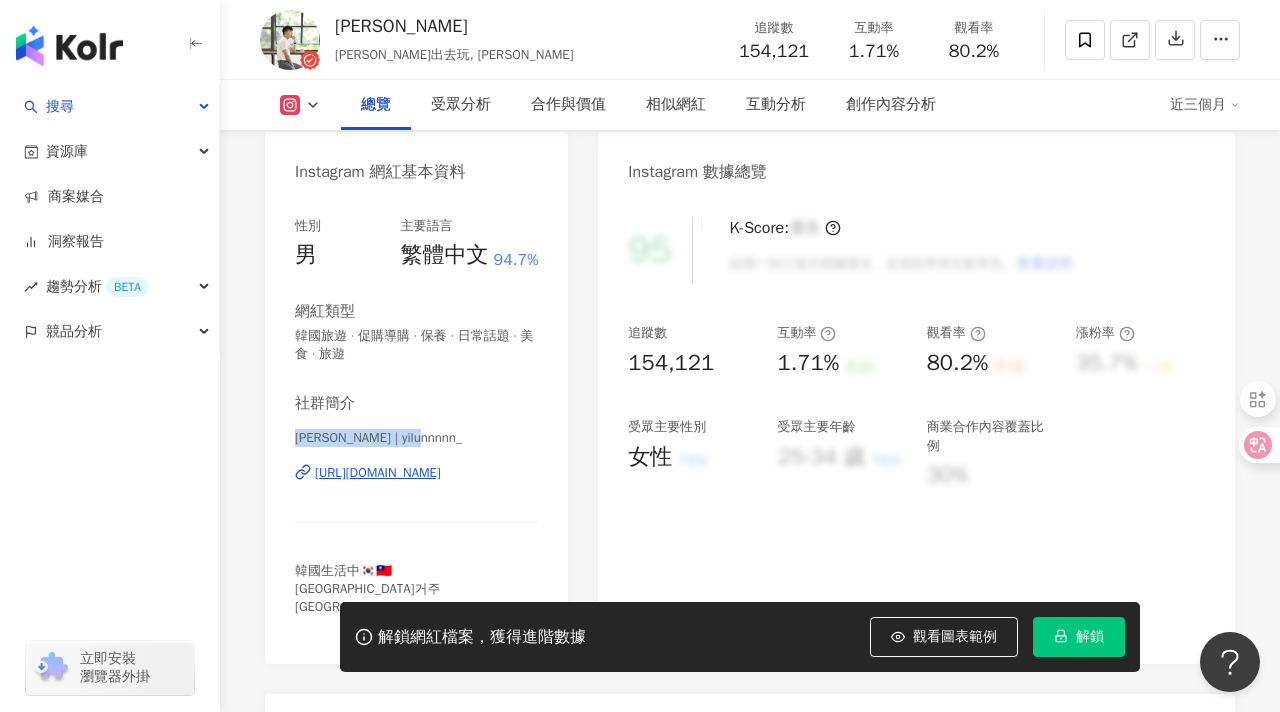 drag, startPoint x: 296, startPoint y: 436, endPoint x: 443, endPoint y: 443, distance: 147.16656 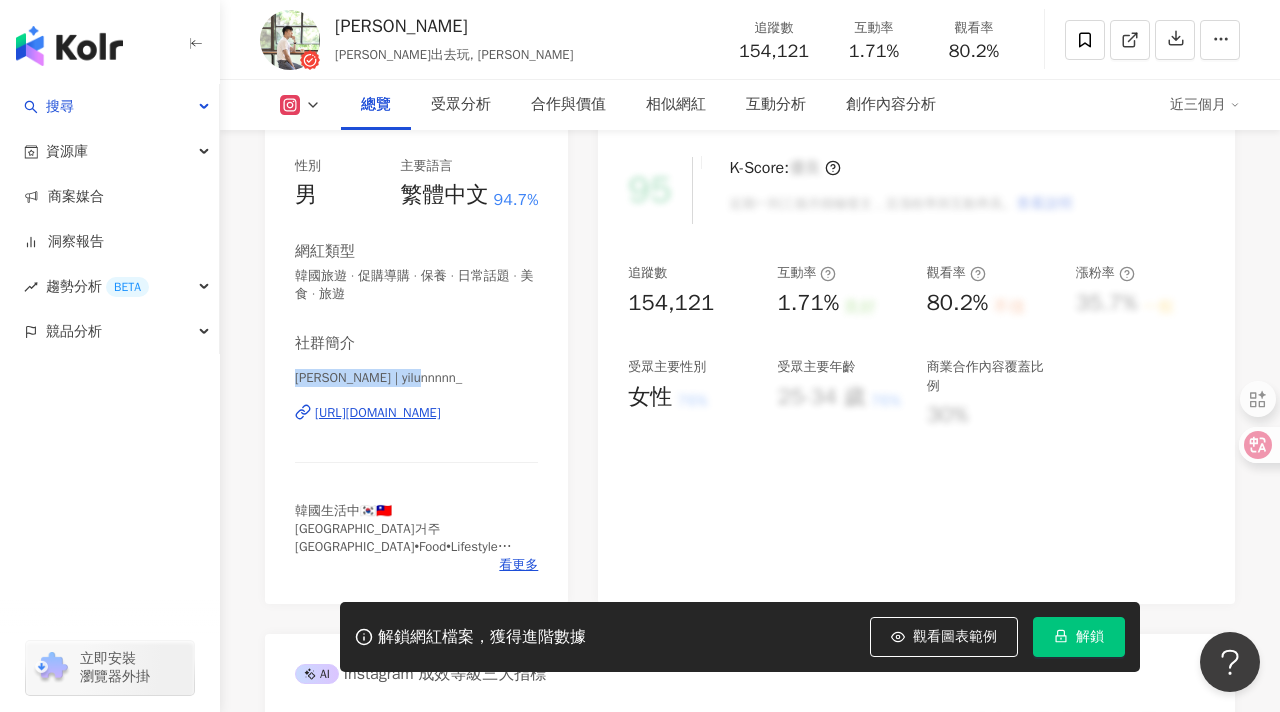 scroll, scrollTop: 283, scrollLeft: 0, axis: vertical 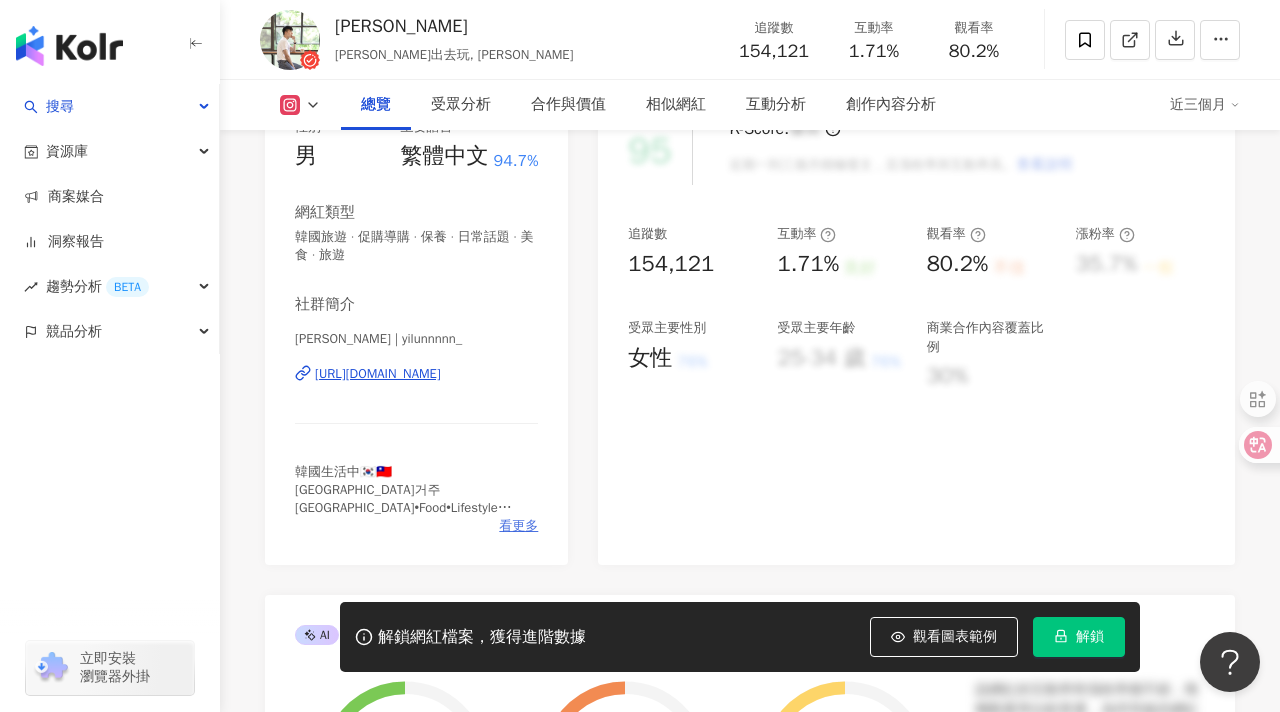 click on "看更多" at bounding box center [518, 526] 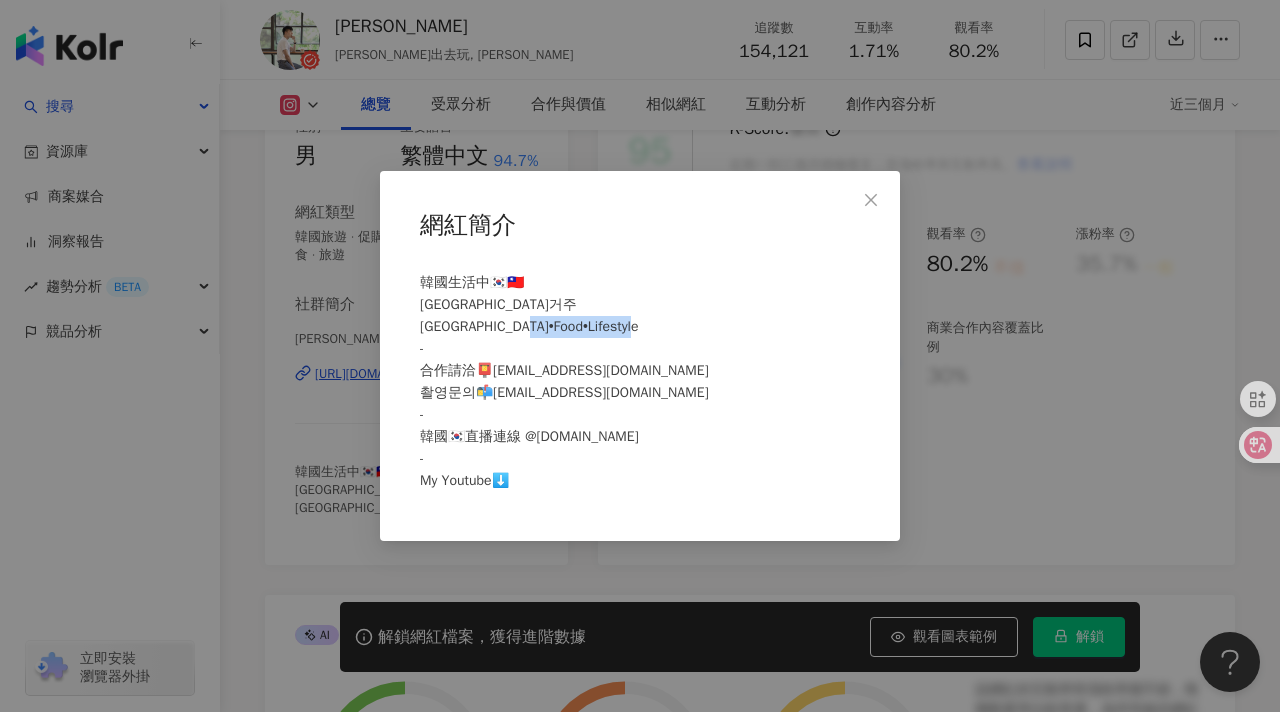 drag, startPoint x: 616, startPoint y: 371, endPoint x: 491, endPoint y: 367, distance: 125.06398 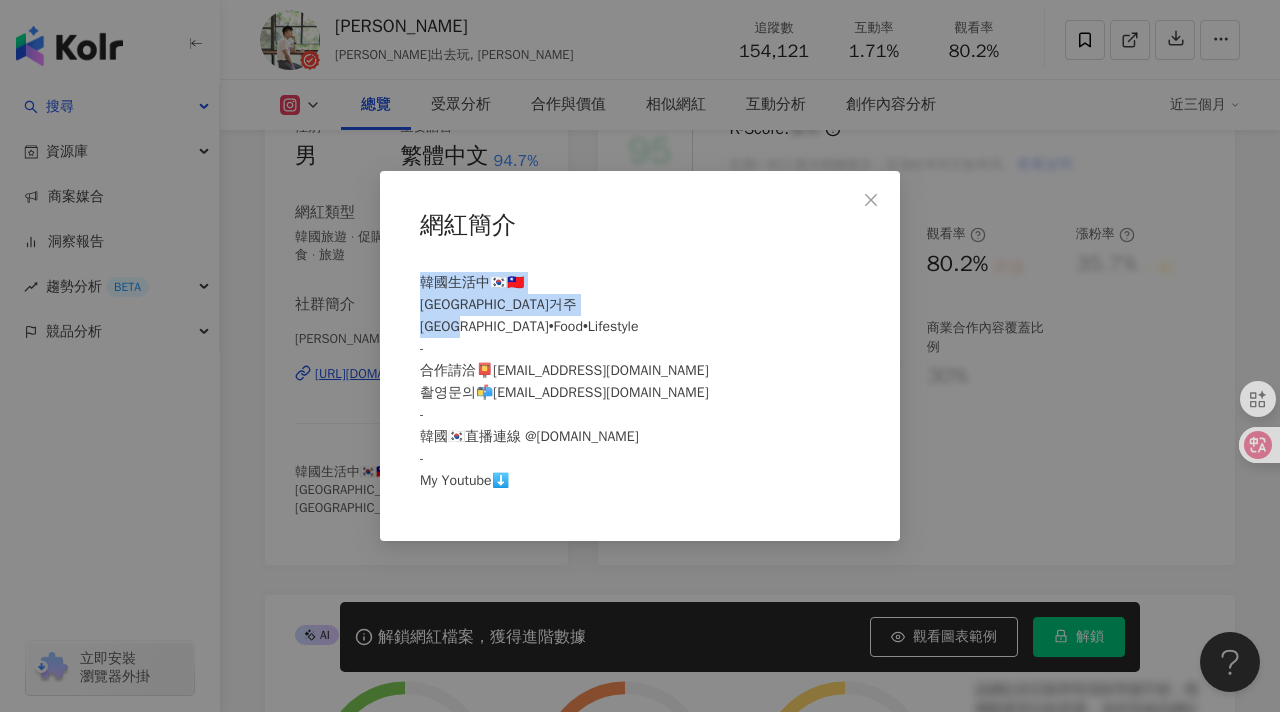 drag, startPoint x: 579, startPoint y: 325, endPoint x: 415, endPoint y: 286, distance: 168.57343 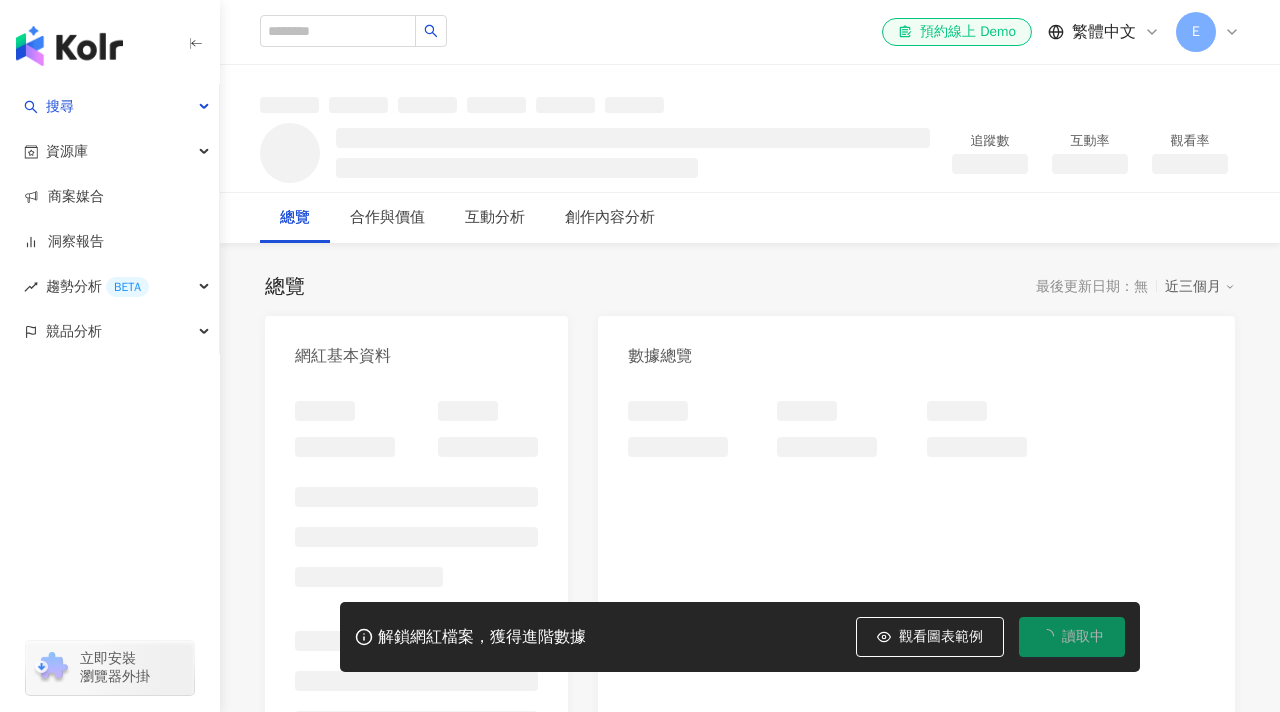 scroll, scrollTop: 0, scrollLeft: 0, axis: both 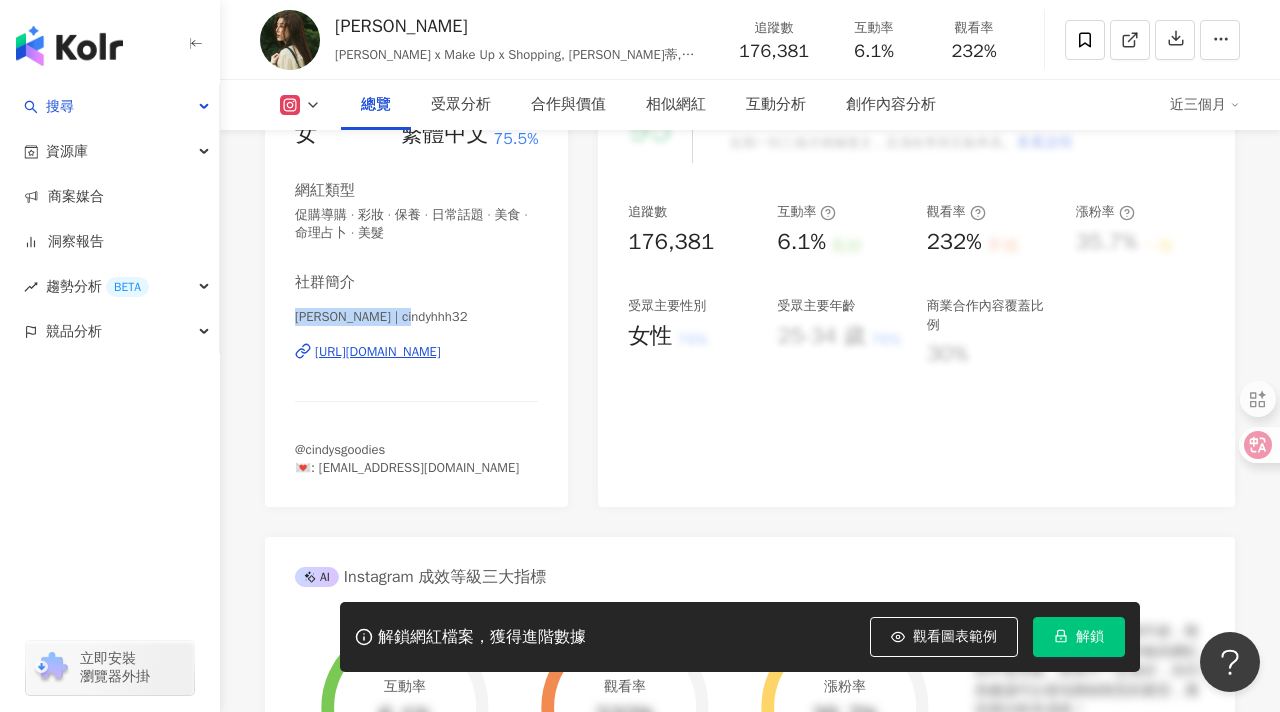 drag, startPoint x: 462, startPoint y: 323, endPoint x: 280, endPoint y: 323, distance: 182 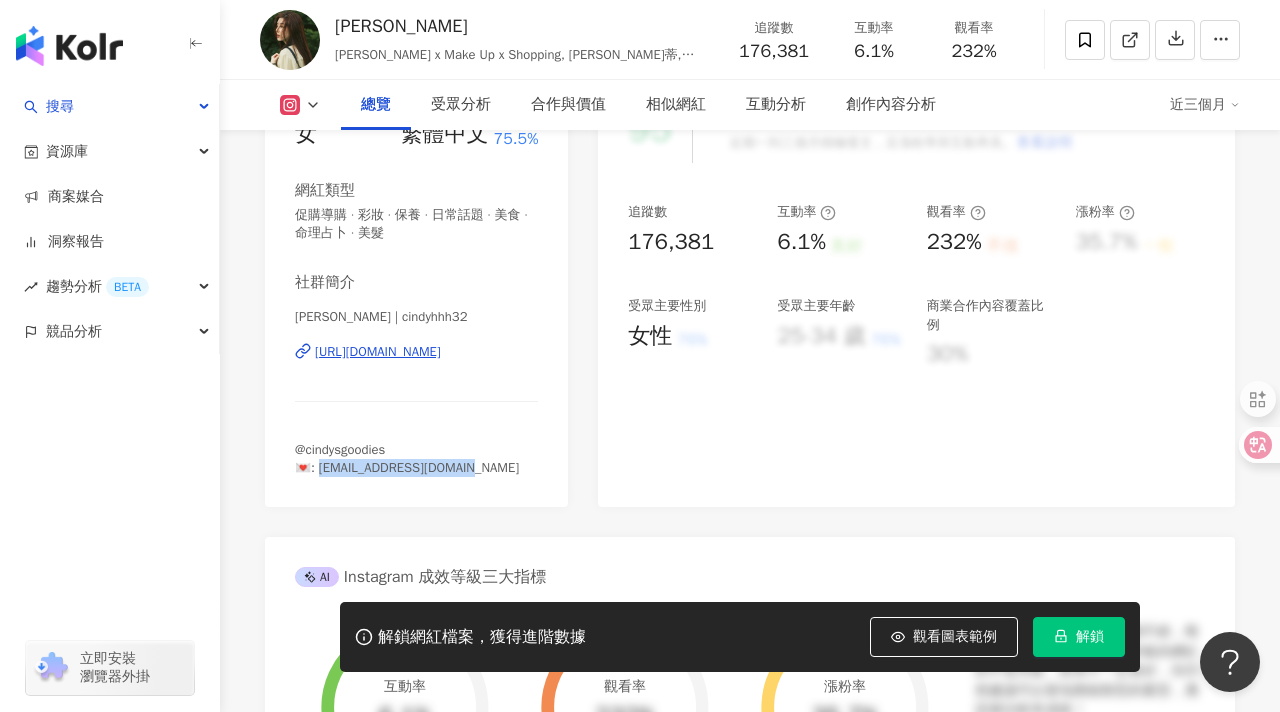 drag, startPoint x: 492, startPoint y: 482, endPoint x: 316, endPoint y: 466, distance: 176.72577 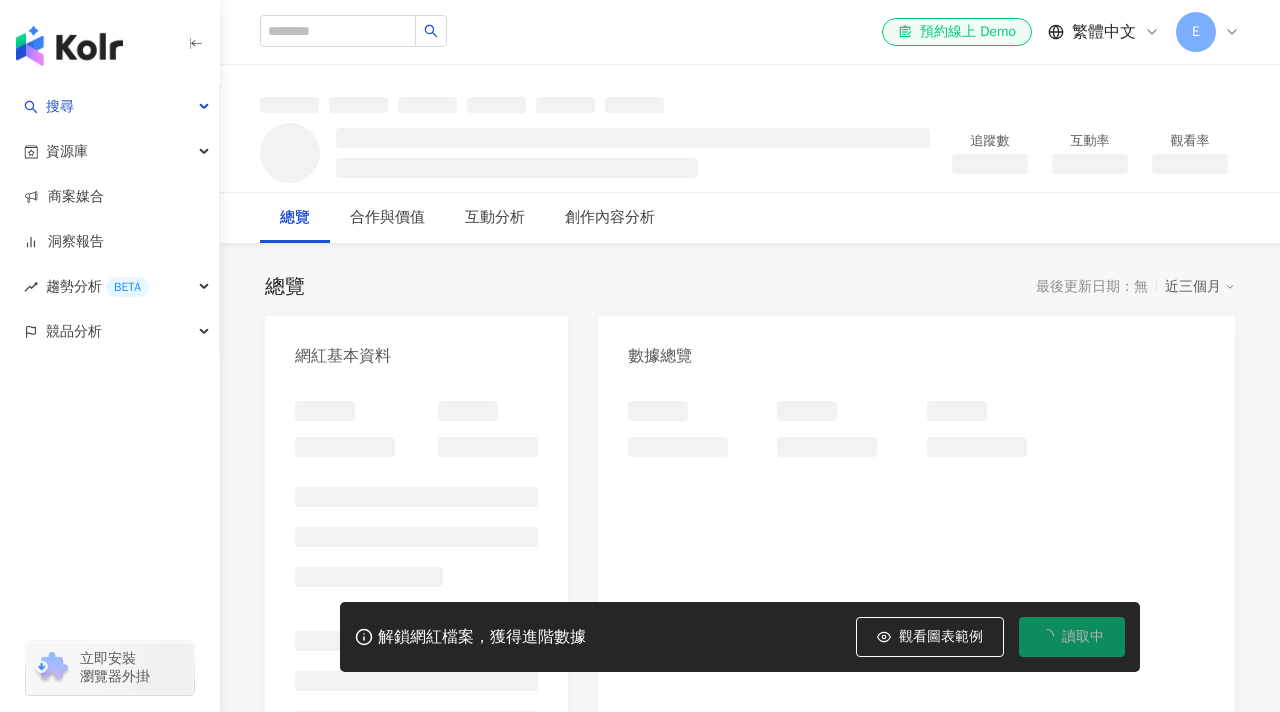 scroll, scrollTop: 0, scrollLeft: 0, axis: both 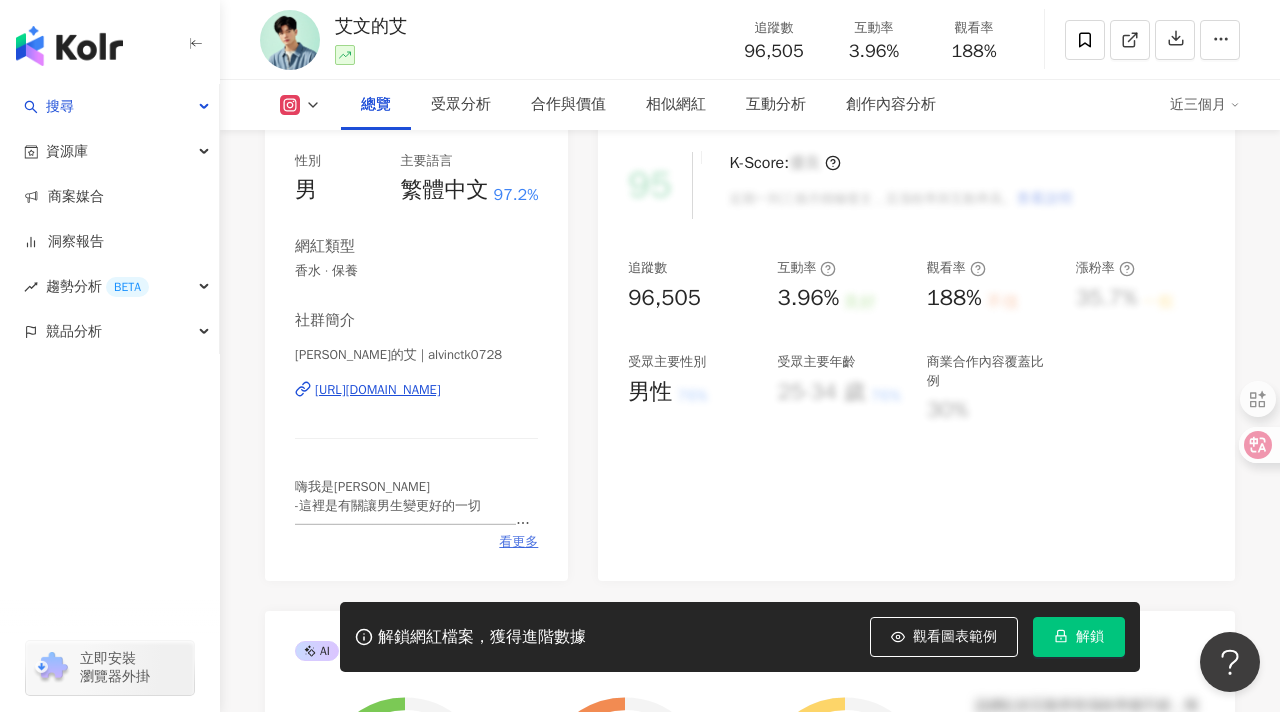 click on "看更多" at bounding box center (518, 542) 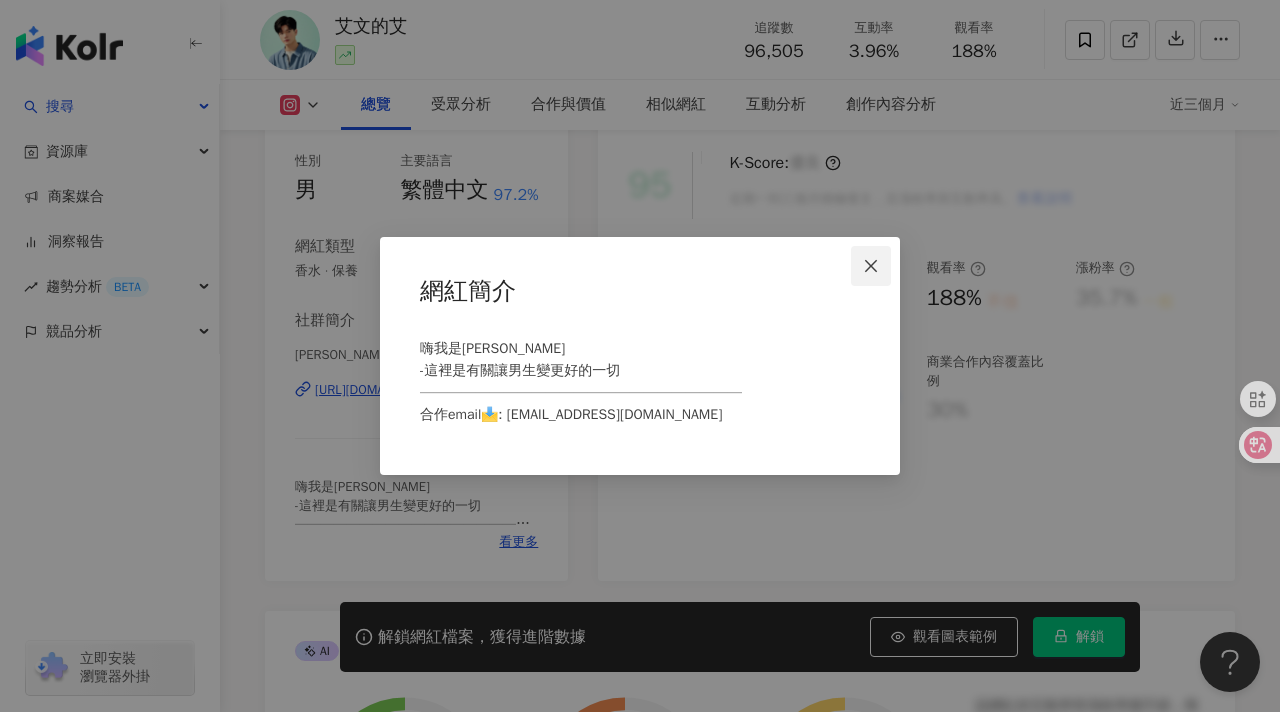 click 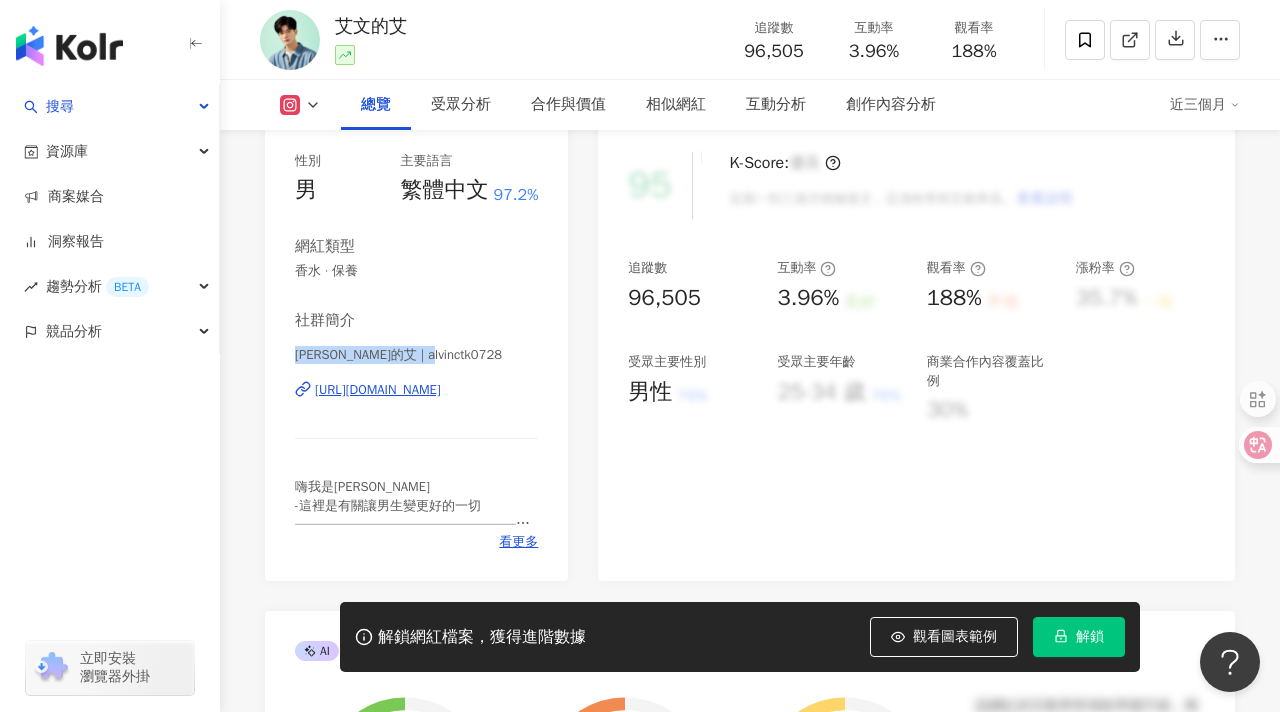 drag, startPoint x: 292, startPoint y: 353, endPoint x: 437, endPoint y: 358, distance: 145.08618 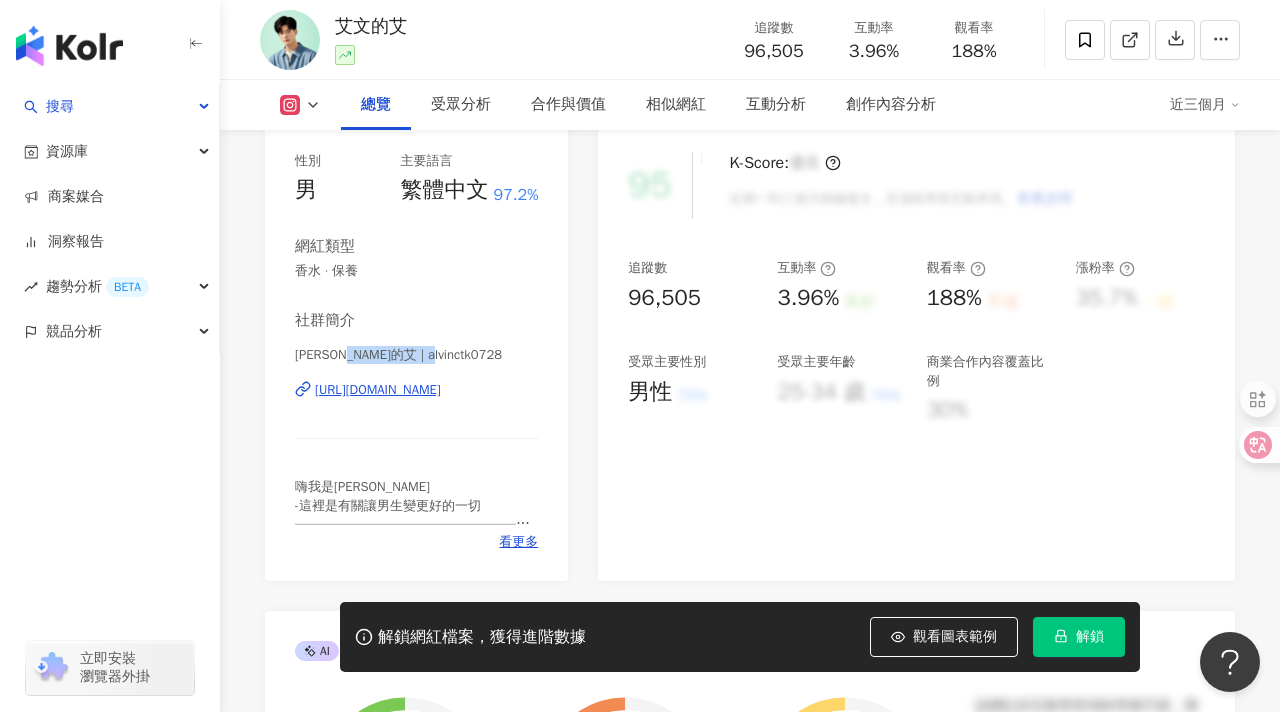 drag, startPoint x: 355, startPoint y: 357, endPoint x: 442, endPoint y: 358, distance: 87.005745 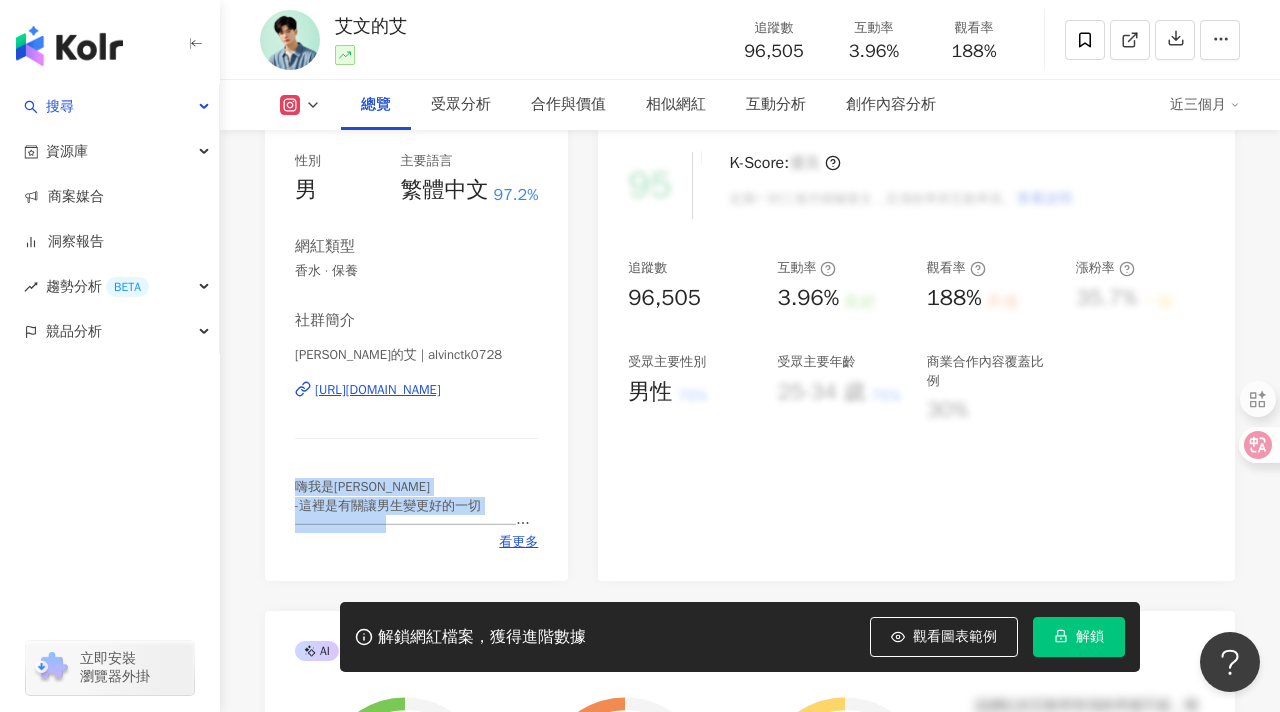 drag, startPoint x: 291, startPoint y: 478, endPoint x: 512, endPoint y: 515, distance: 224.07588 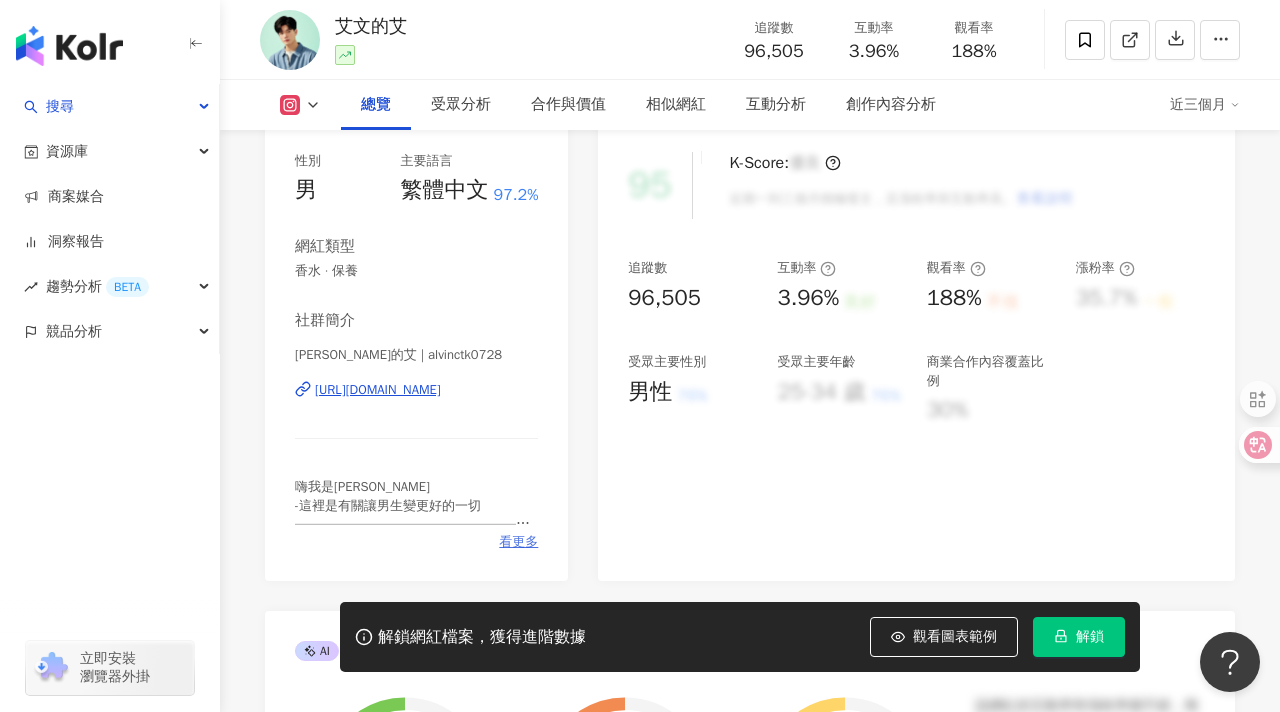 click on "看更多" at bounding box center (518, 542) 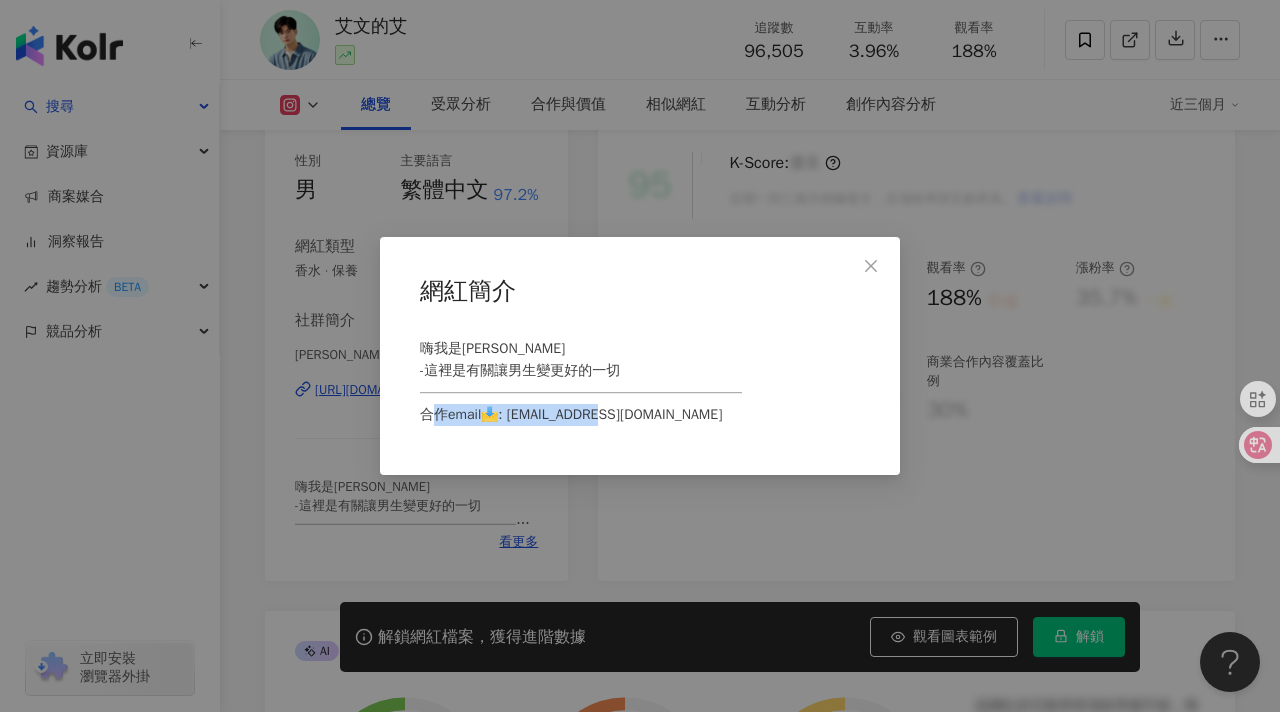 drag, startPoint x: 673, startPoint y: 418, endPoint x: 509, endPoint y: 417, distance: 164.00305 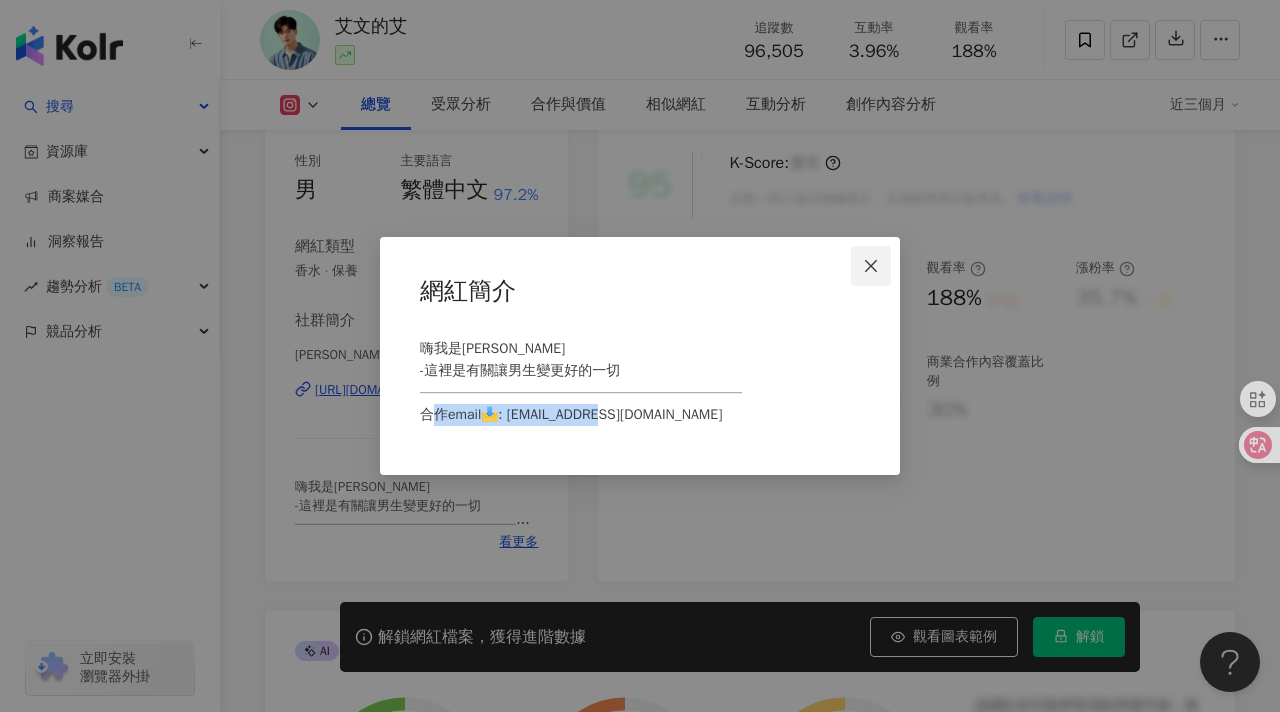 click 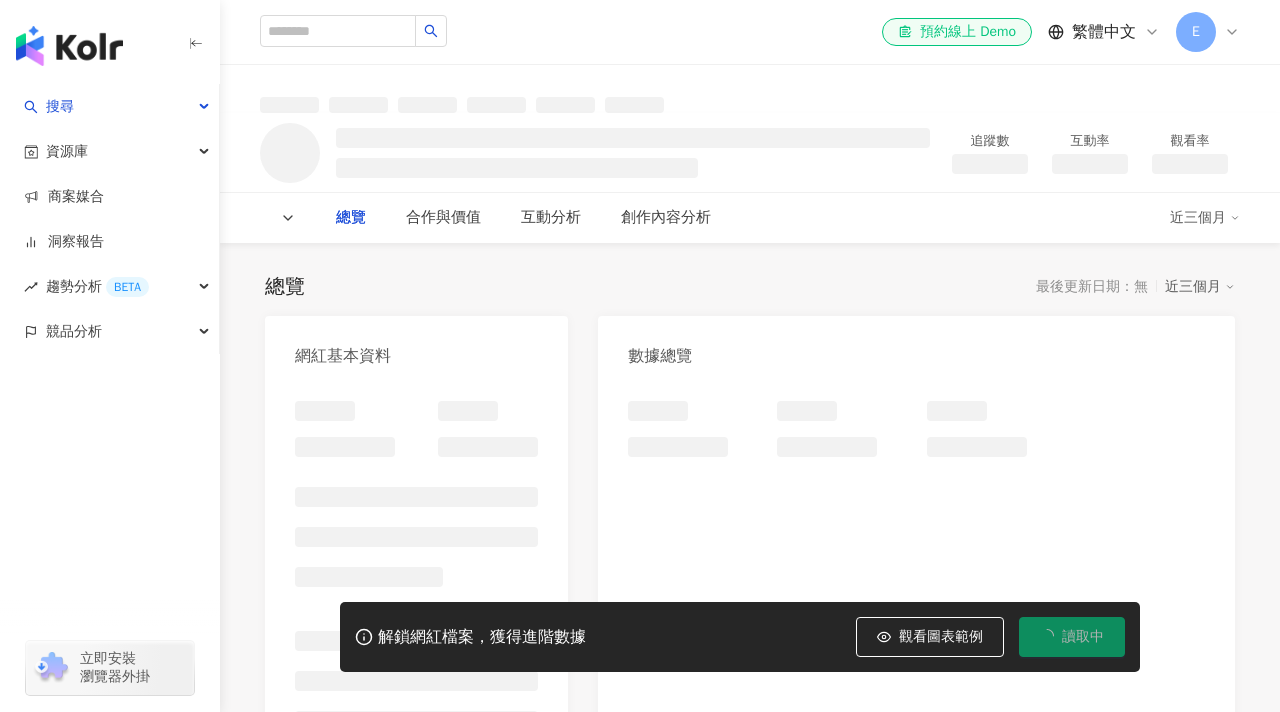 scroll, scrollTop: 0, scrollLeft: 0, axis: both 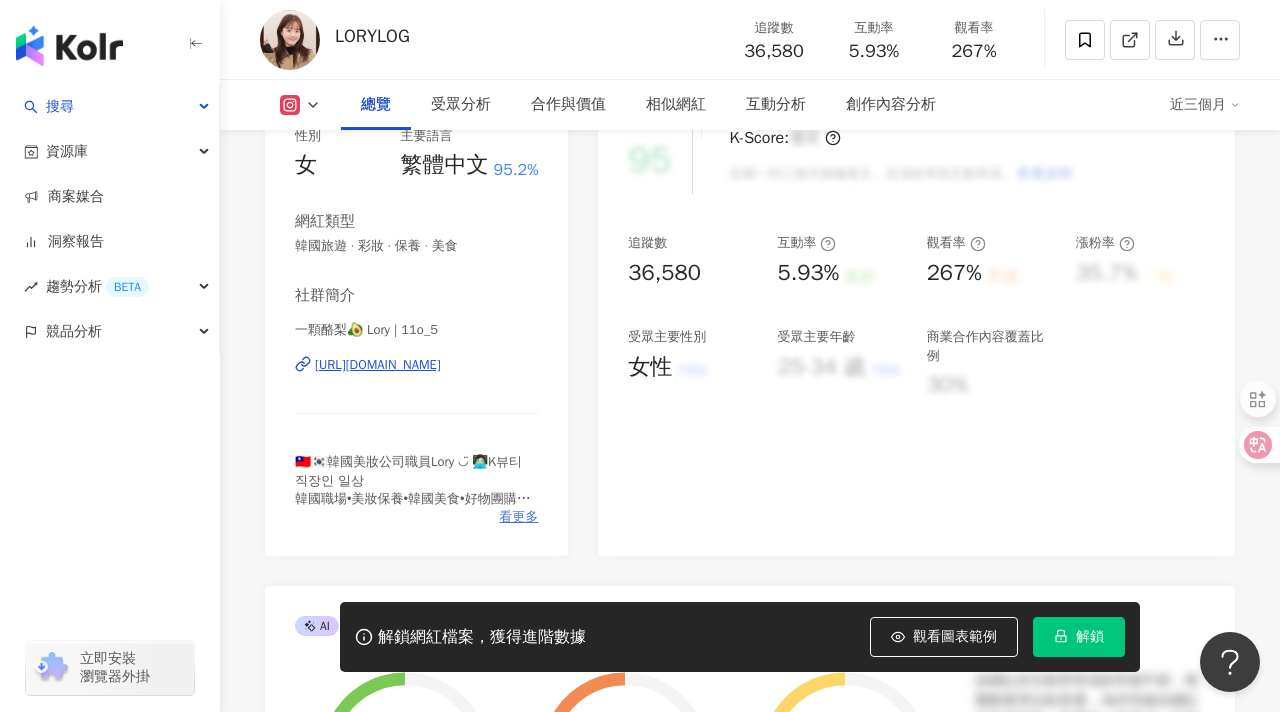 click on "看更多" at bounding box center [518, 517] 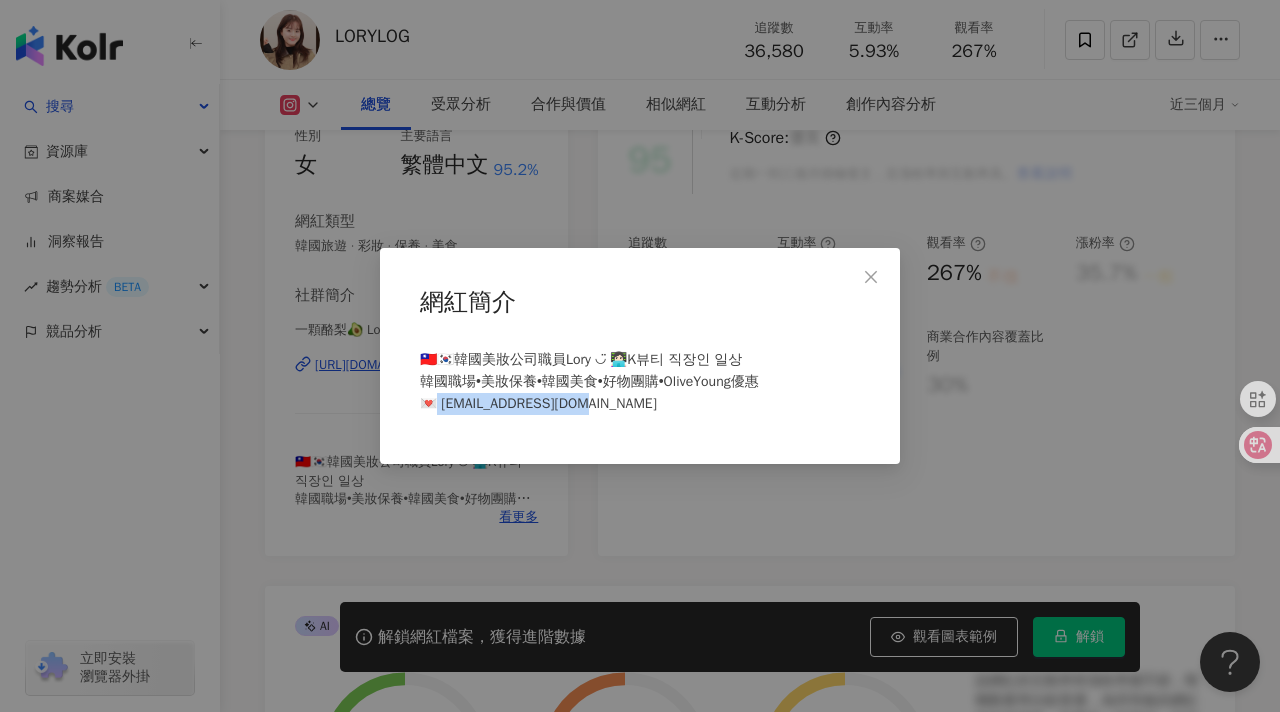 drag, startPoint x: 660, startPoint y: 407, endPoint x: 434, endPoint y: 403, distance: 226.0354 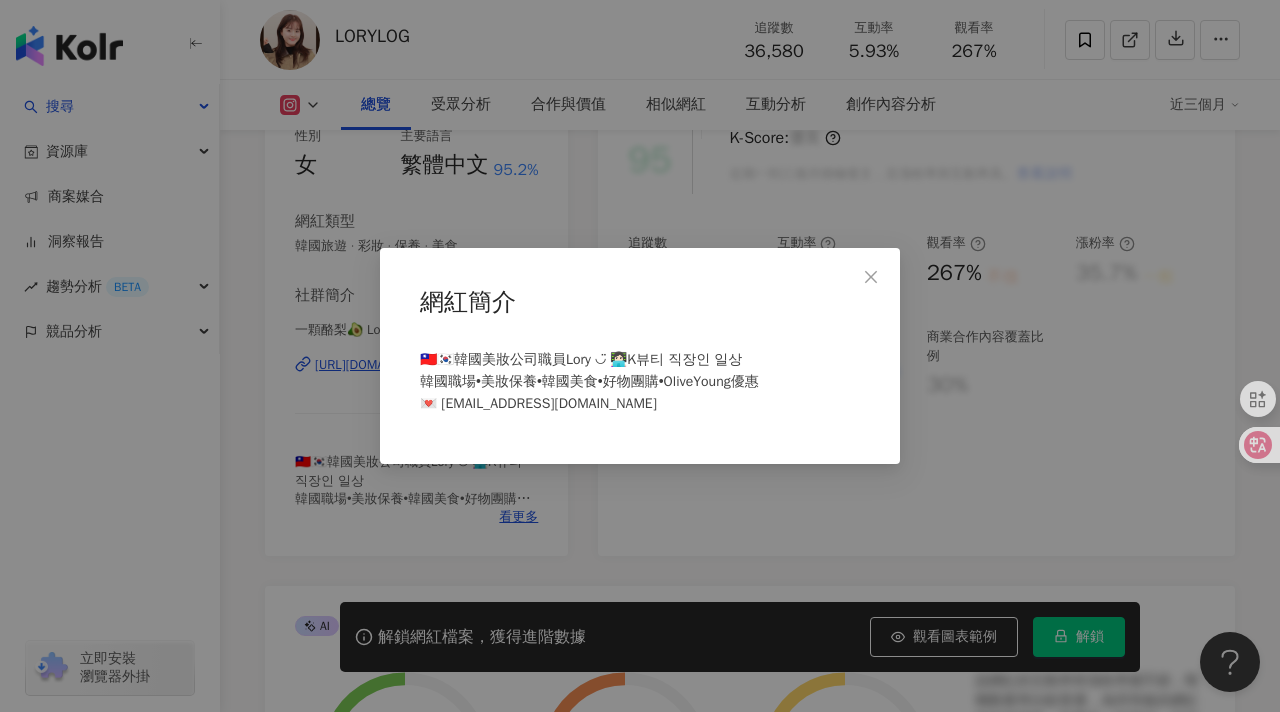 click on "🇹🇼🇰🇷韓國美妝公司職員Lory ◡̈ 👩🏻‍💻K뷰티 직장인 일상
韓國職場•美妝保養•韓國美食•好物團購•OliveYoung優惠
💌 lorylogyt@gmail.com" at bounding box center [589, 381] 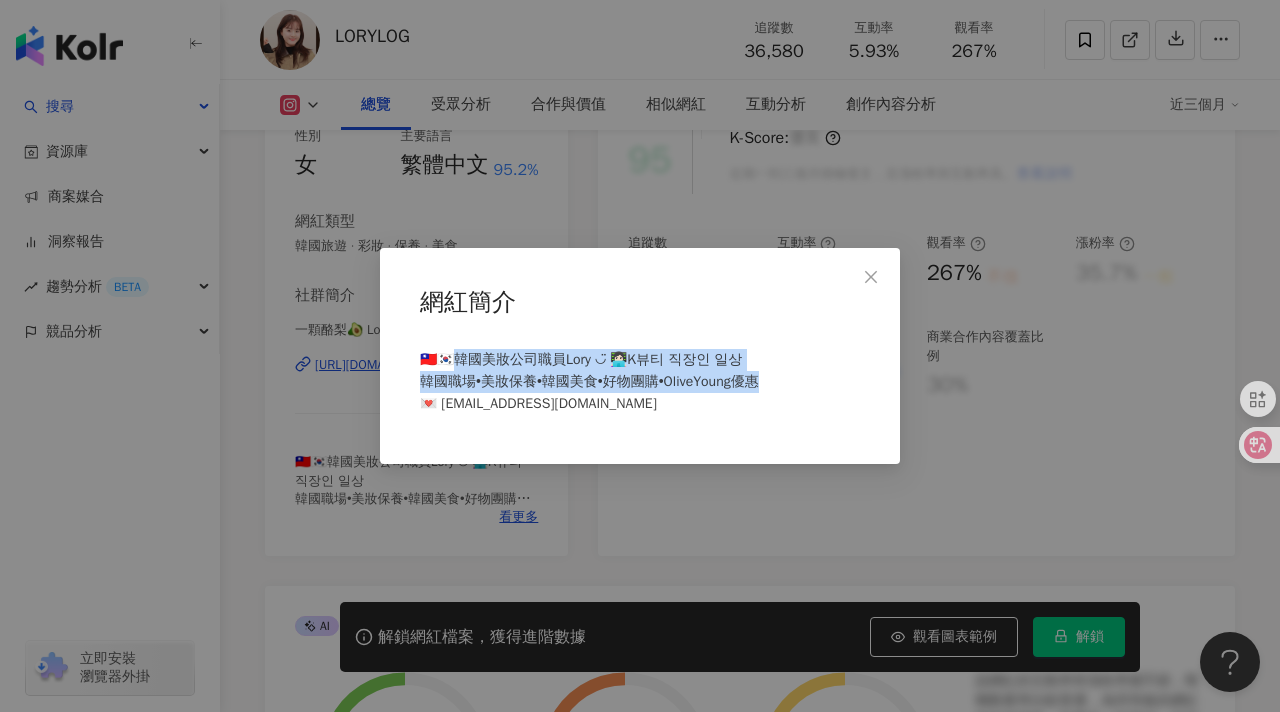 drag, startPoint x: 449, startPoint y: 354, endPoint x: 811, endPoint y: 389, distance: 363.68805 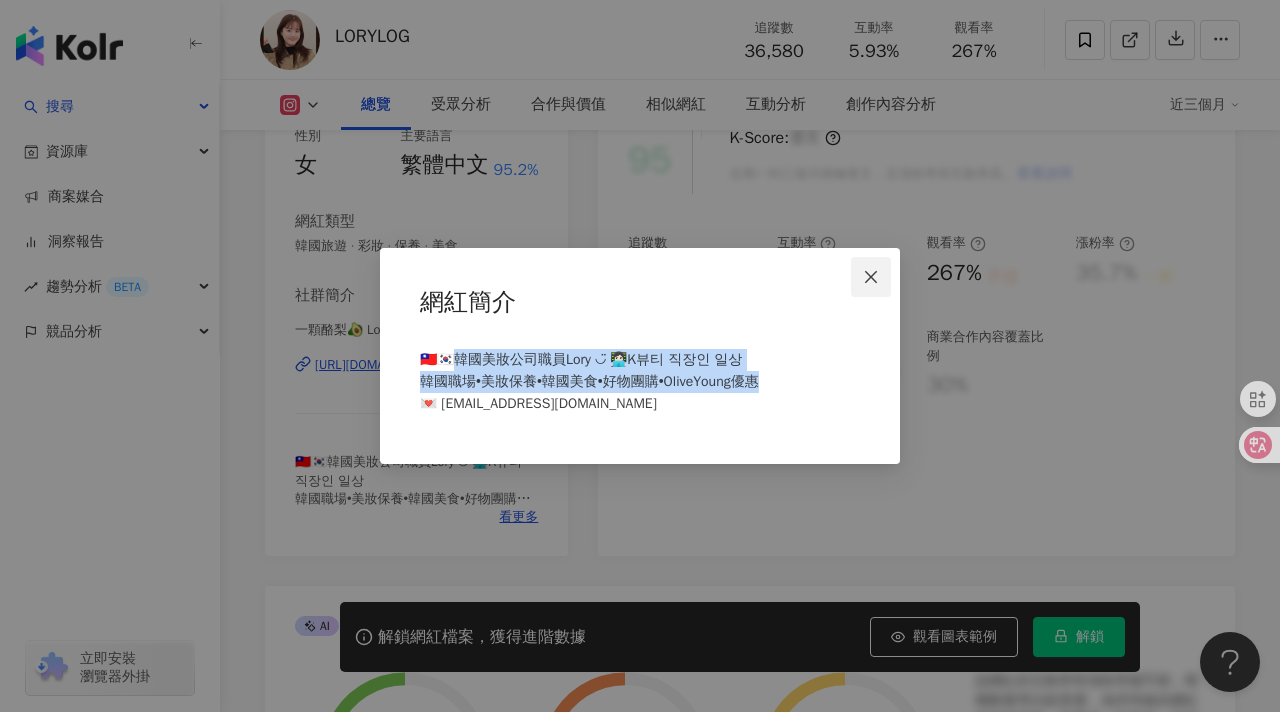 click 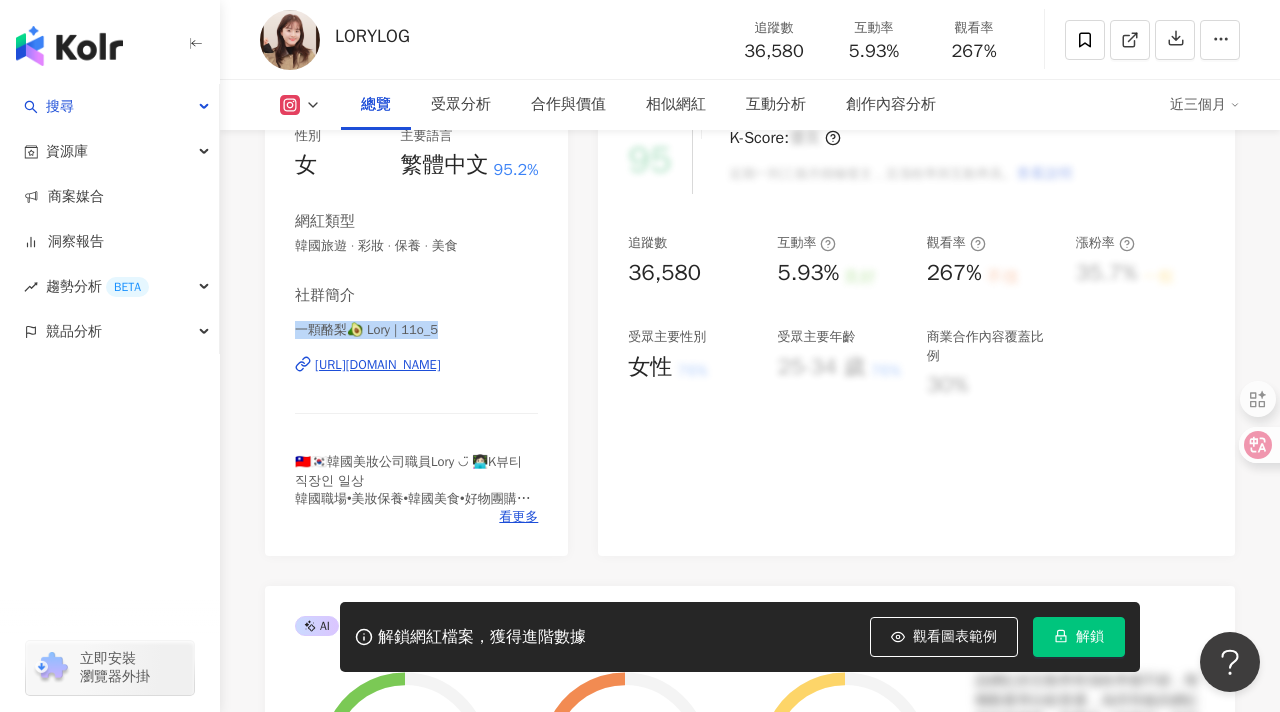 drag, startPoint x: 456, startPoint y: 329, endPoint x: 293, endPoint y: 329, distance: 163 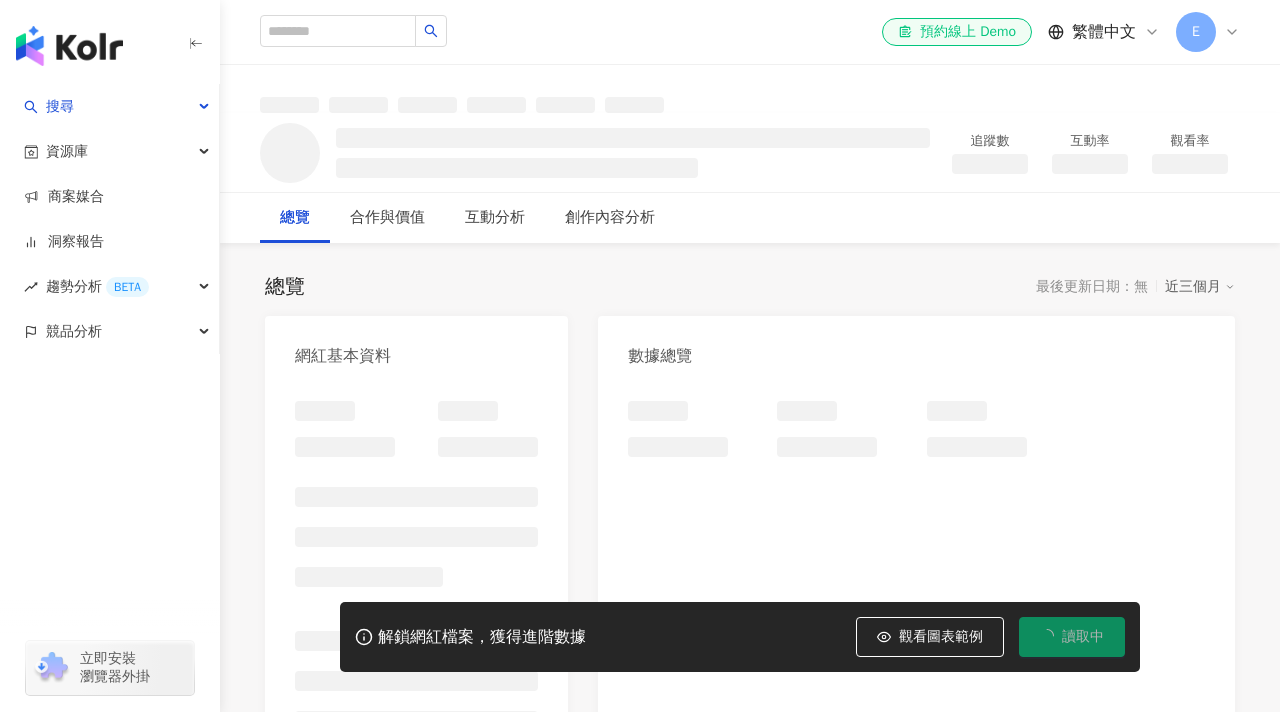 scroll, scrollTop: 0, scrollLeft: 0, axis: both 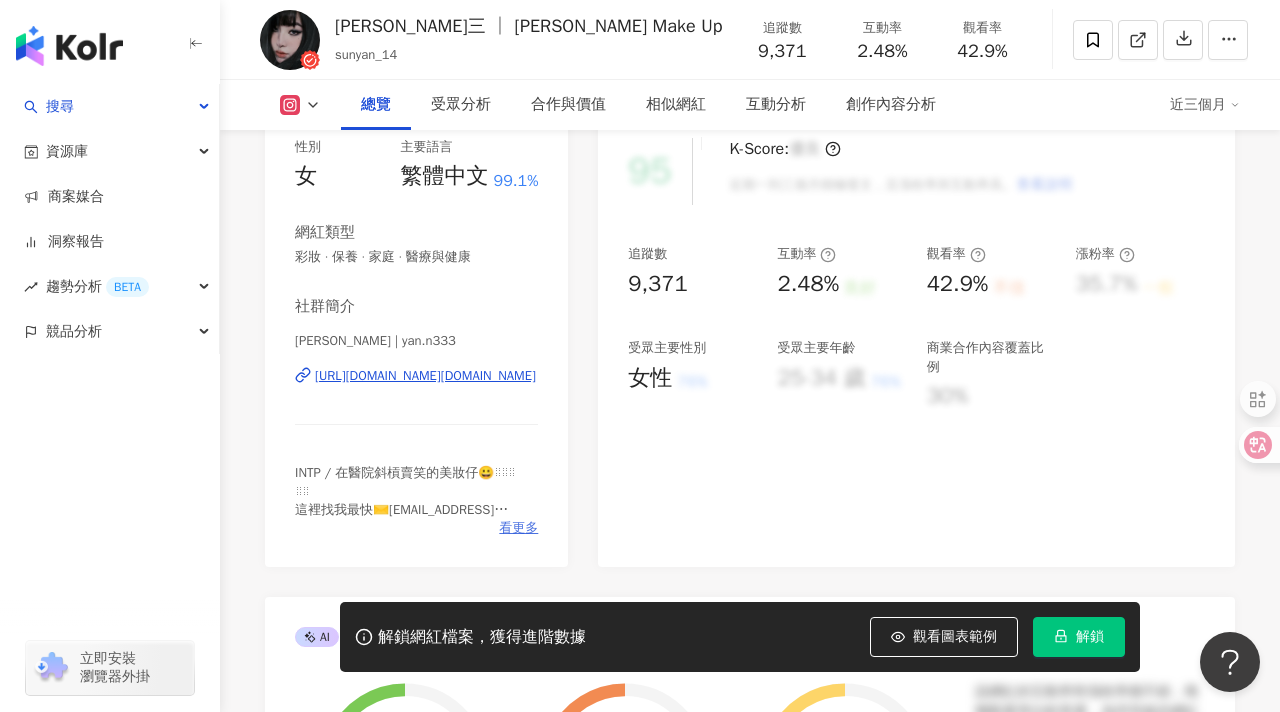 click on "看更多" at bounding box center [518, 528] 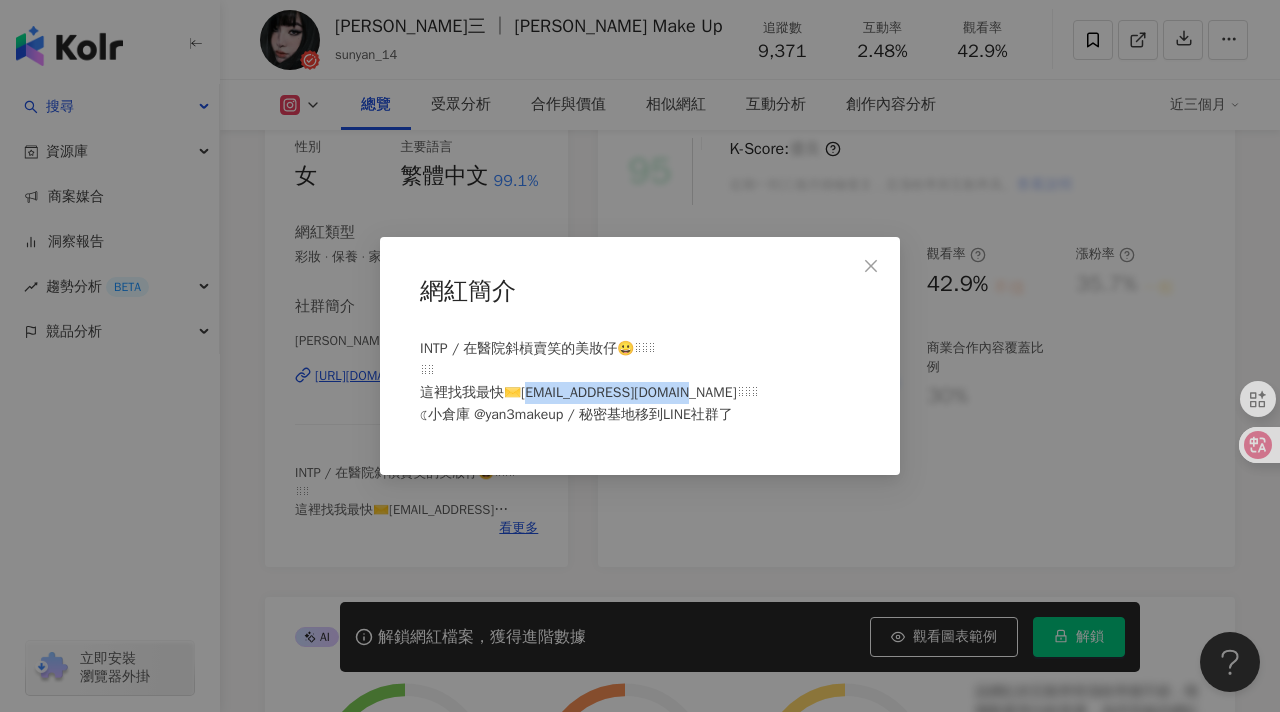 drag, startPoint x: 701, startPoint y: 392, endPoint x: 522, endPoint y: 398, distance: 179.10052 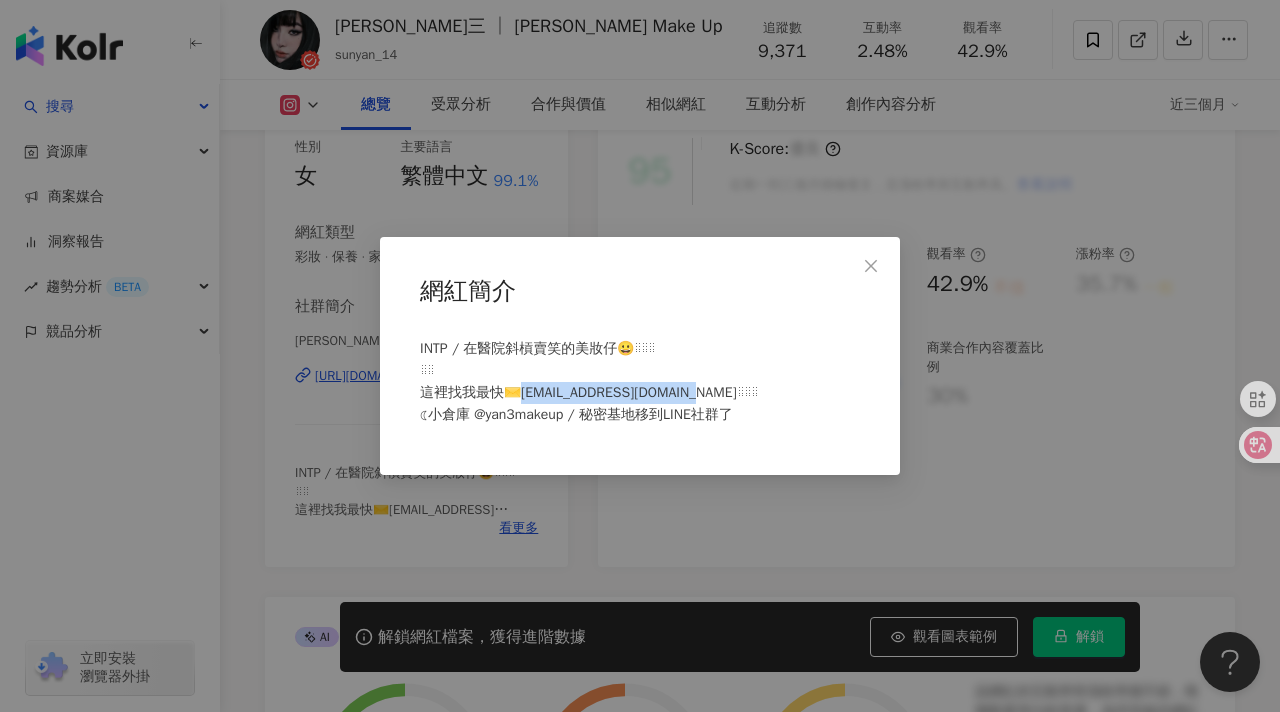 drag, startPoint x: 520, startPoint y: 395, endPoint x: 707, endPoint y: 395, distance: 187 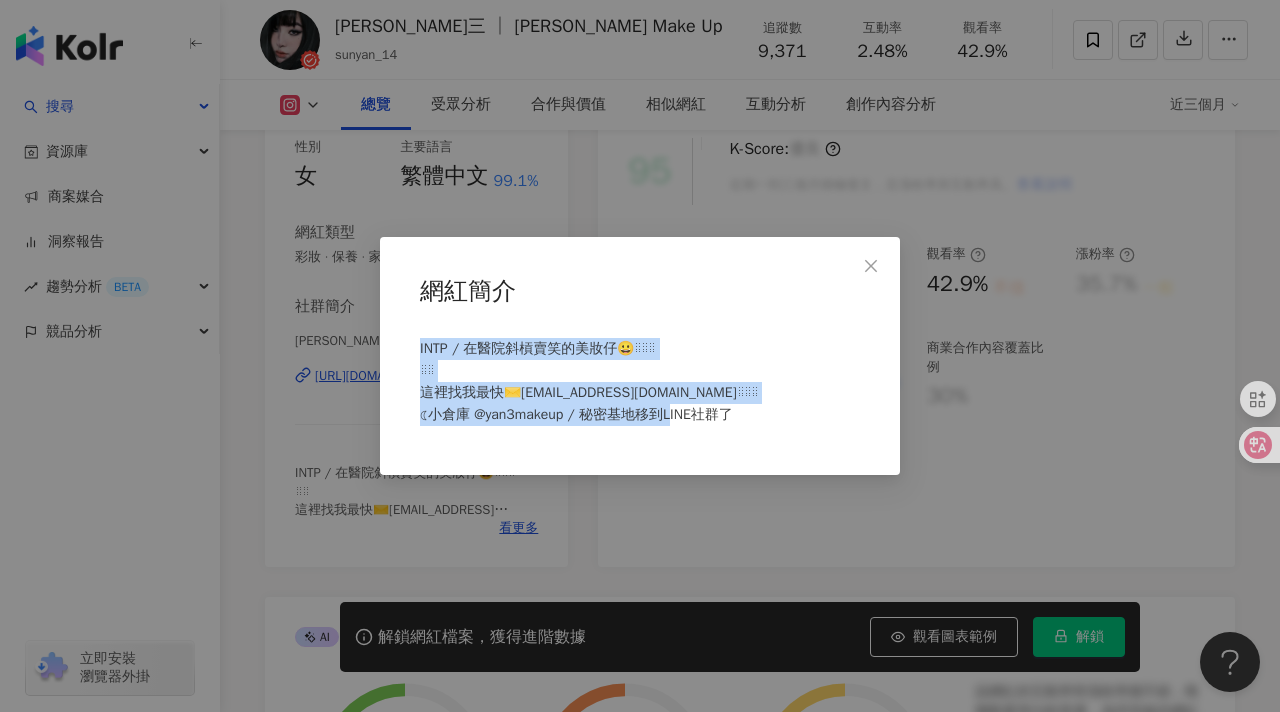 drag, startPoint x: 414, startPoint y: 346, endPoint x: 727, endPoint y: 412, distance: 319.88278 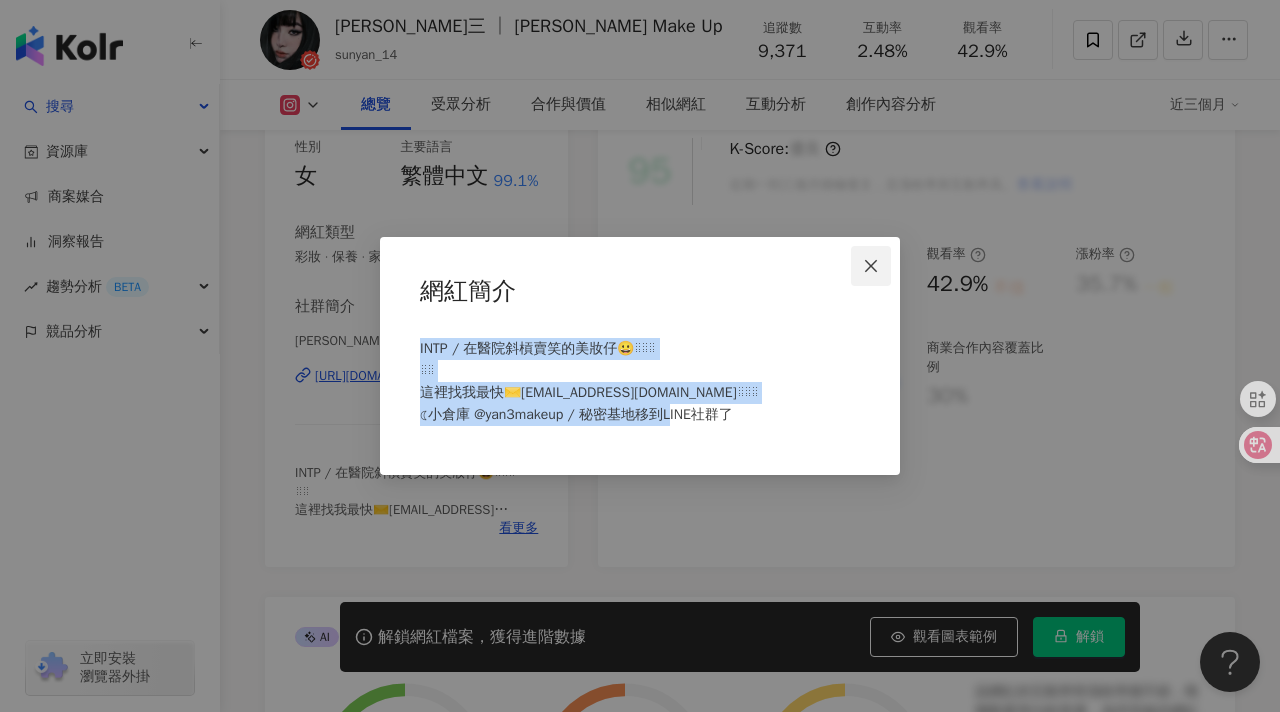 click 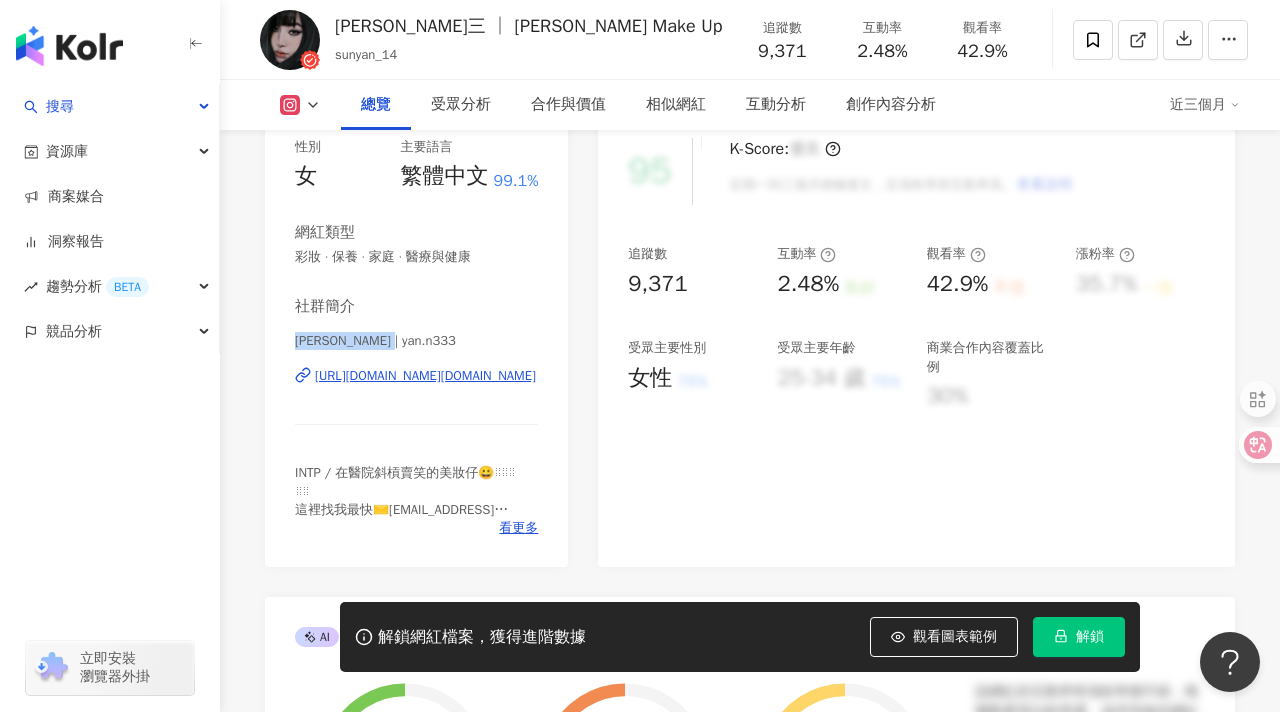drag, startPoint x: 295, startPoint y: 341, endPoint x: 410, endPoint y: 341, distance: 115 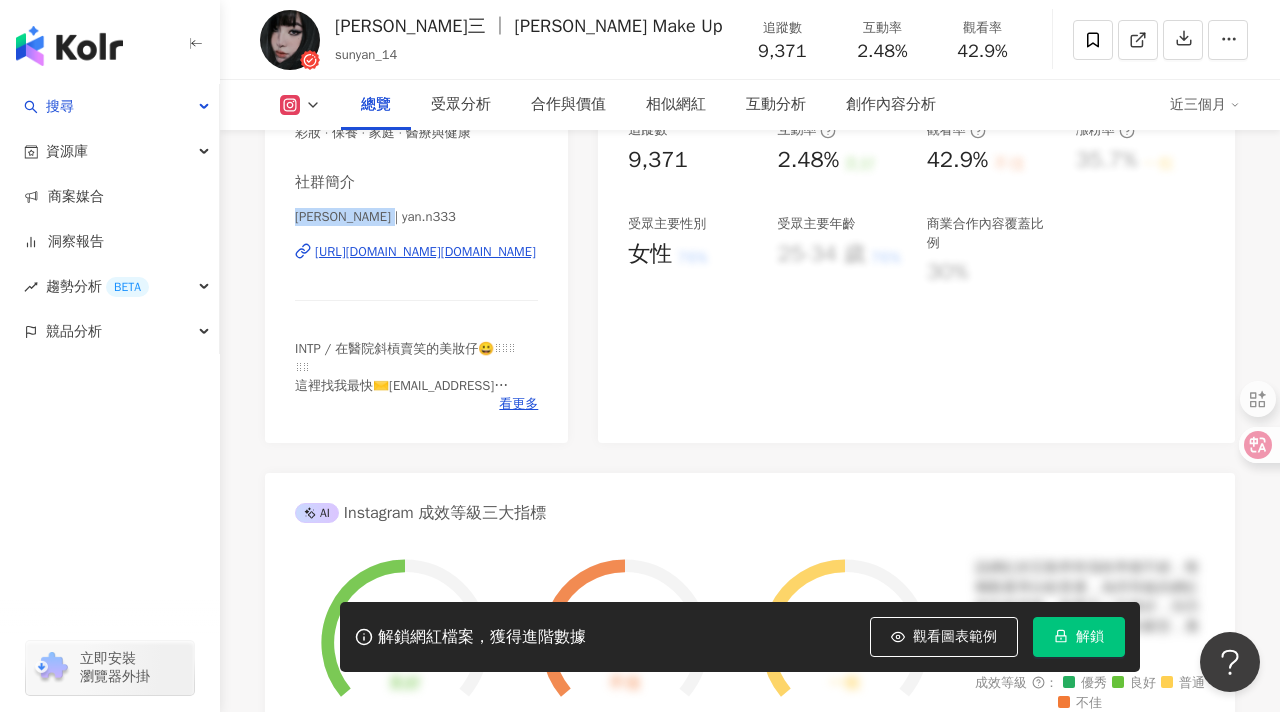 scroll, scrollTop: 396, scrollLeft: 0, axis: vertical 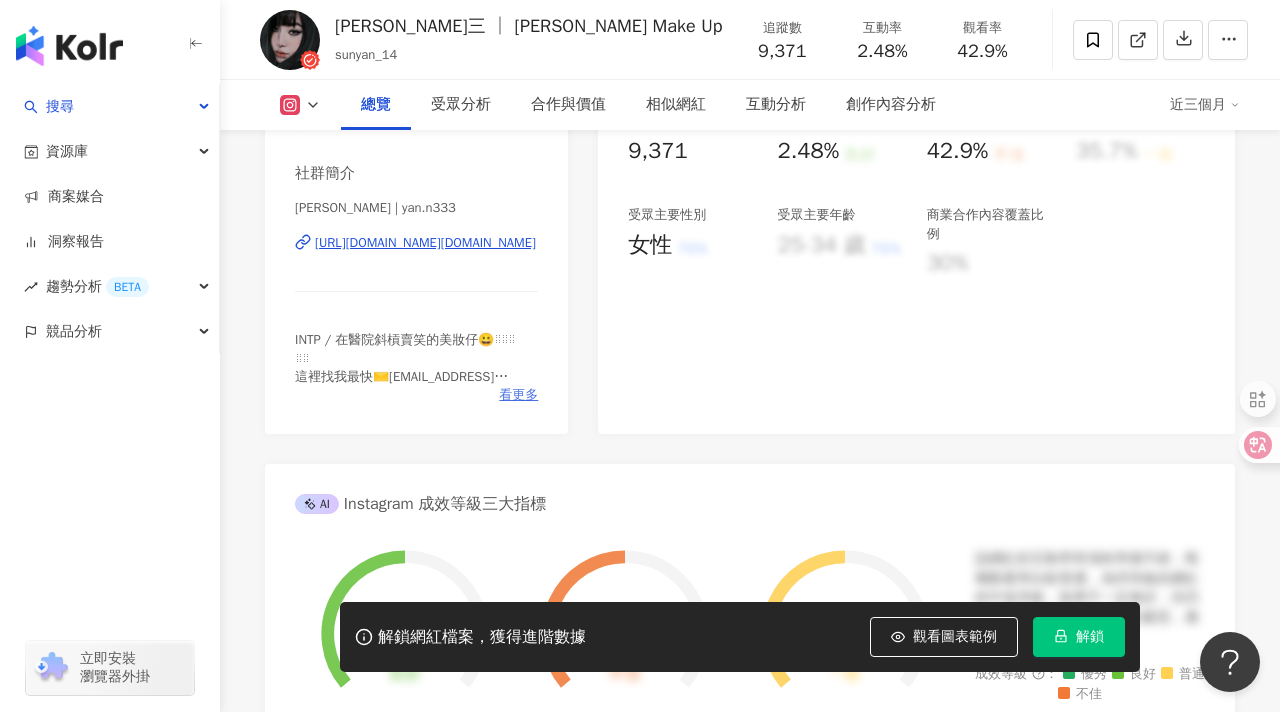 click on "看更多" at bounding box center [518, 395] 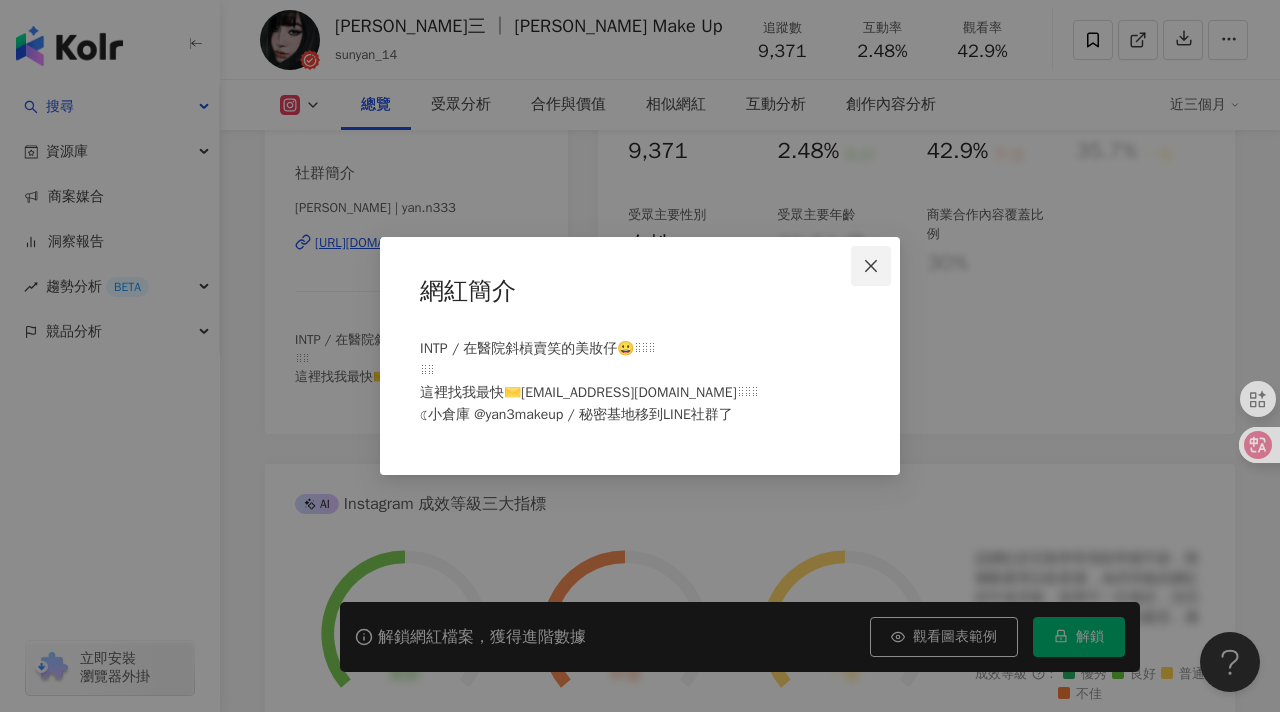 click at bounding box center [871, 266] 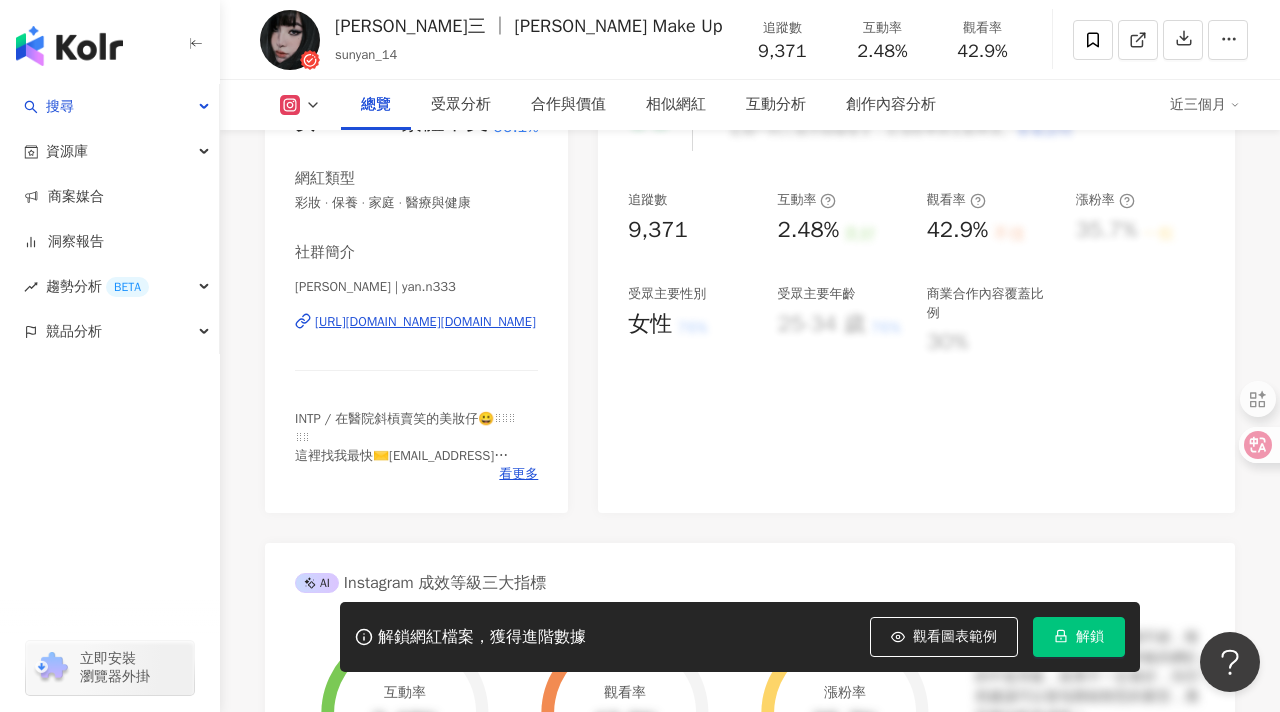 scroll, scrollTop: 285, scrollLeft: 0, axis: vertical 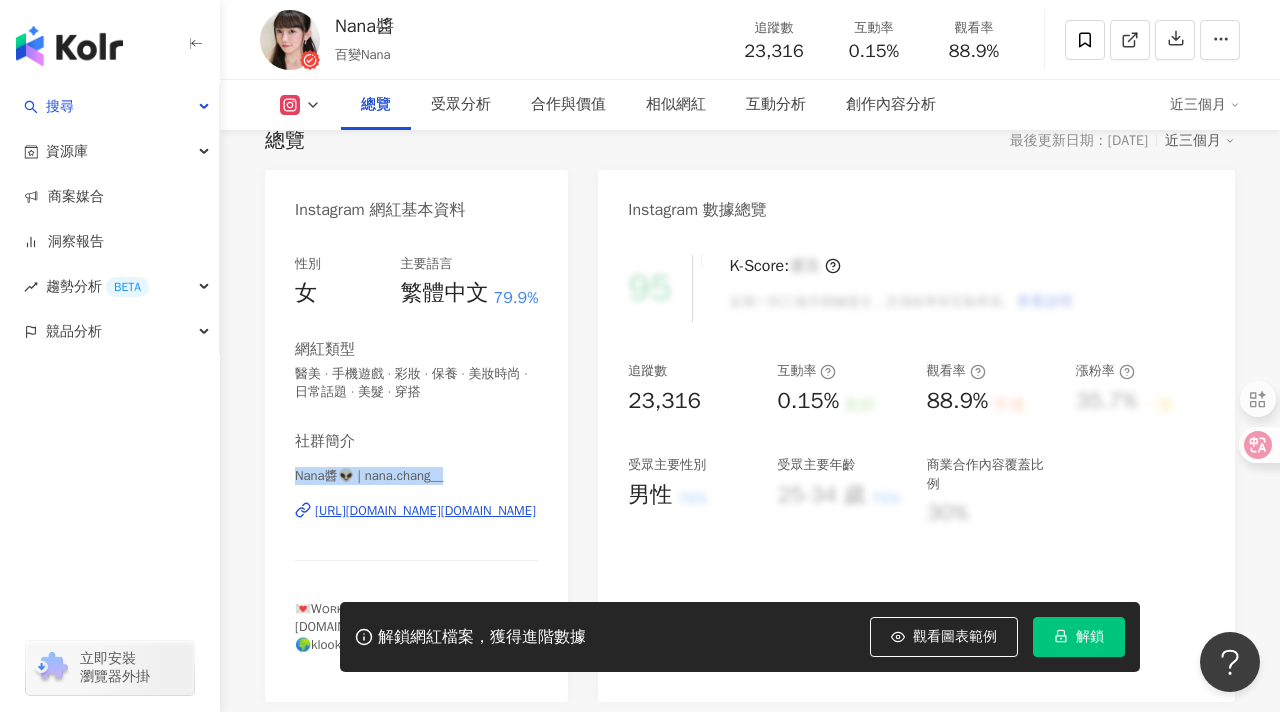 drag, startPoint x: 293, startPoint y: 478, endPoint x: 477, endPoint y: 487, distance: 184.21997 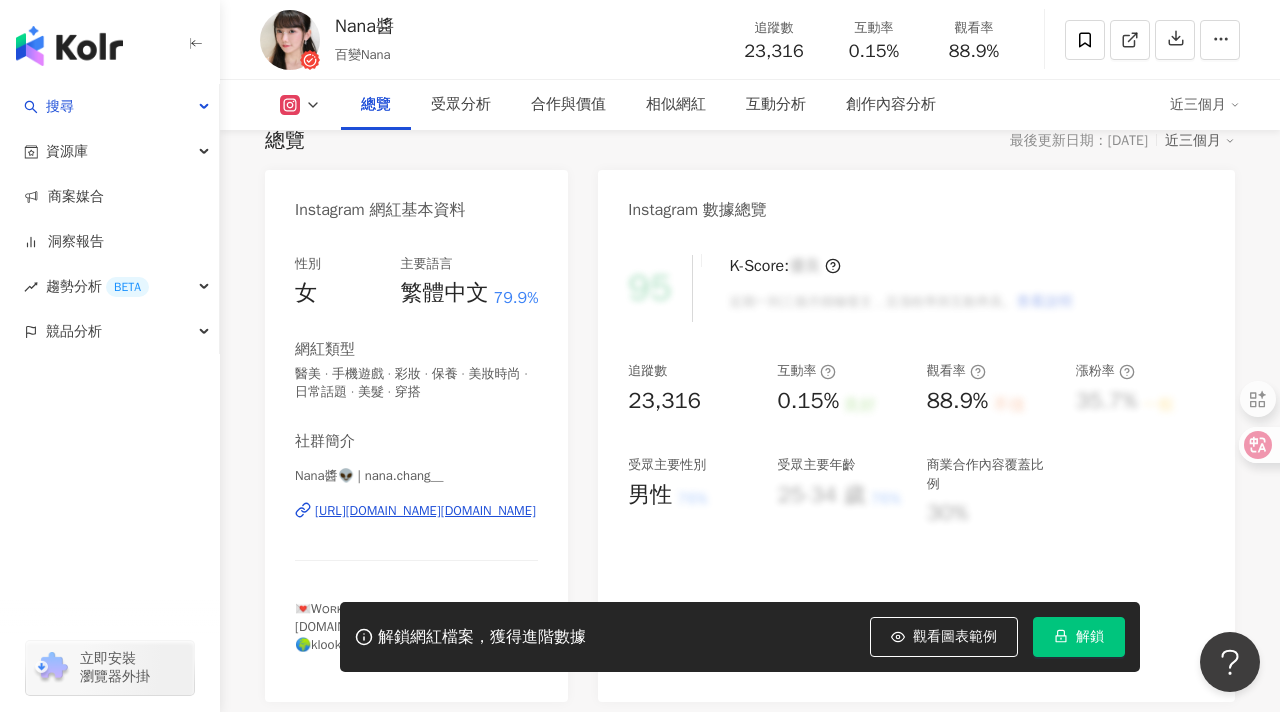 scroll, scrollTop: 272, scrollLeft: 0, axis: vertical 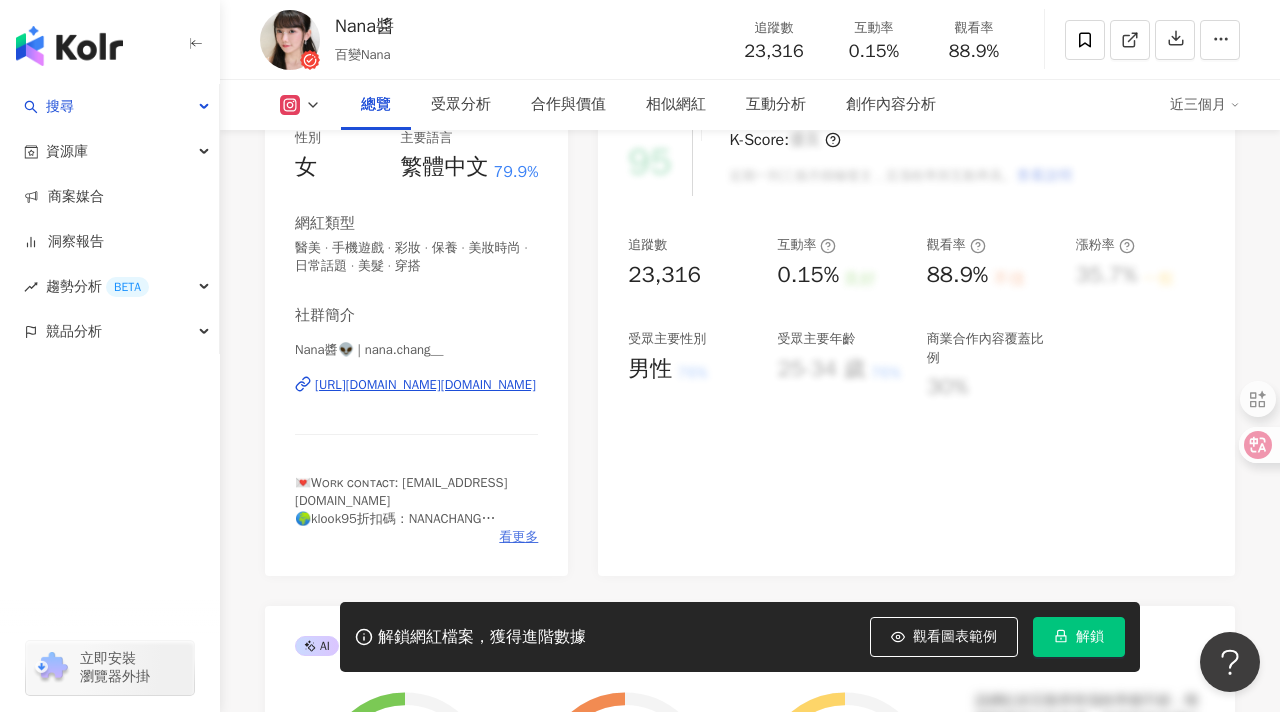 click on "看更多" at bounding box center [518, 537] 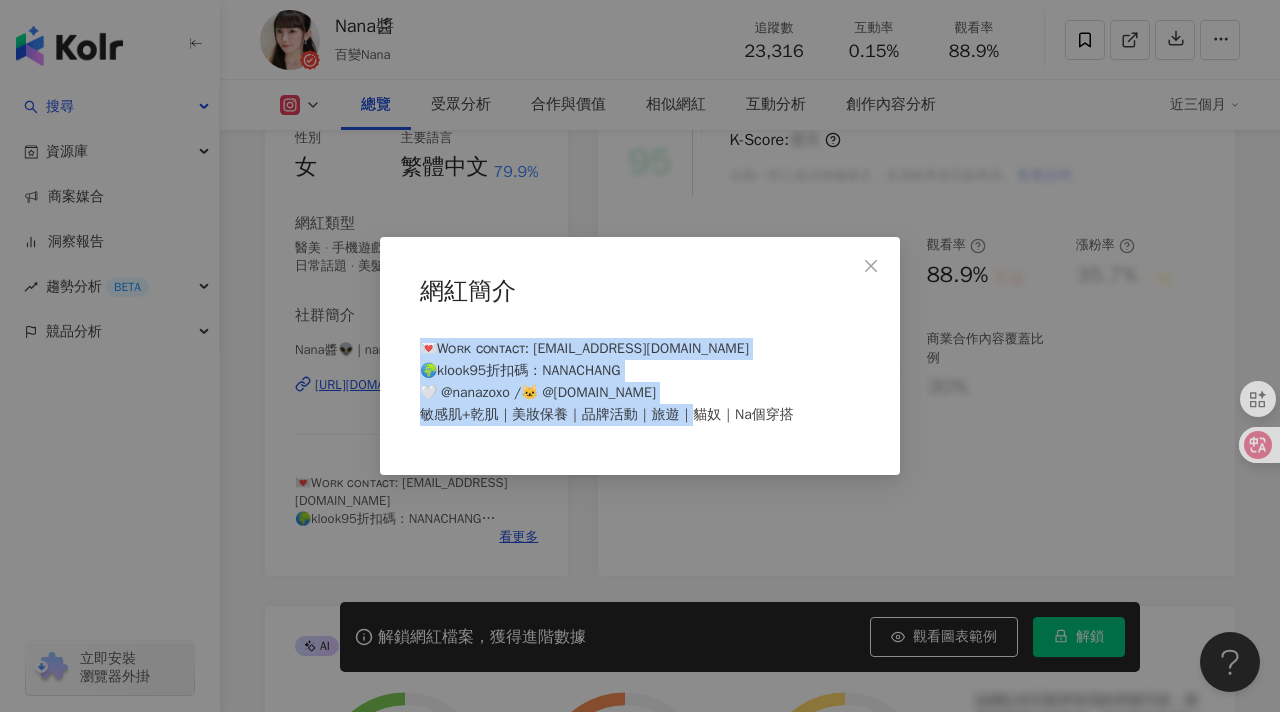 drag, startPoint x: 814, startPoint y: 424, endPoint x: 426, endPoint y: 340, distance: 396.98868 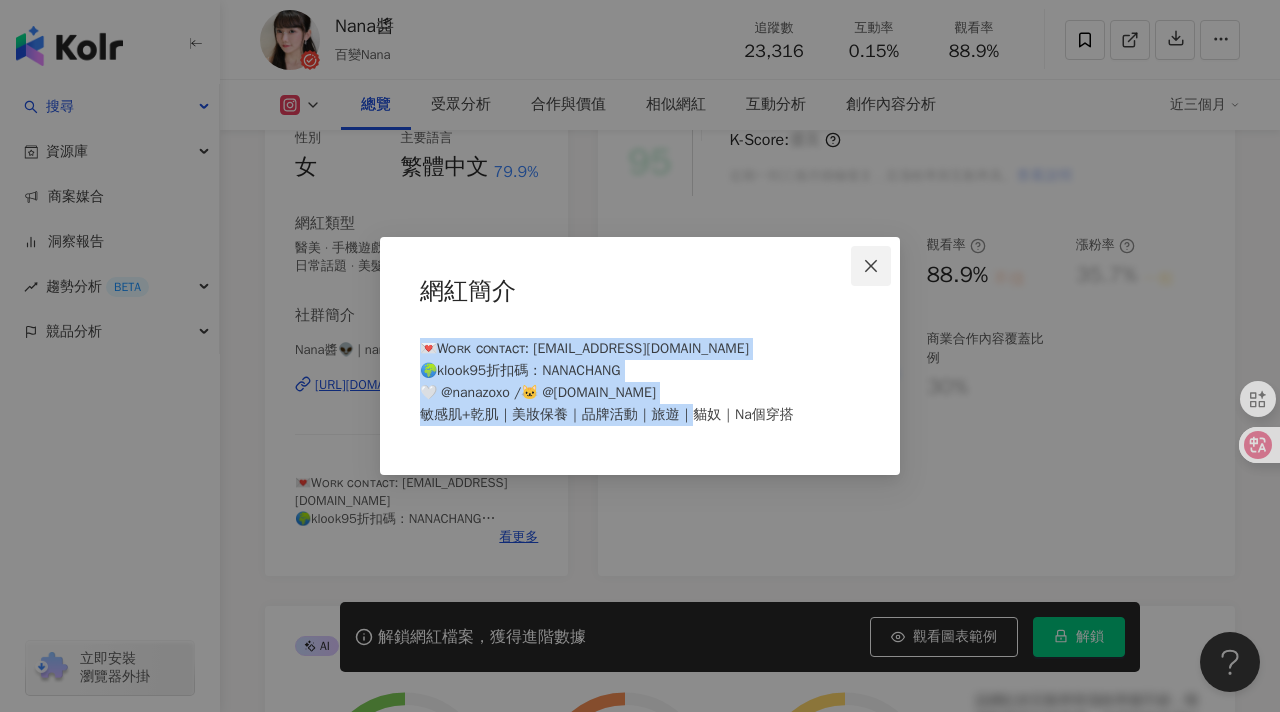 click 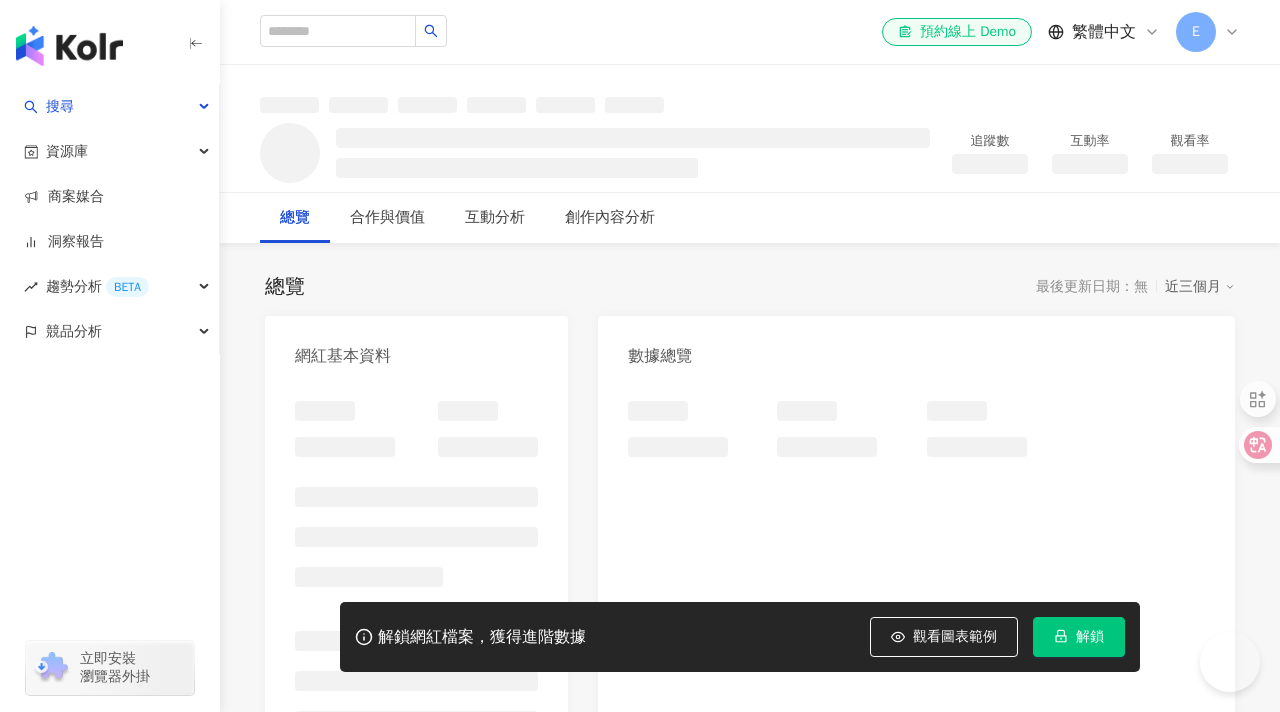 scroll, scrollTop: 0, scrollLeft: 0, axis: both 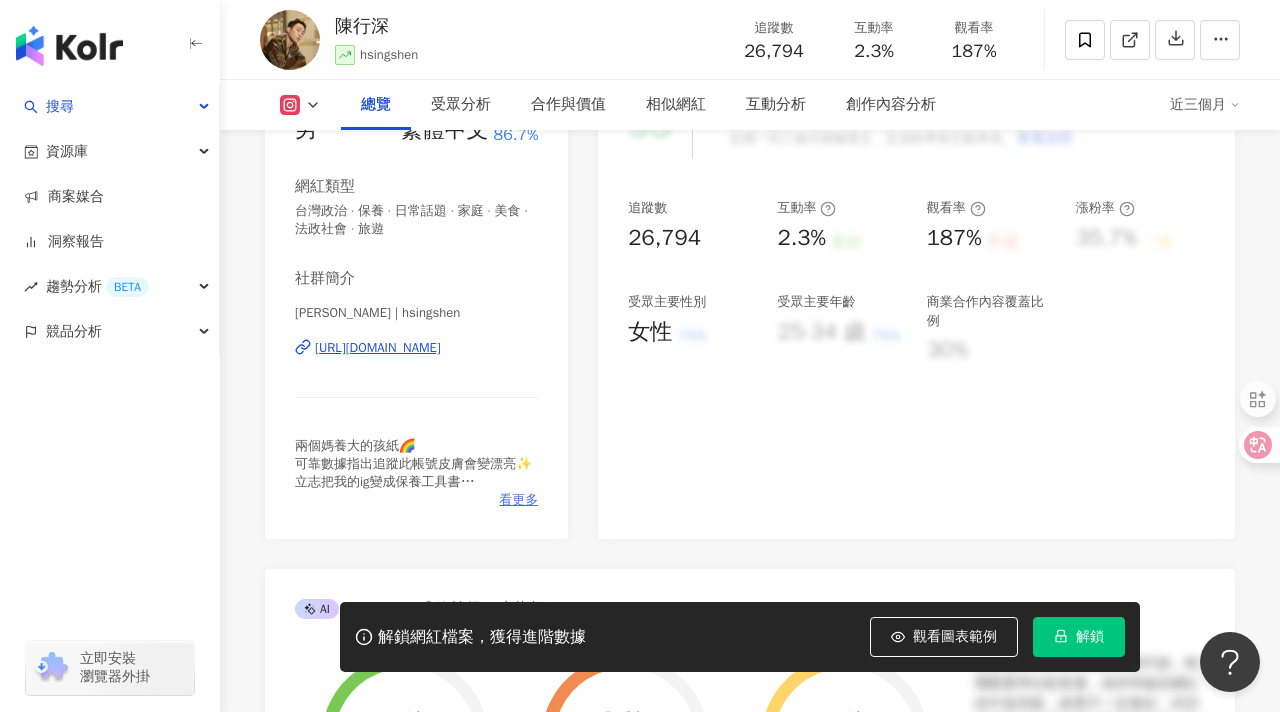 click on "看更多" at bounding box center (518, 500) 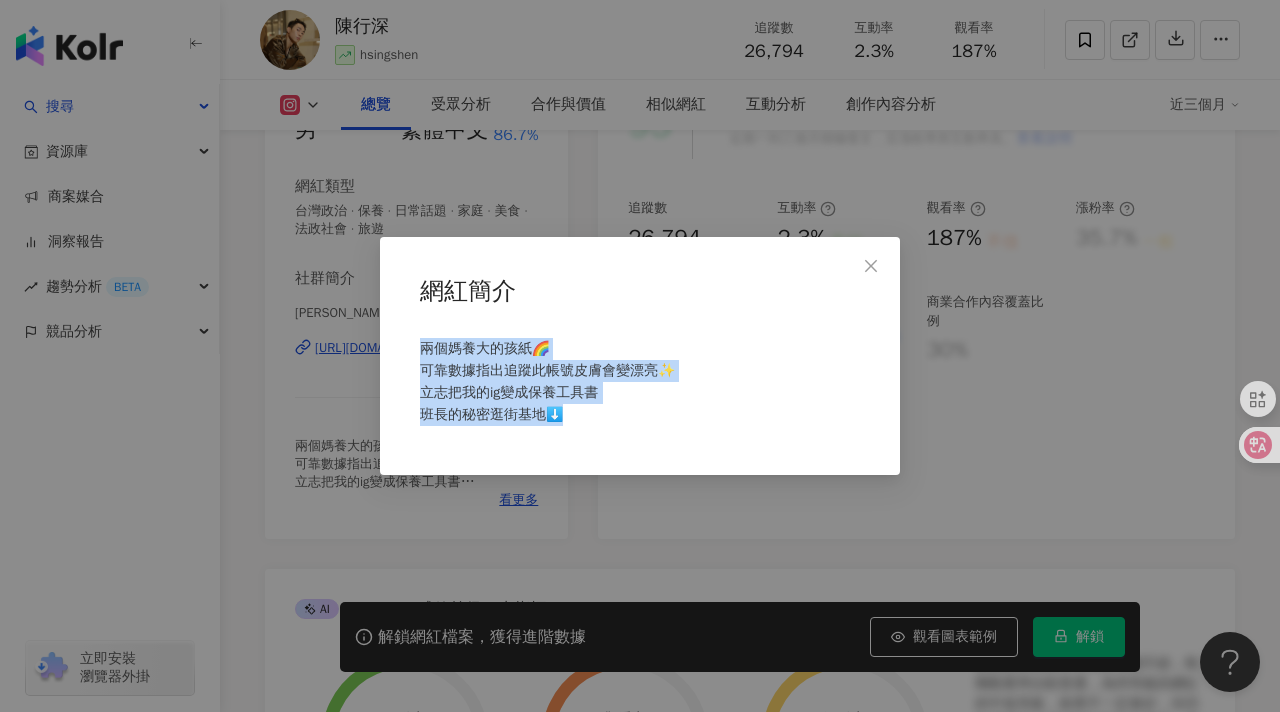 drag, startPoint x: 604, startPoint y: 416, endPoint x: 420, endPoint y: 357, distance: 193.22784 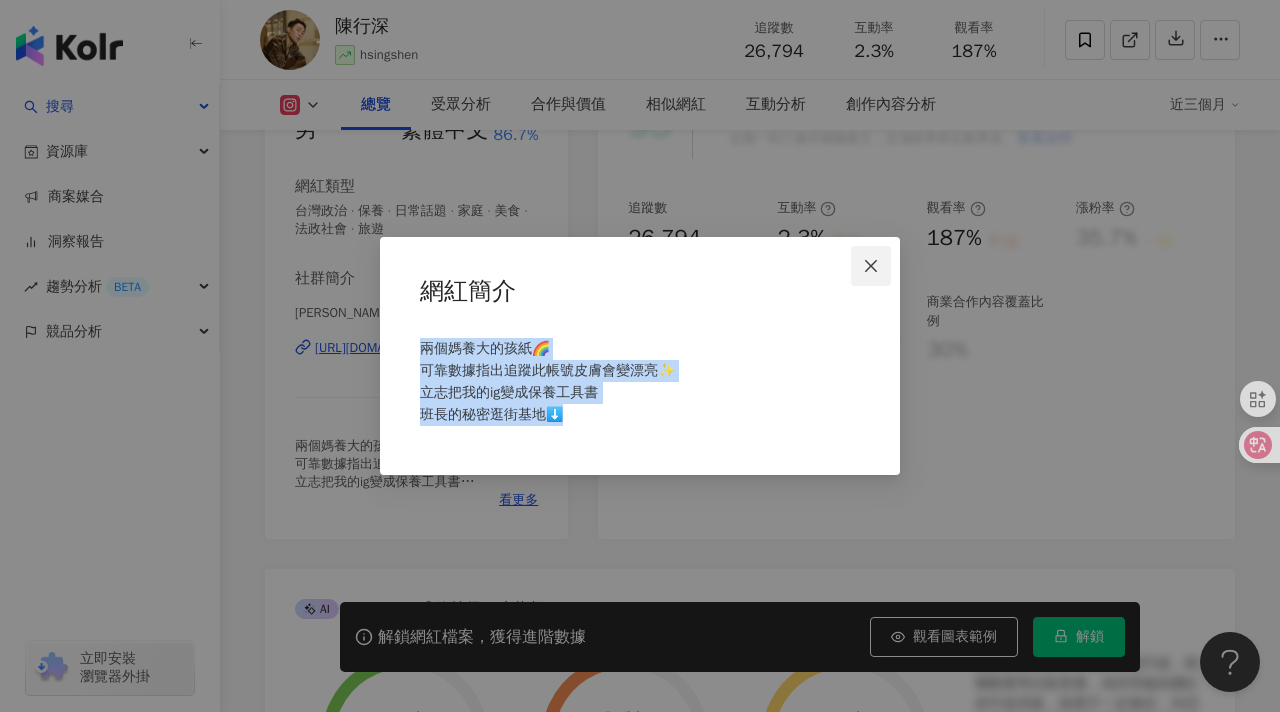 click 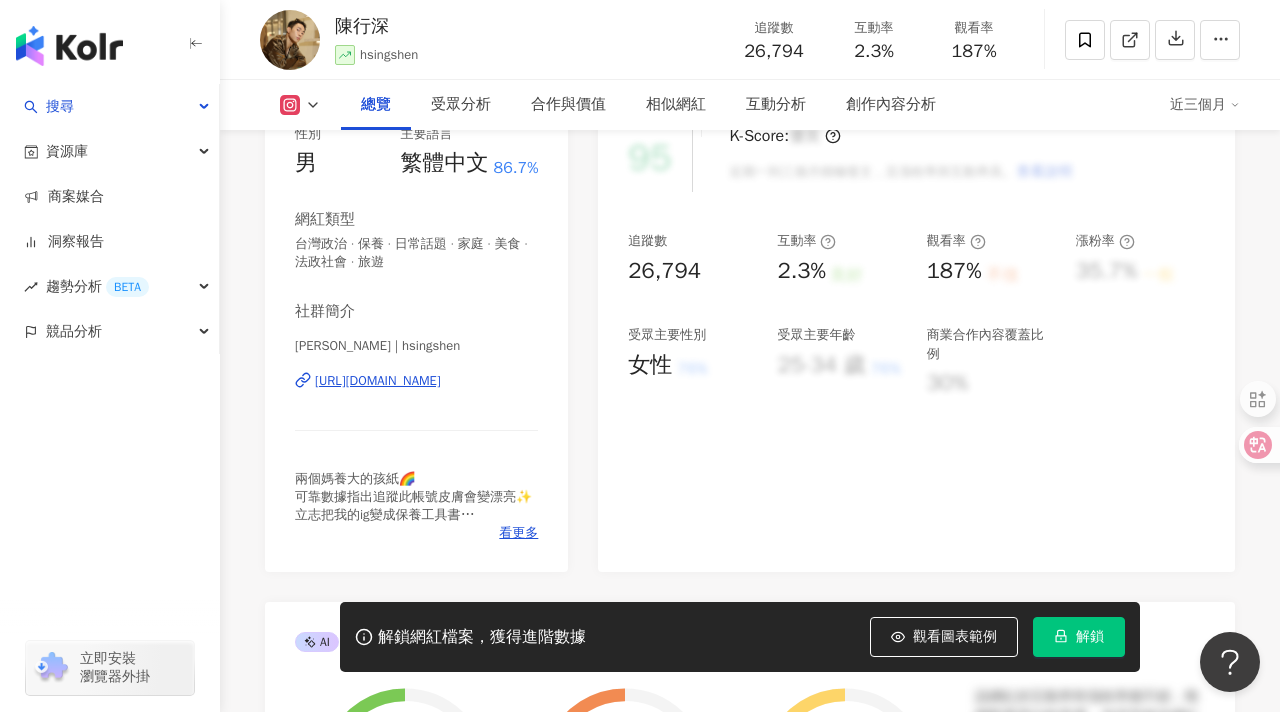 scroll, scrollTop: 241, scrollLeft: 0, axis: vertical 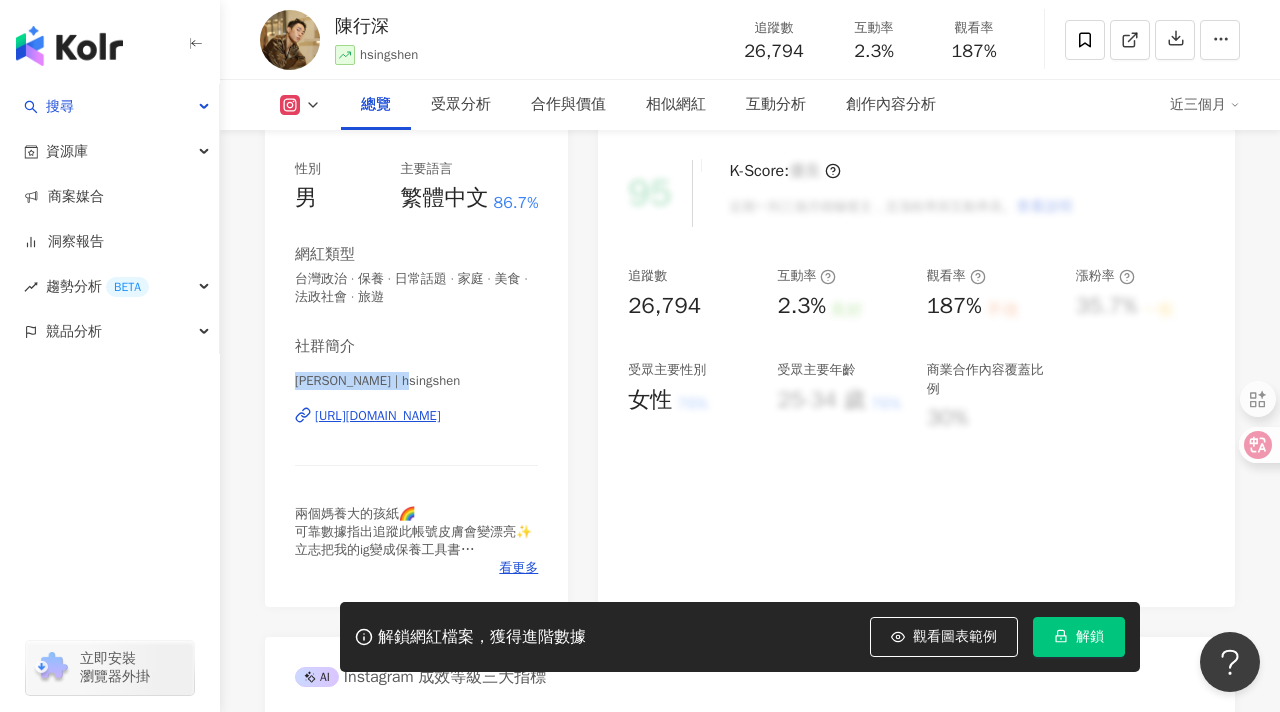 drag, startPoint x: 299, startPoint y: 380, endPoint x: 426, endPoint y: 382, distance: 127.01575 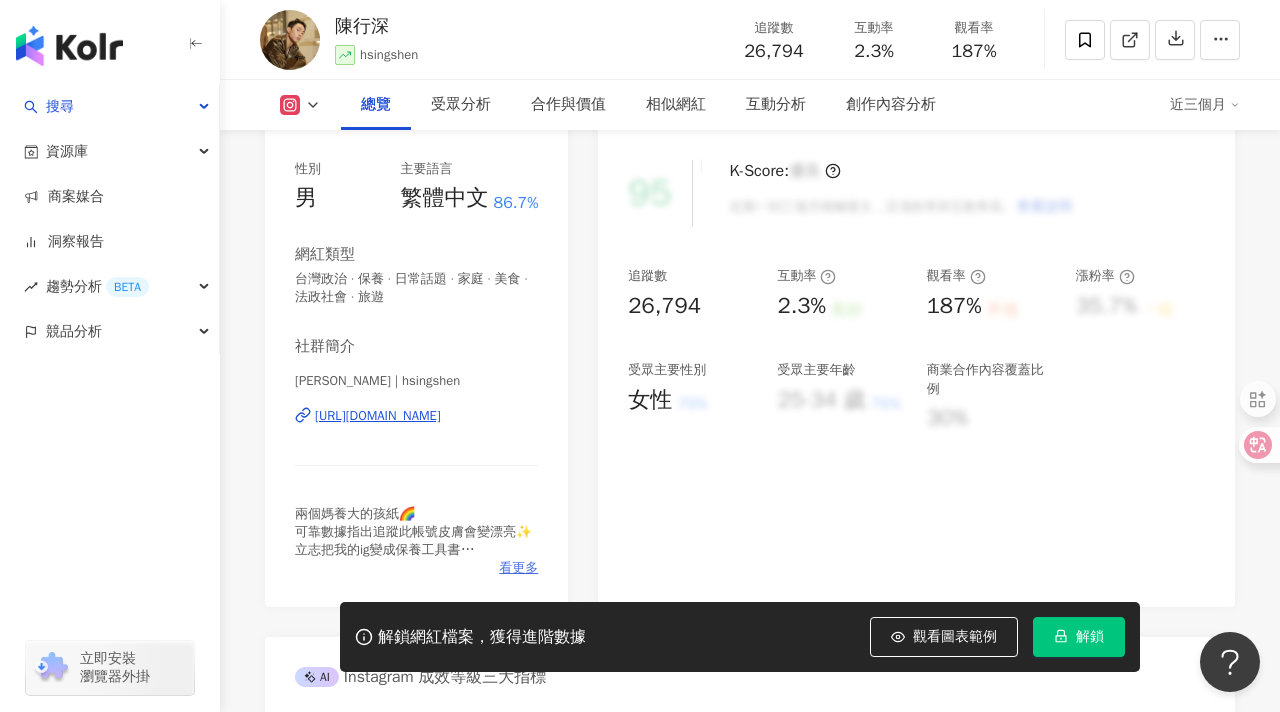 click on "看更多" at bounding box center [518, 568] 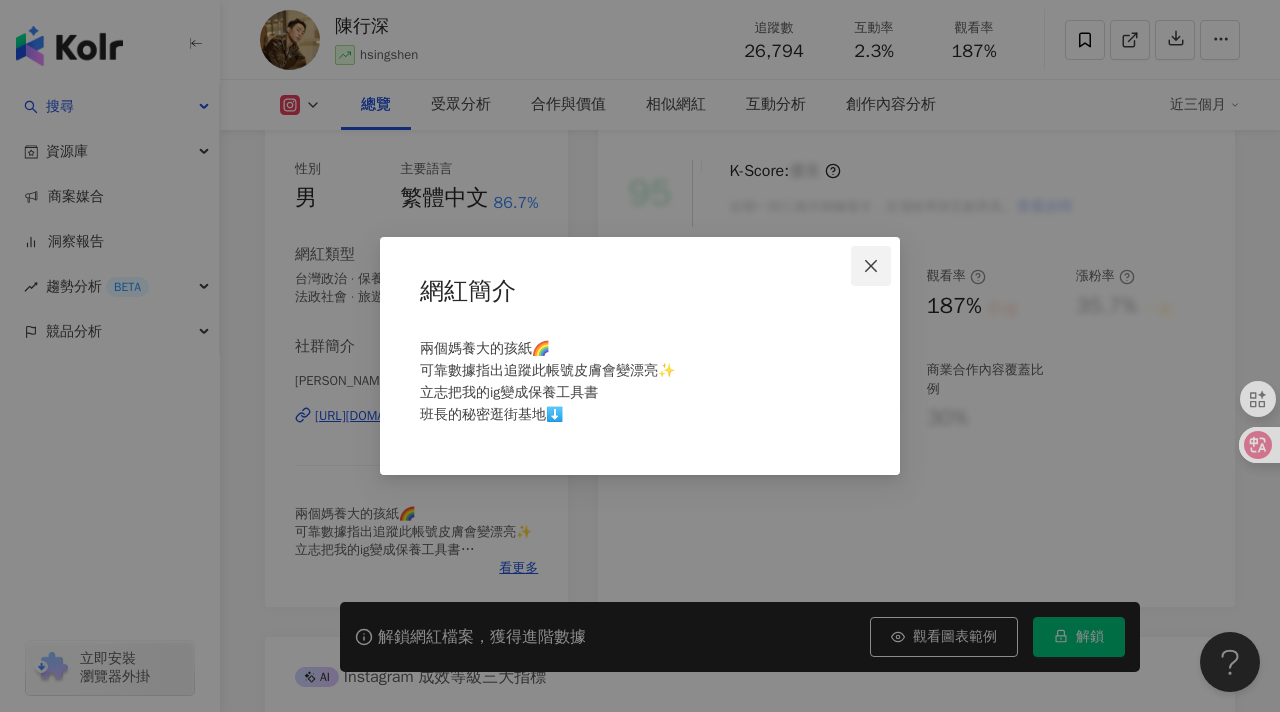 click at bounding box center [871, 266] 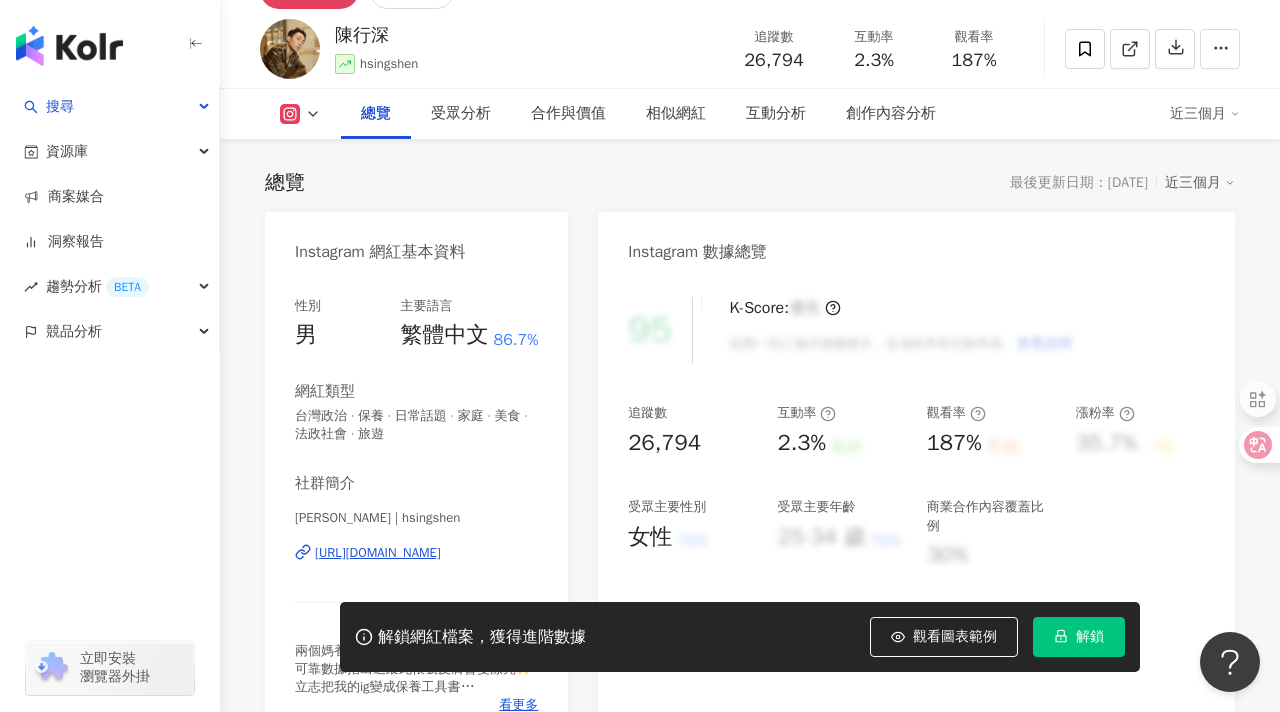 scroll, scrollTop: 95, scrollLeft: 0, axis: vertical 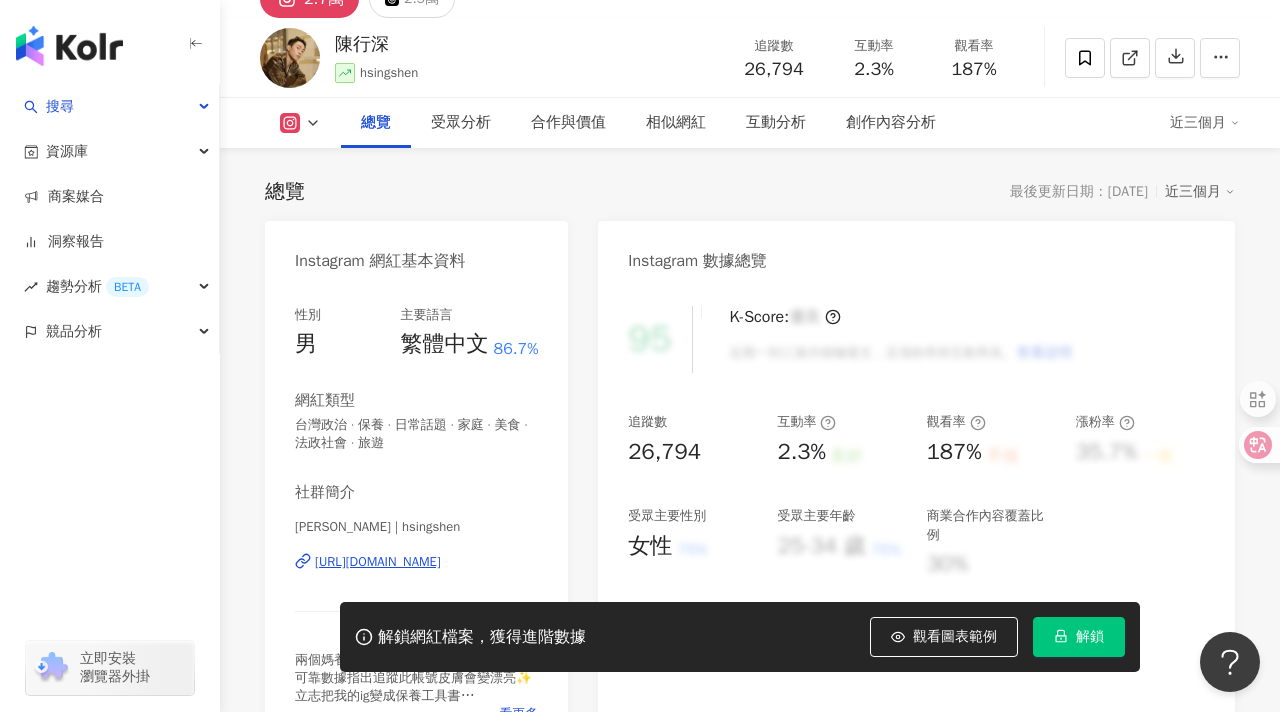click 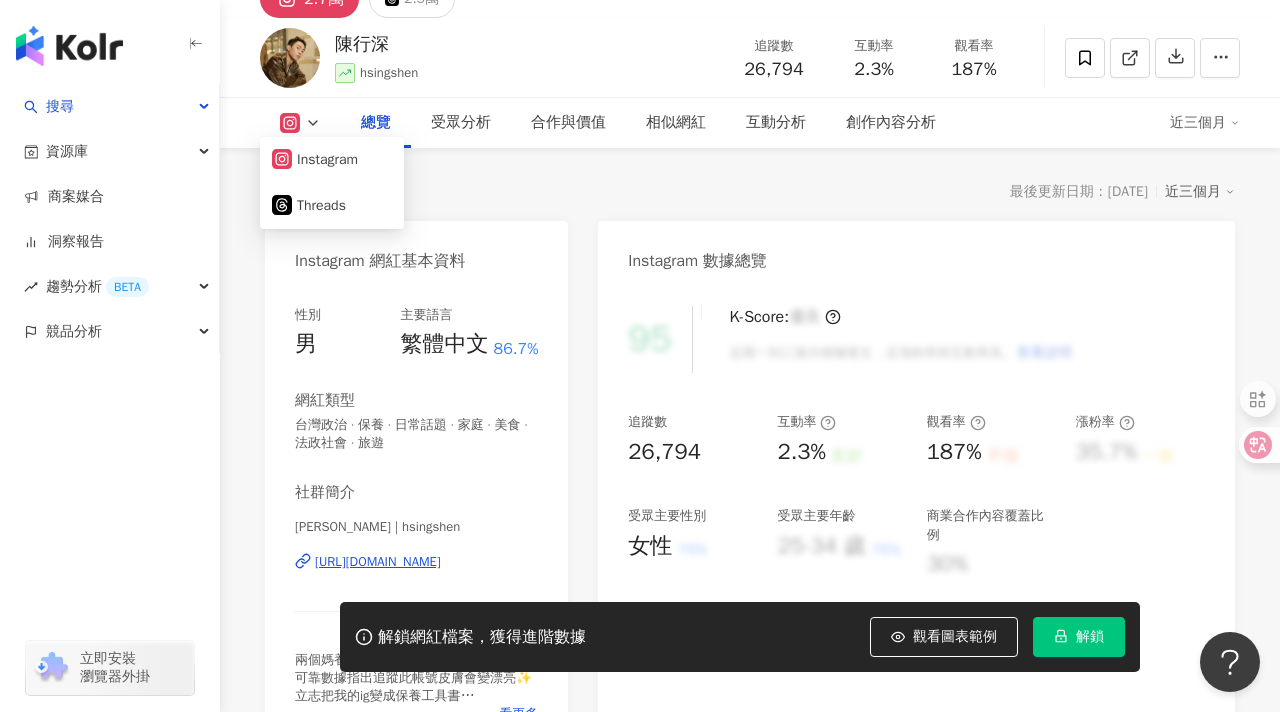 click on "Instagram 網紅基本資料" at bounding box center [416, 253] 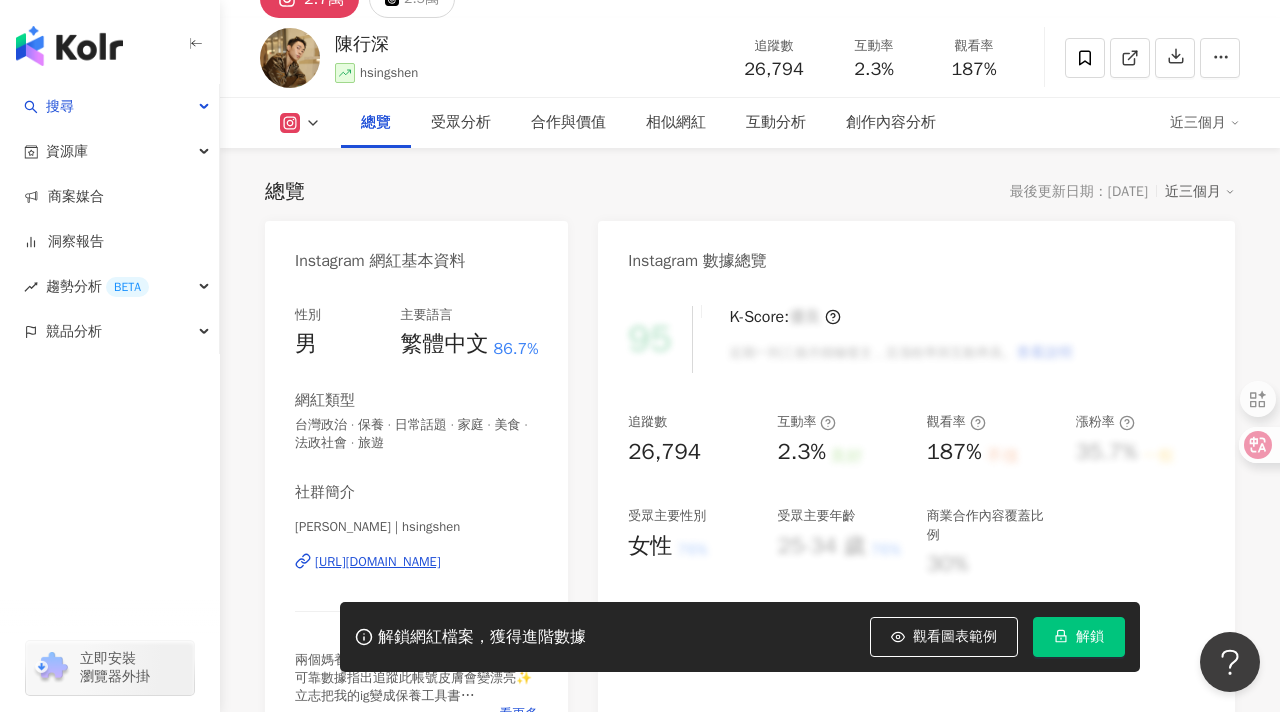 click on "https://www.instagram.com/hsingshen/" at bounding box center [378, 562] 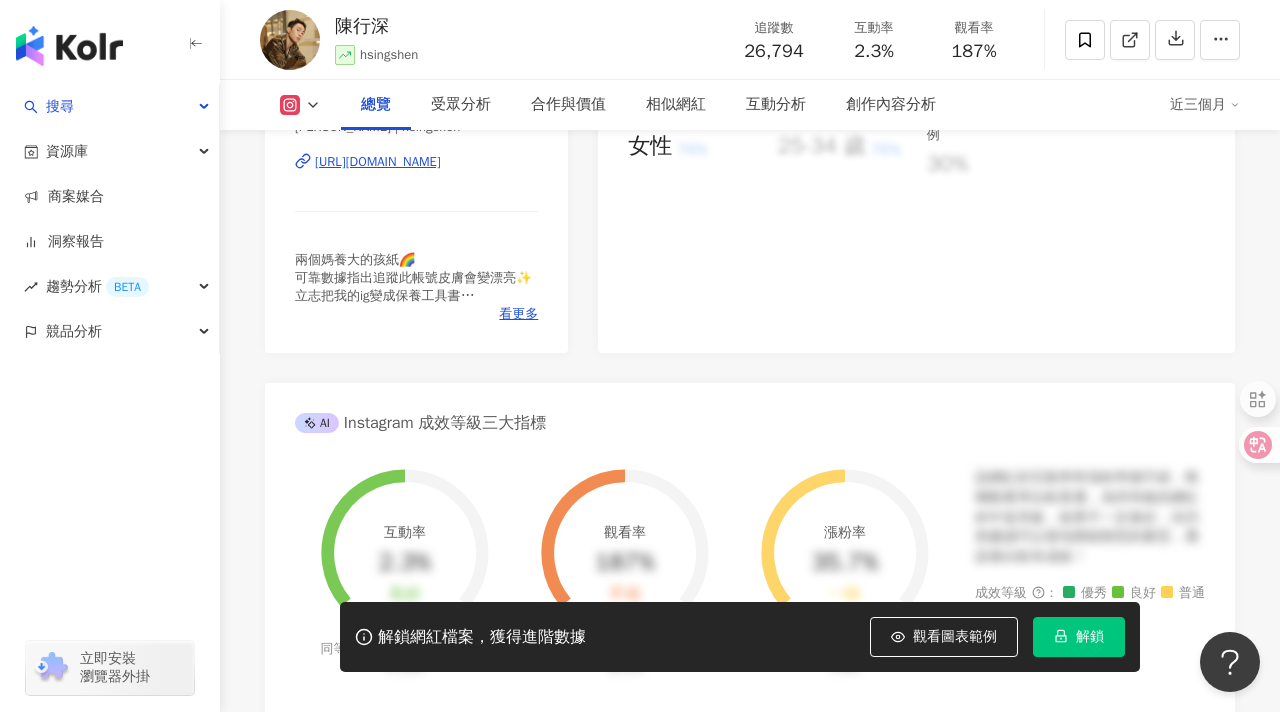 scroll, scrollTop: 522, scrollLeft: 0, axis: vertical 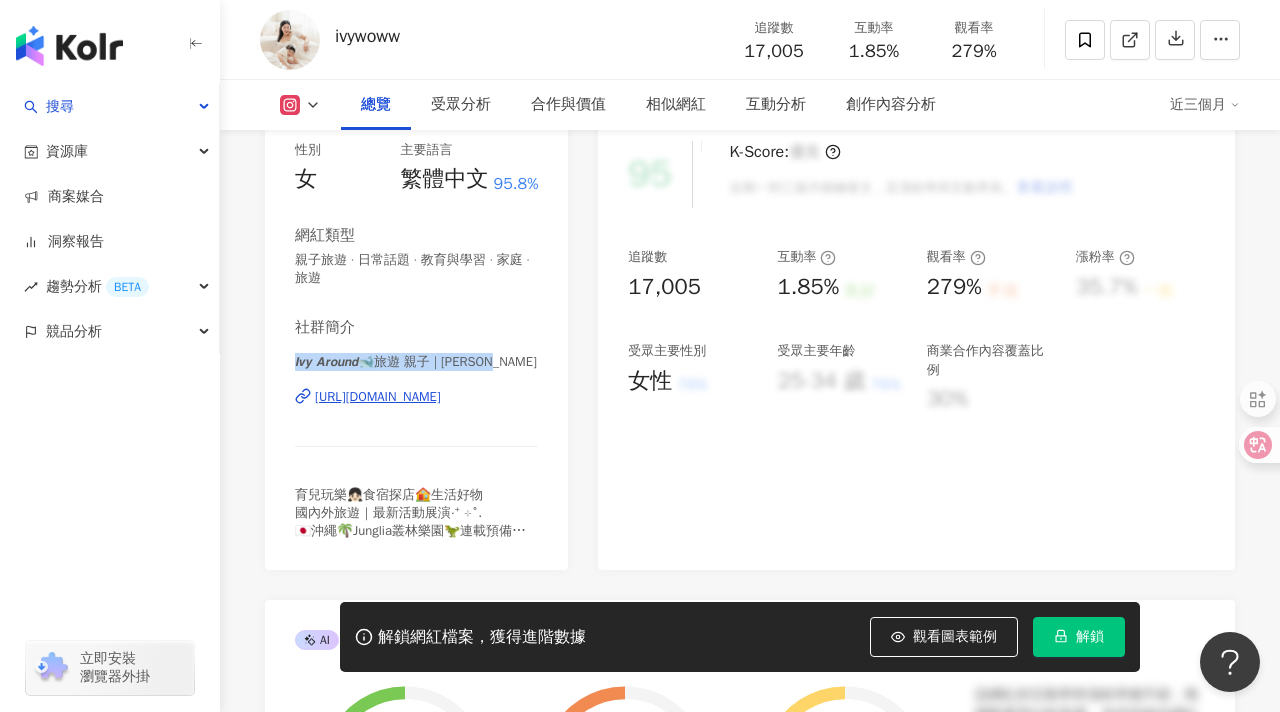 drag, startPoint x: 499, startPoint y: 365, endPoint x: 293, endPoint y: 357, distance: 206.15529 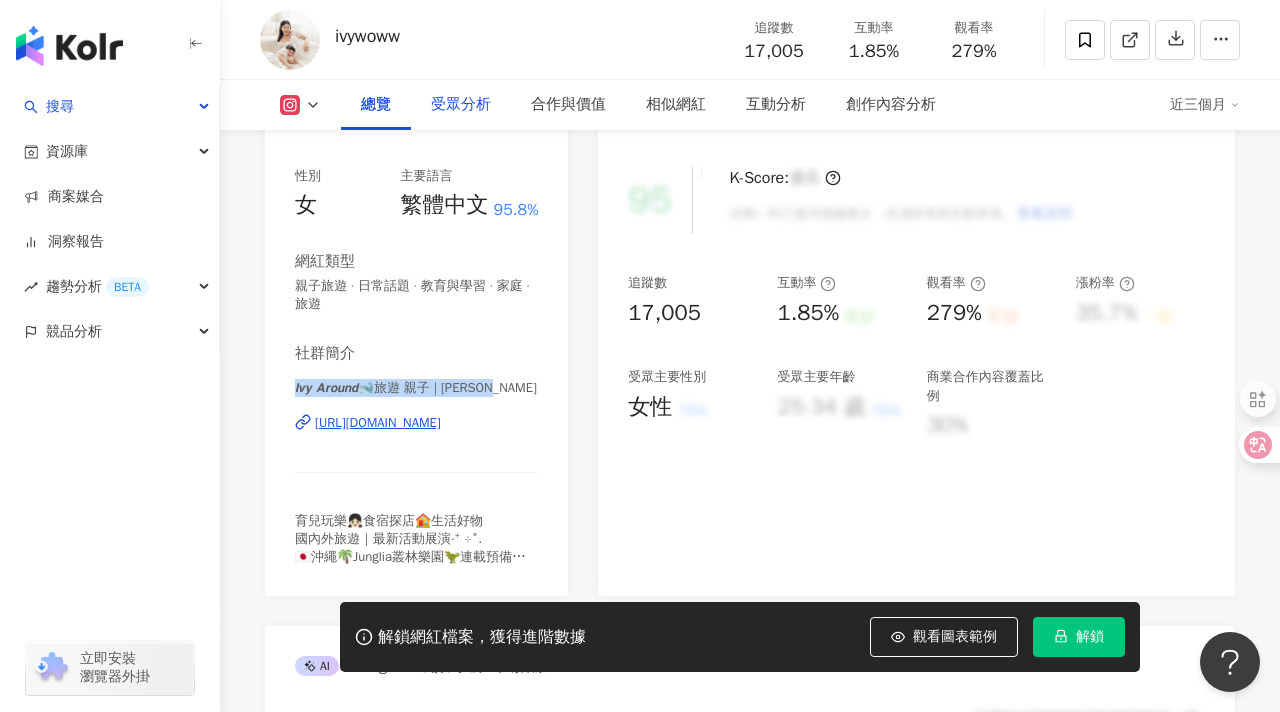 scroll, scrollTop: 245, scrollLeft: 0, axis: vertical 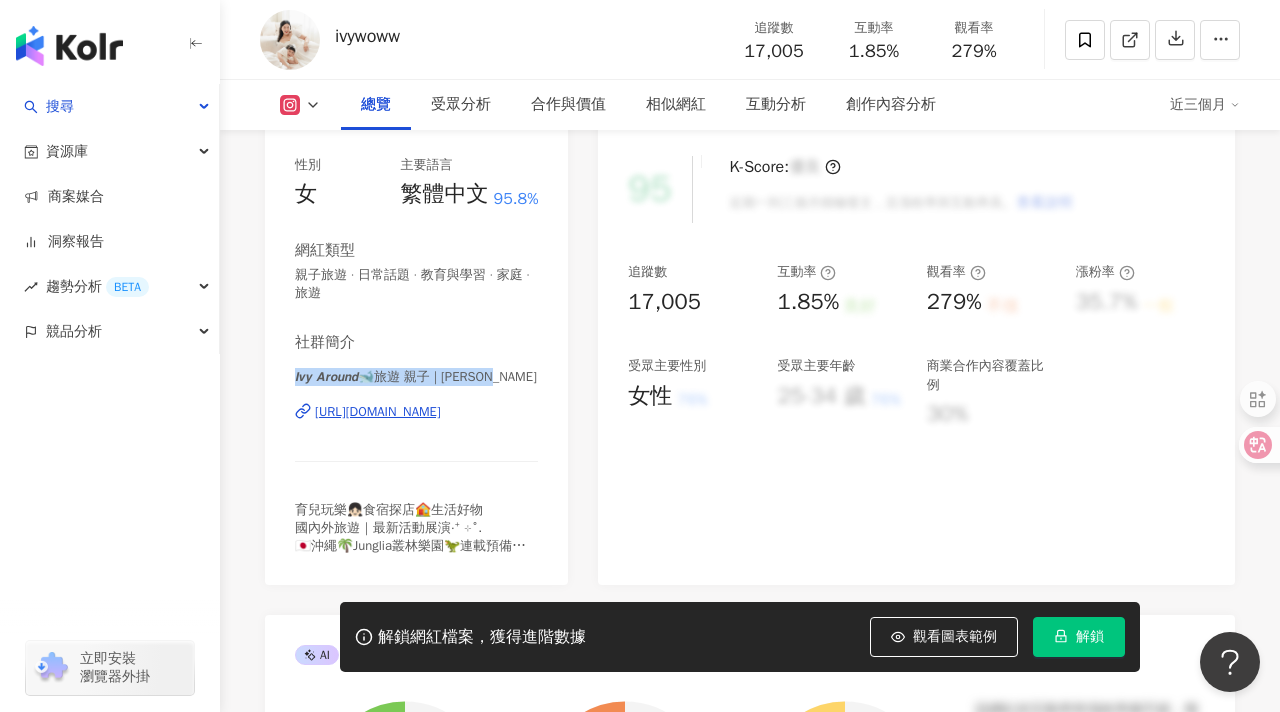 click on "[URL][DOMAIN_NAME]" at bounding box center (378, 412) 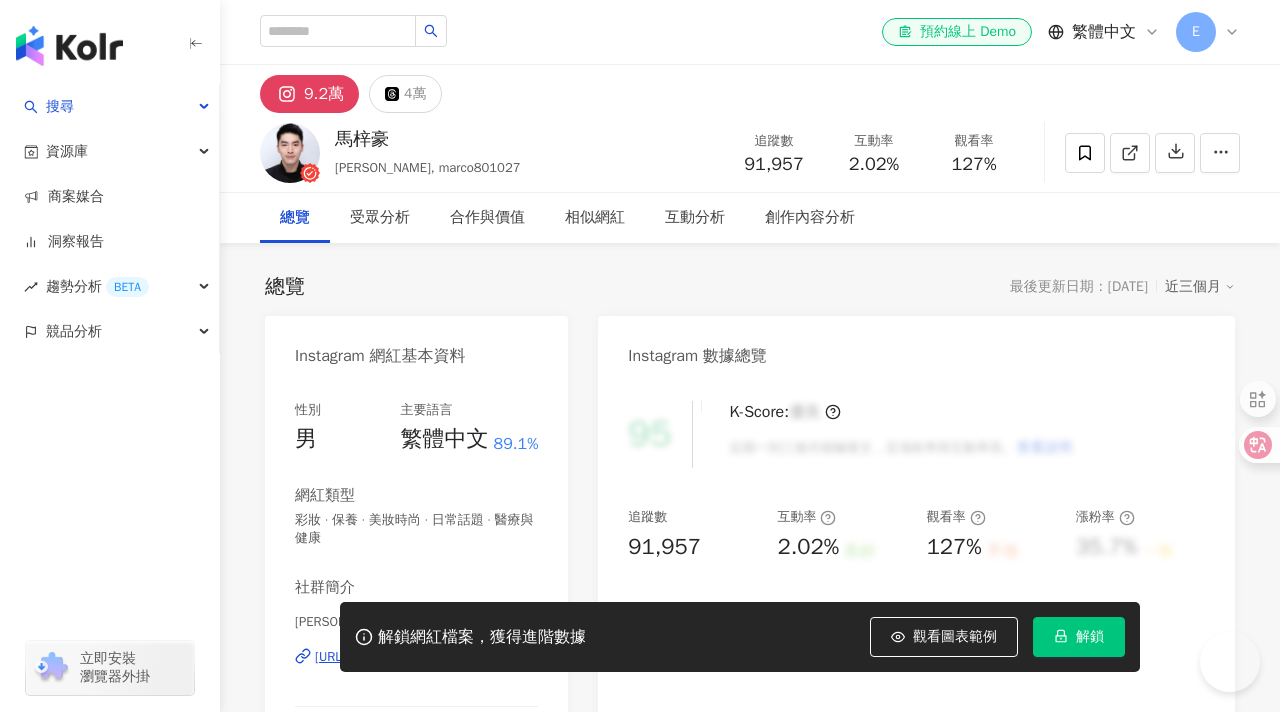 scroll, scrollTop: 0, scrollLeft: 0, axis: both 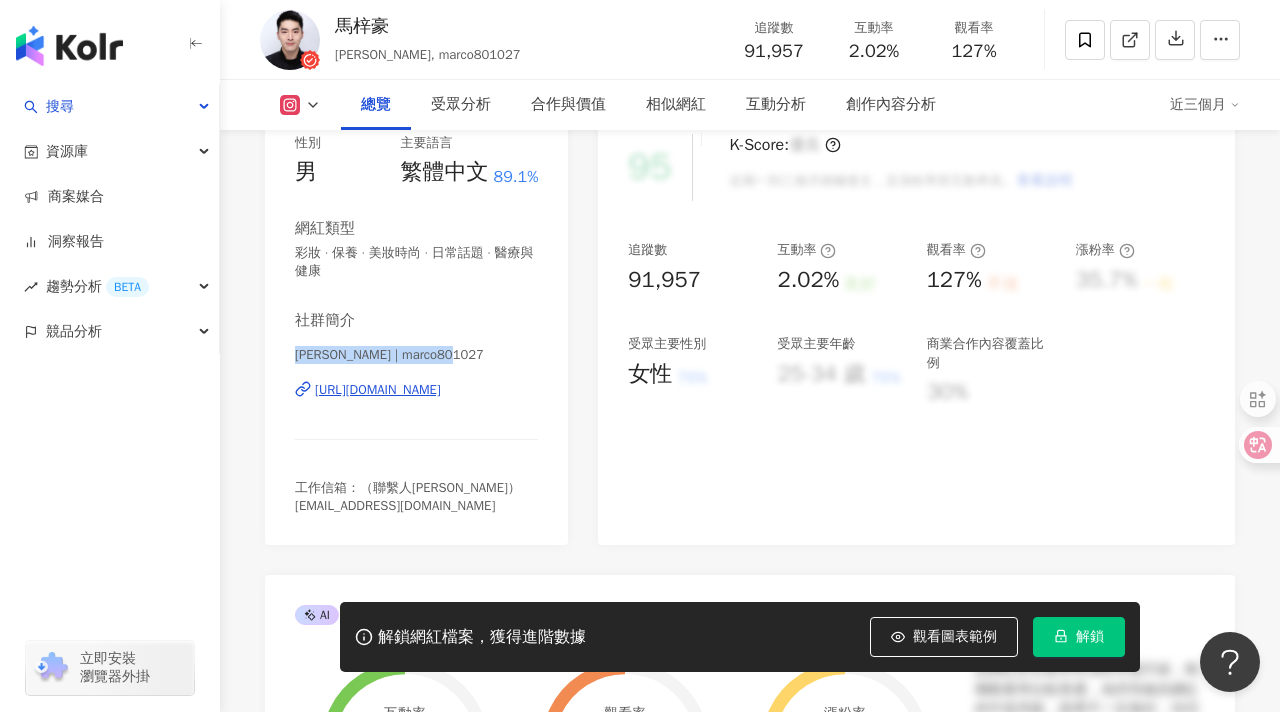 drag, startPoint x: 481, startPoint y: 359, endPoint x: 300, endPoint y: 353, distance: 181.09943 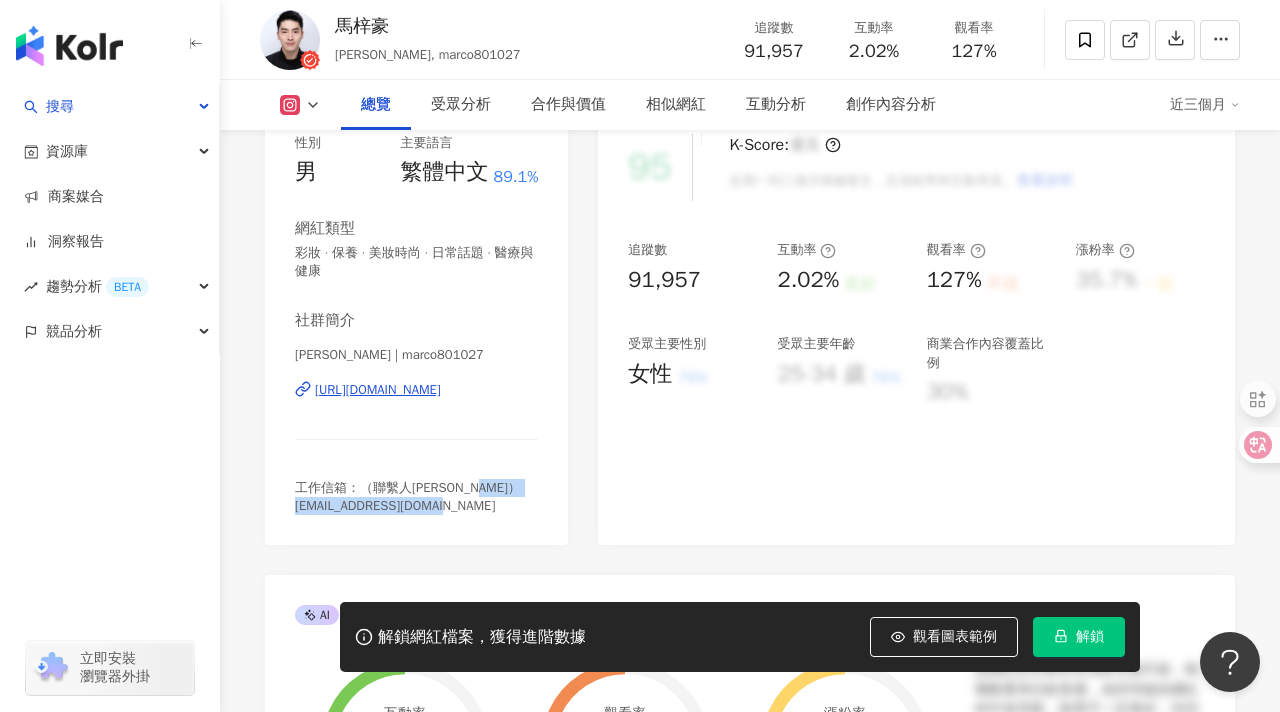 drag, startPoint x: 496, startPoint y: 505, endPoint x: 294, endPoint y: 502, distance: 202.02228 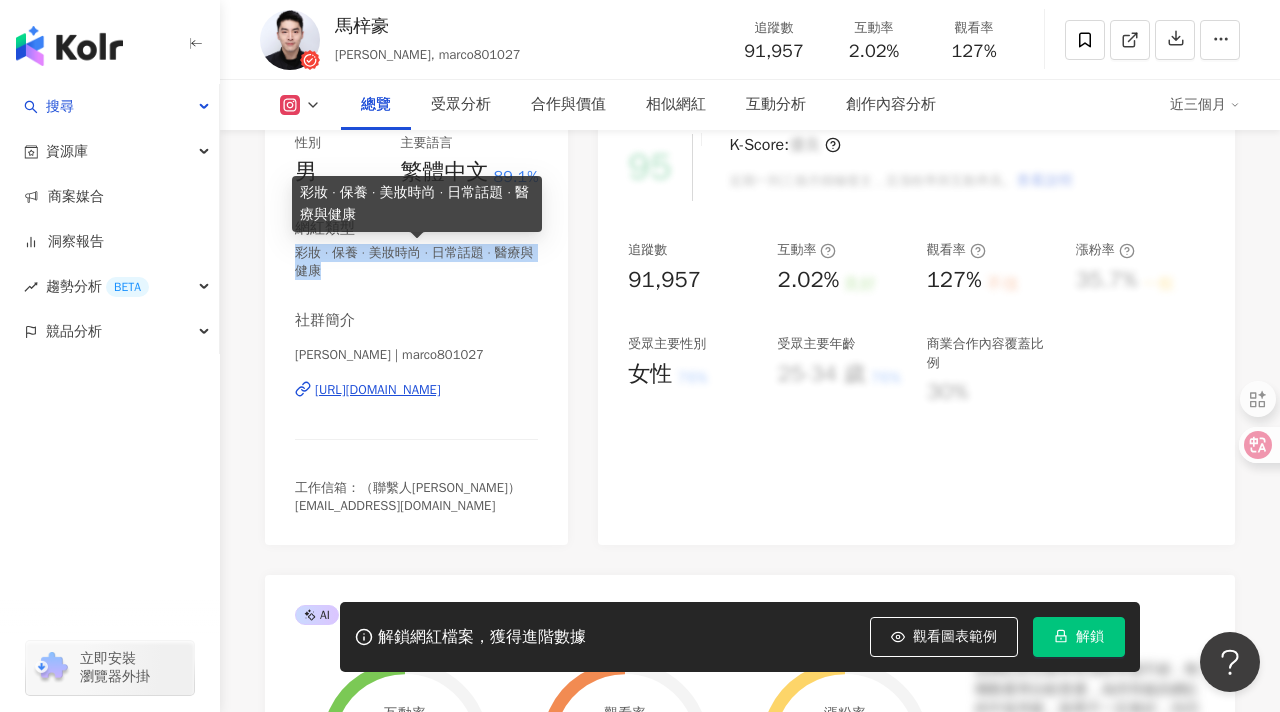 drag, startPoint x: 287, startPoint y: 254, endPoint x: 376, endPoint y: 270, distance: 90.426765 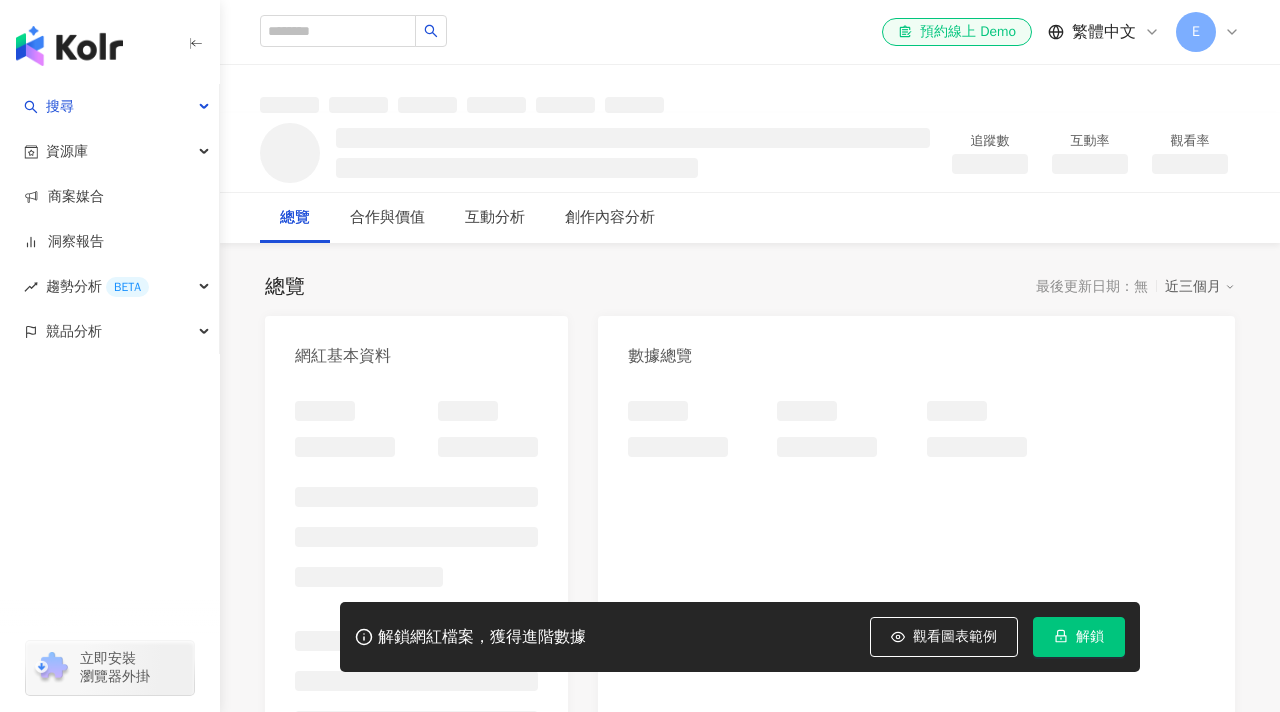 scroll, scrollTop: 0, scrollLeft: 0, axis: both 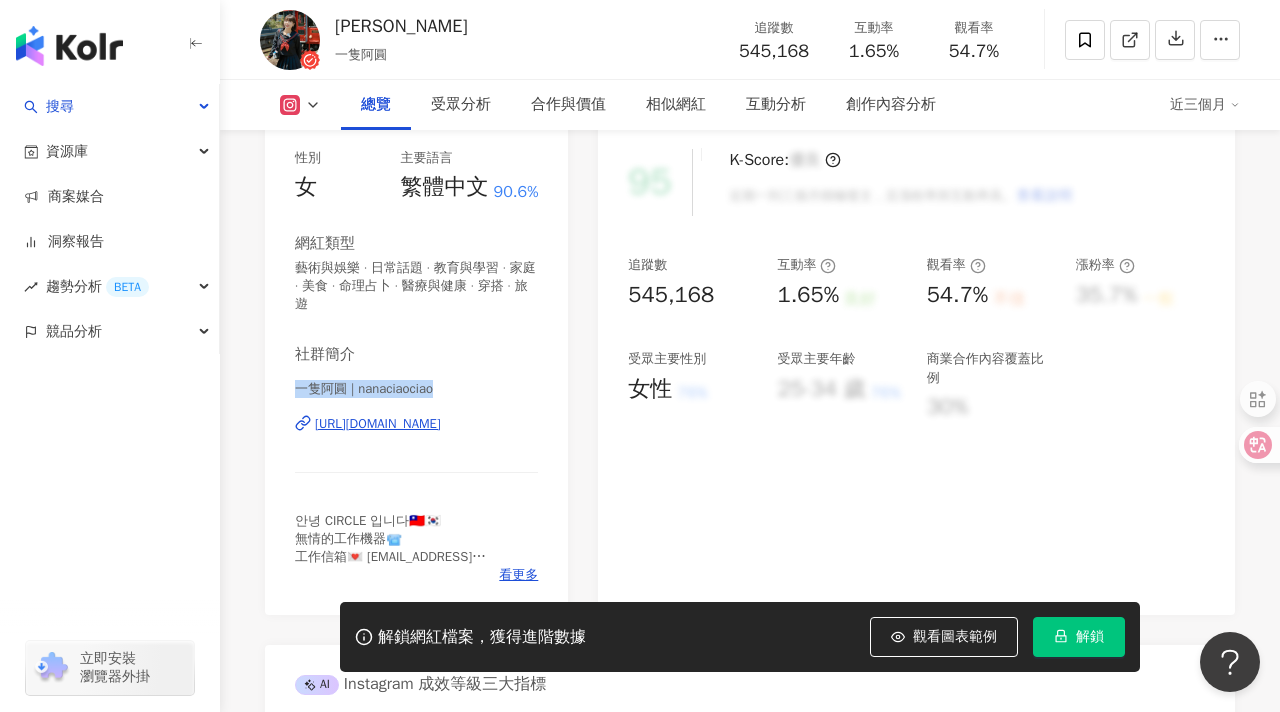 drag, startPoint x: 443, startPoint y: 389, endPoint x: 299, endPoint y: 387, distance: 144.01389 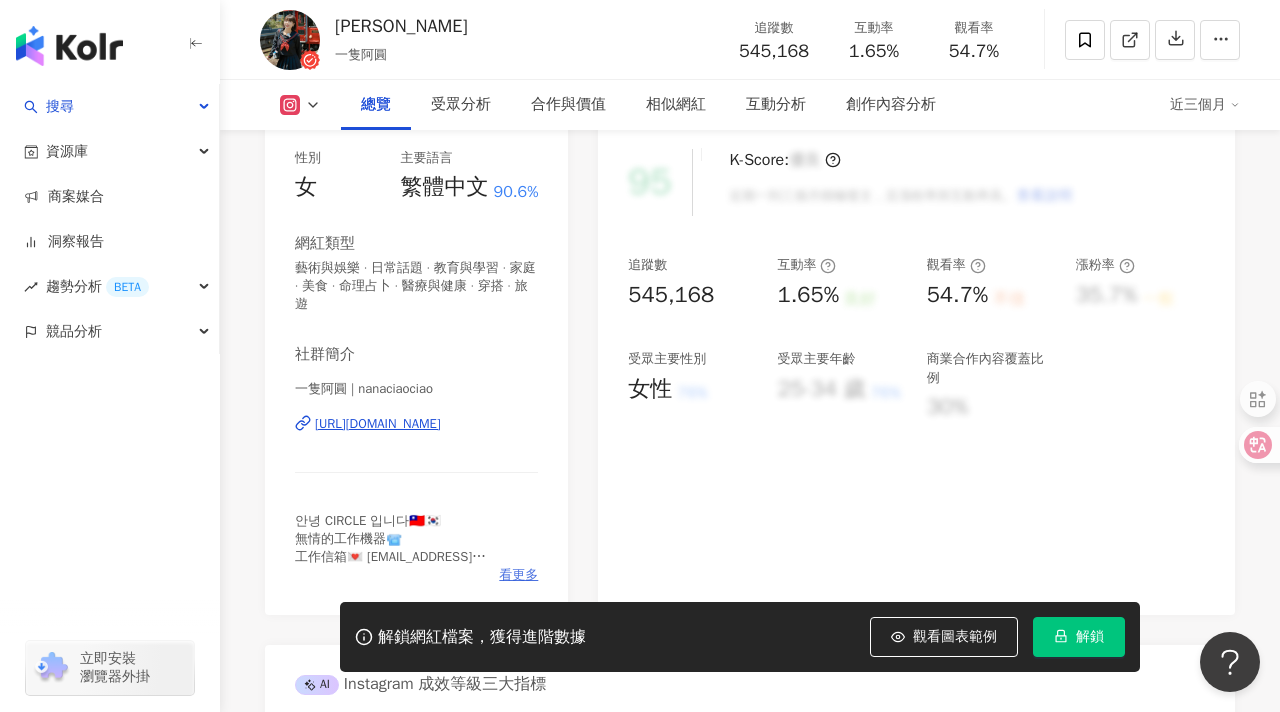 click on "看更多" at bounding box center (518, 575) 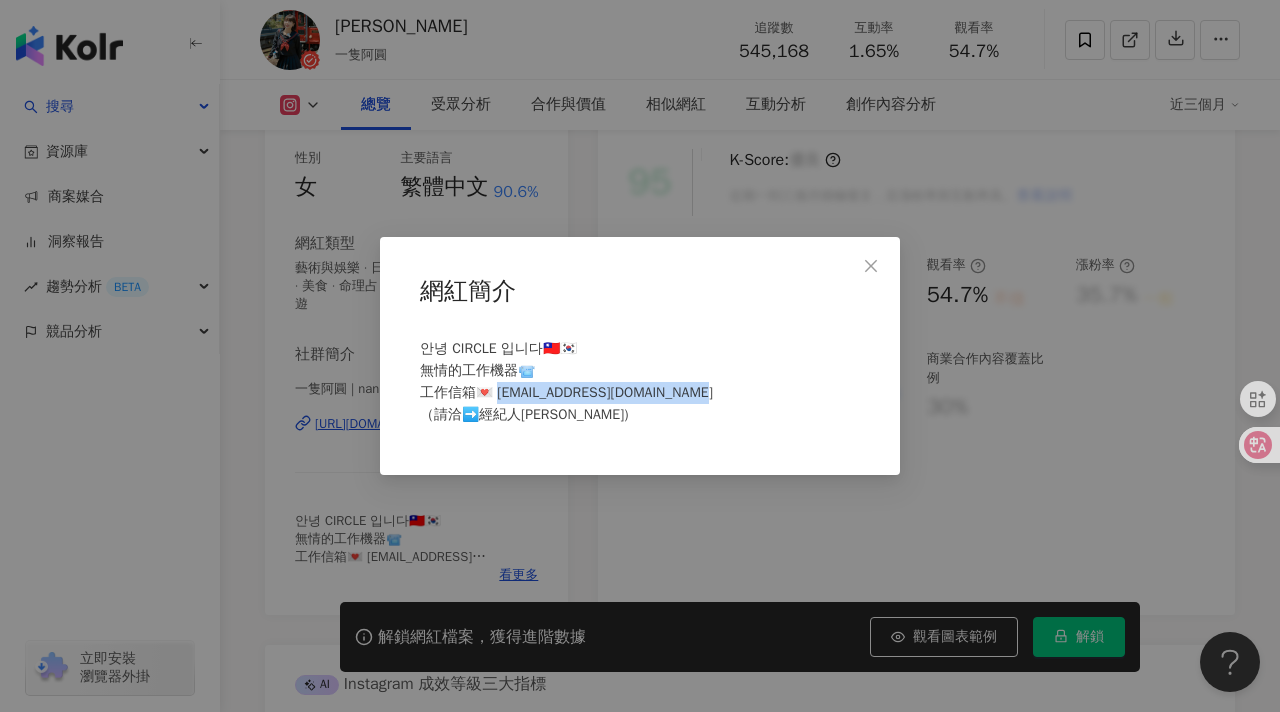 drag, startPoint x: 678, startPoint y: 403, endPoint x: 493, endPoint y: 387, distance: 185.6906 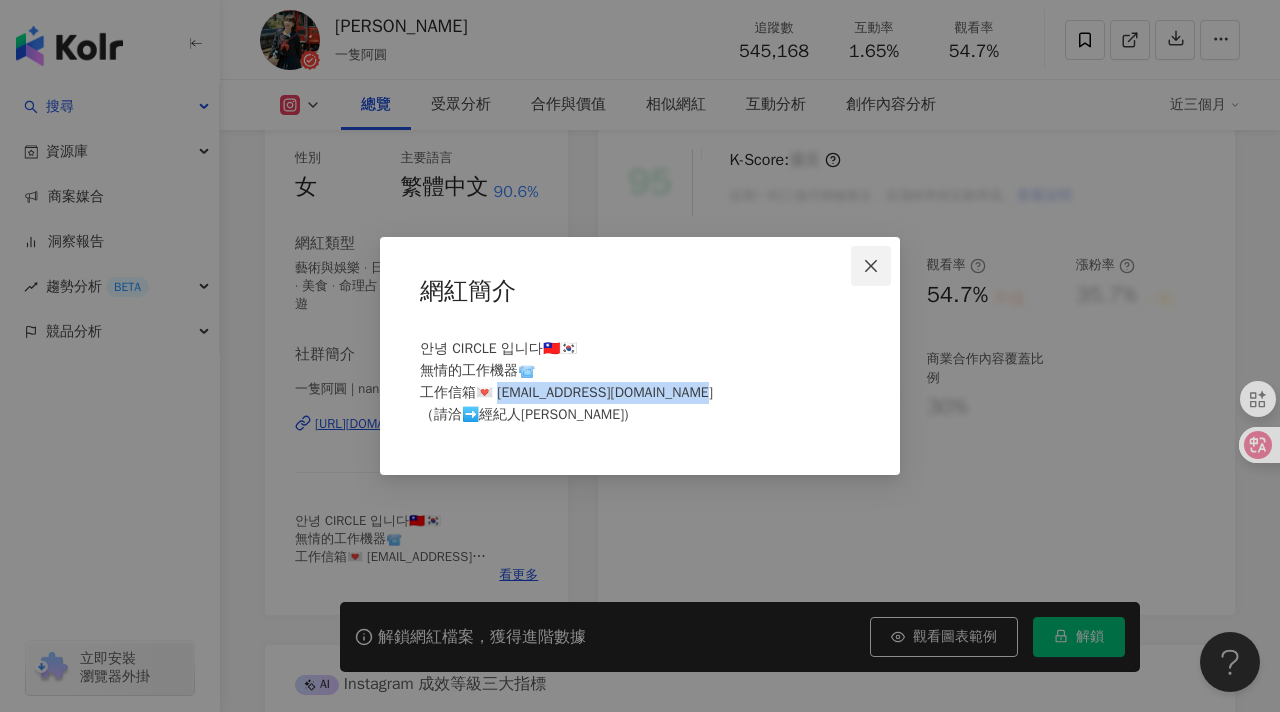 click 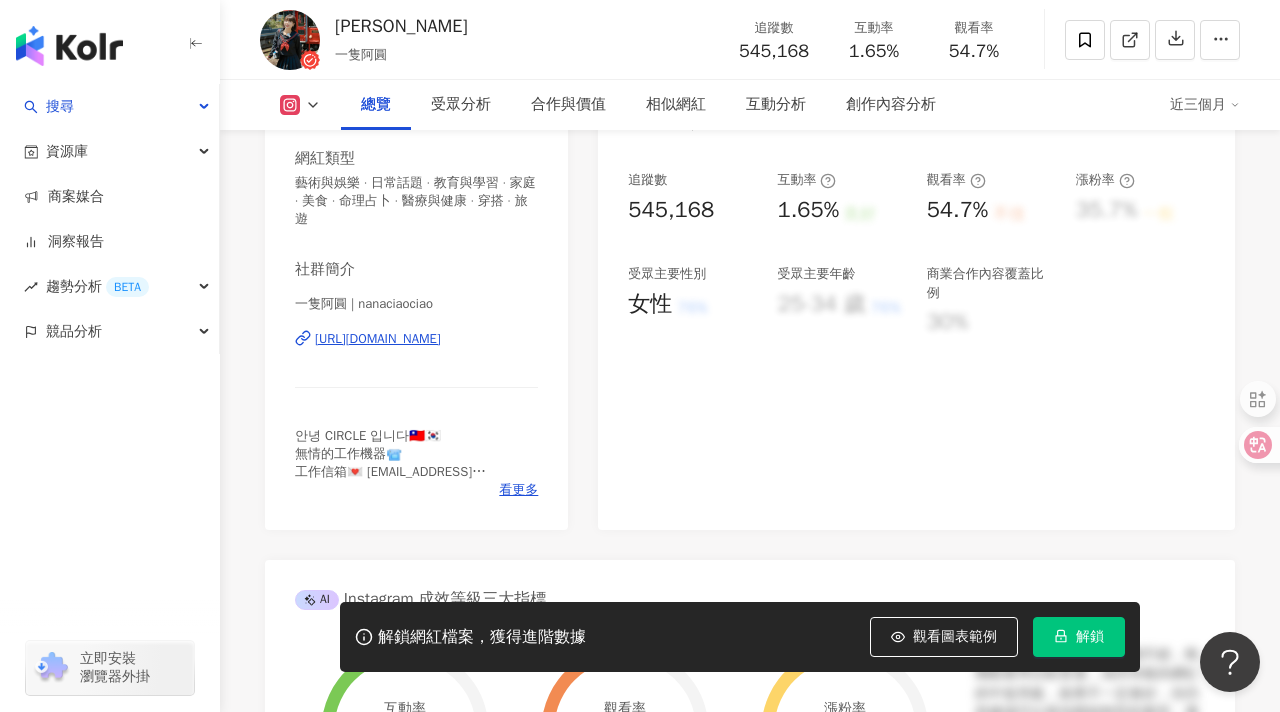 scroll, scrollTop: 406, scrollLeft: 0, axis: vertical 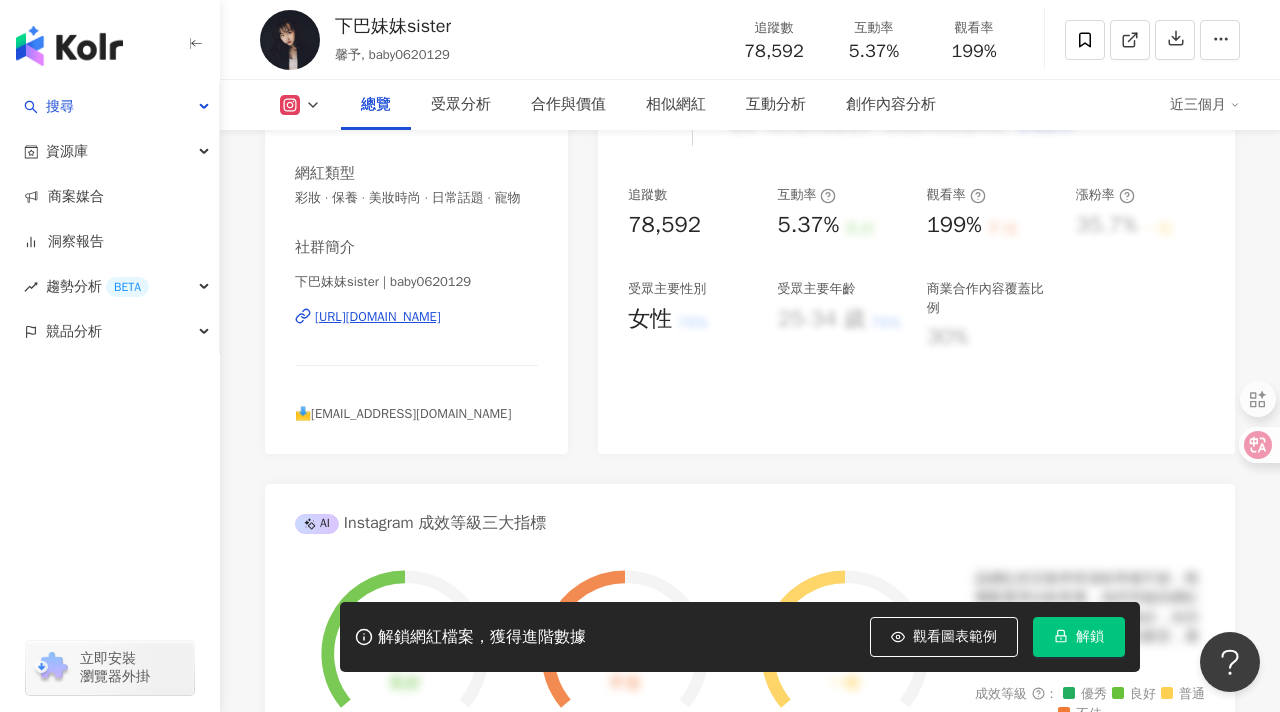 drag, startPoint x: 545, startPoint y: 430, endPoint x: 360, endPoint y: 431, distance: 185.0027 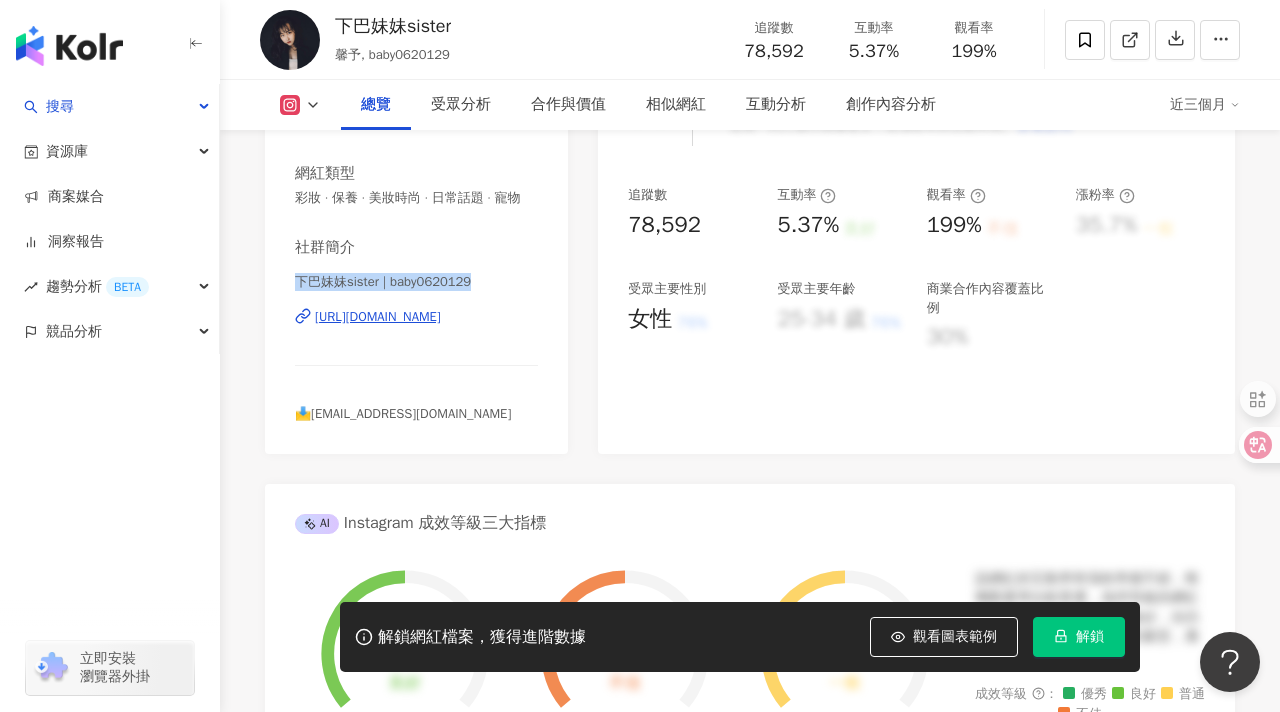 drag, startPoint x: 473, startPoint y: 305, endPoint x: 299, endPoint y: 299, distance: 174.10342 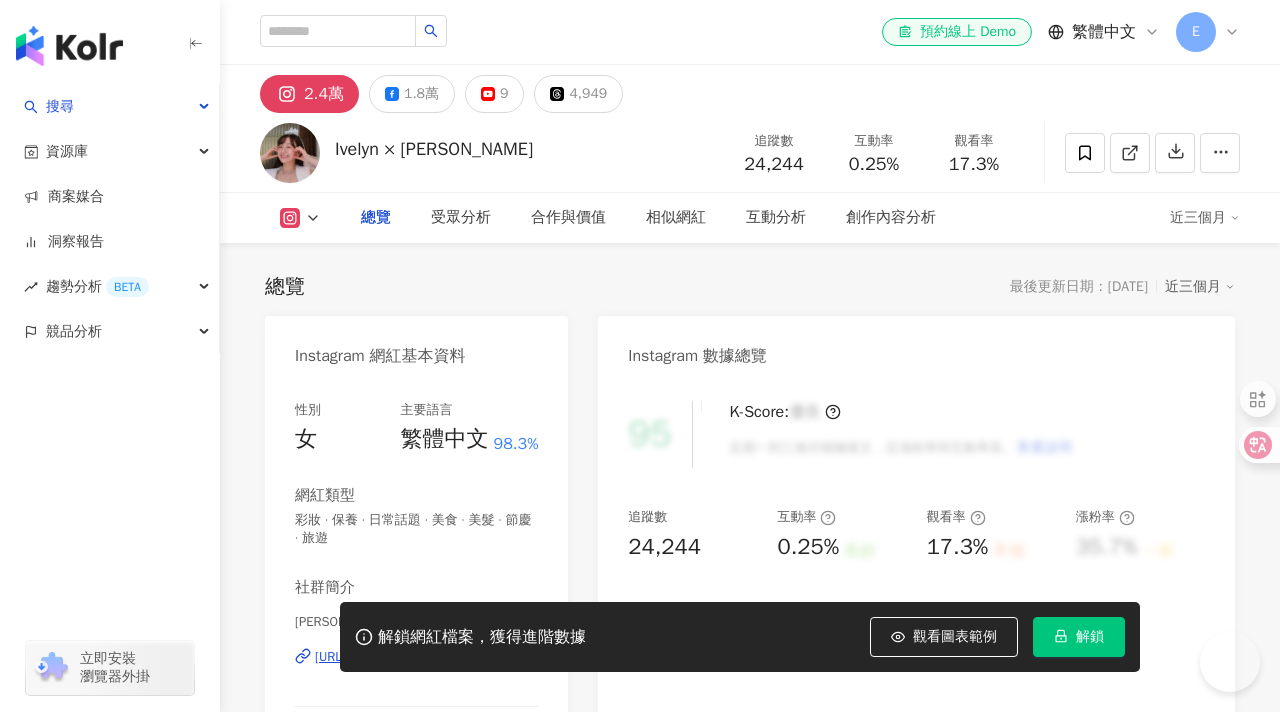 scroll, scrollTop: 0, scrollLeft: 0, axis: both 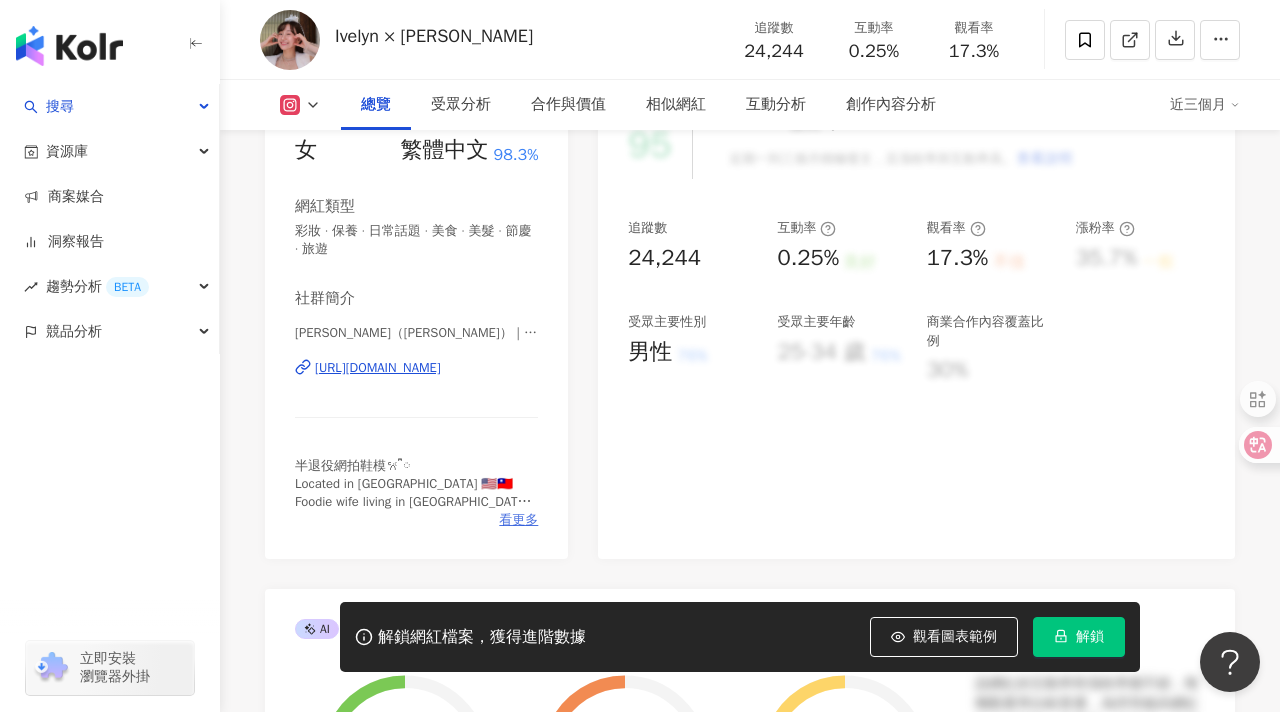 click on "看更多" at bounding box center [518, 520] 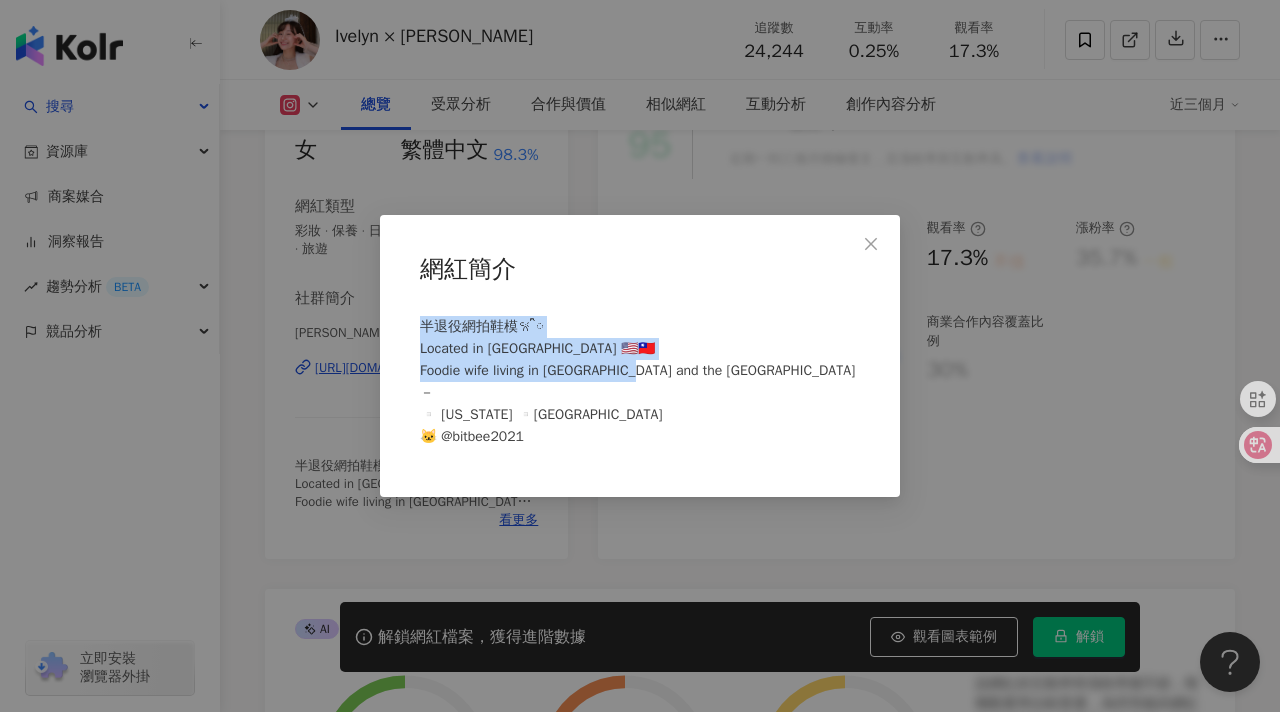 drag, startPoint x: 748, startPoint y: 375, endPoint x: 419, endPoint y: 326, distance: 332.62894 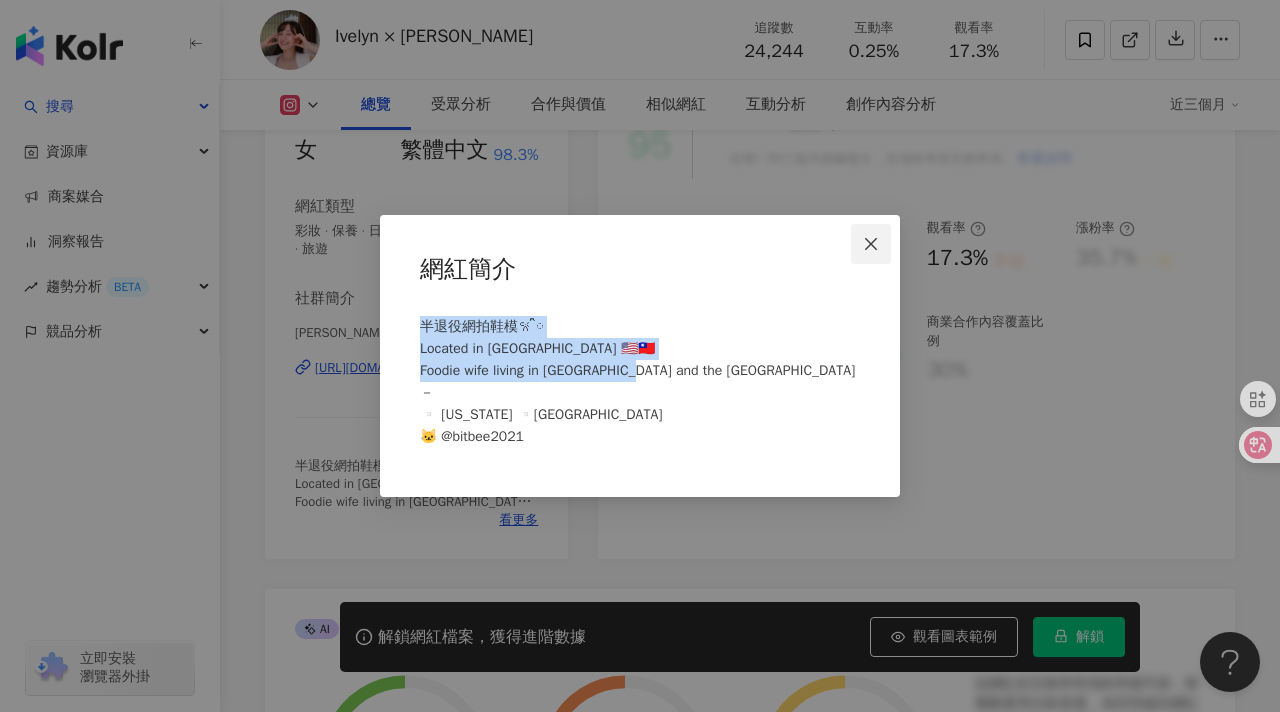 click 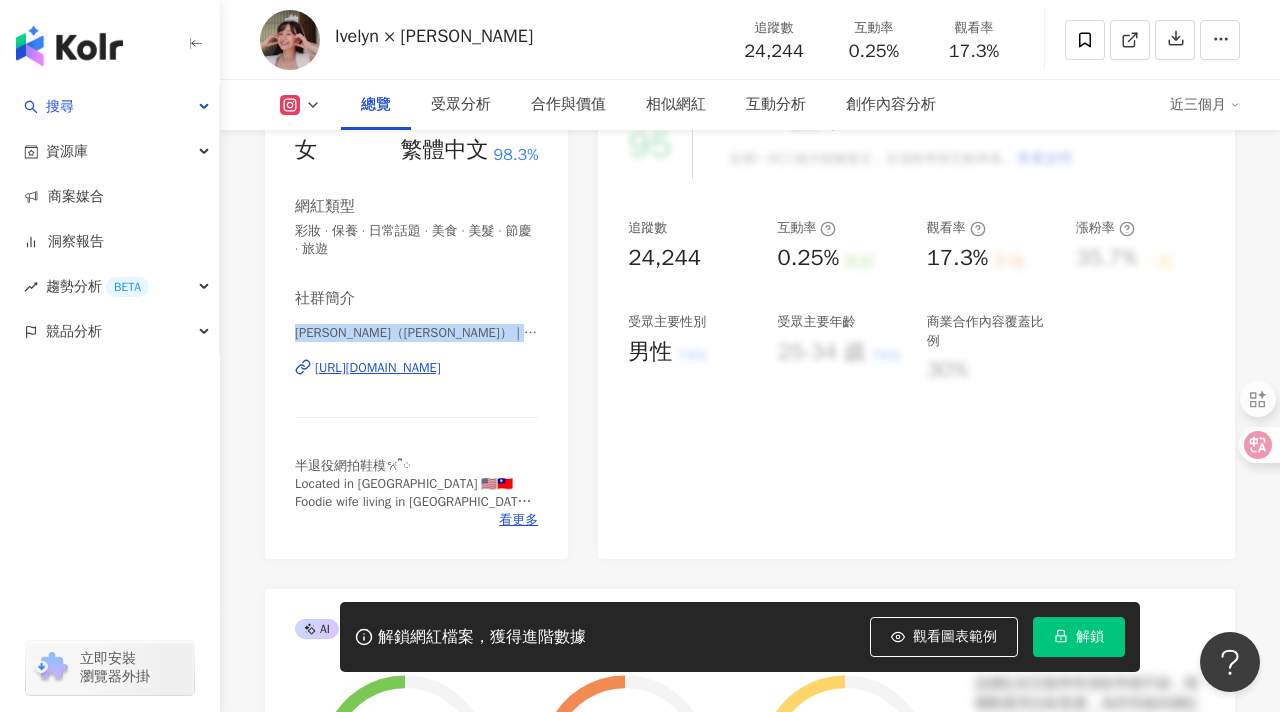drag, startPoint x: 294, startPoint y: 337, endPoint x: 537, endPoint y: 348, distance: 243.24884 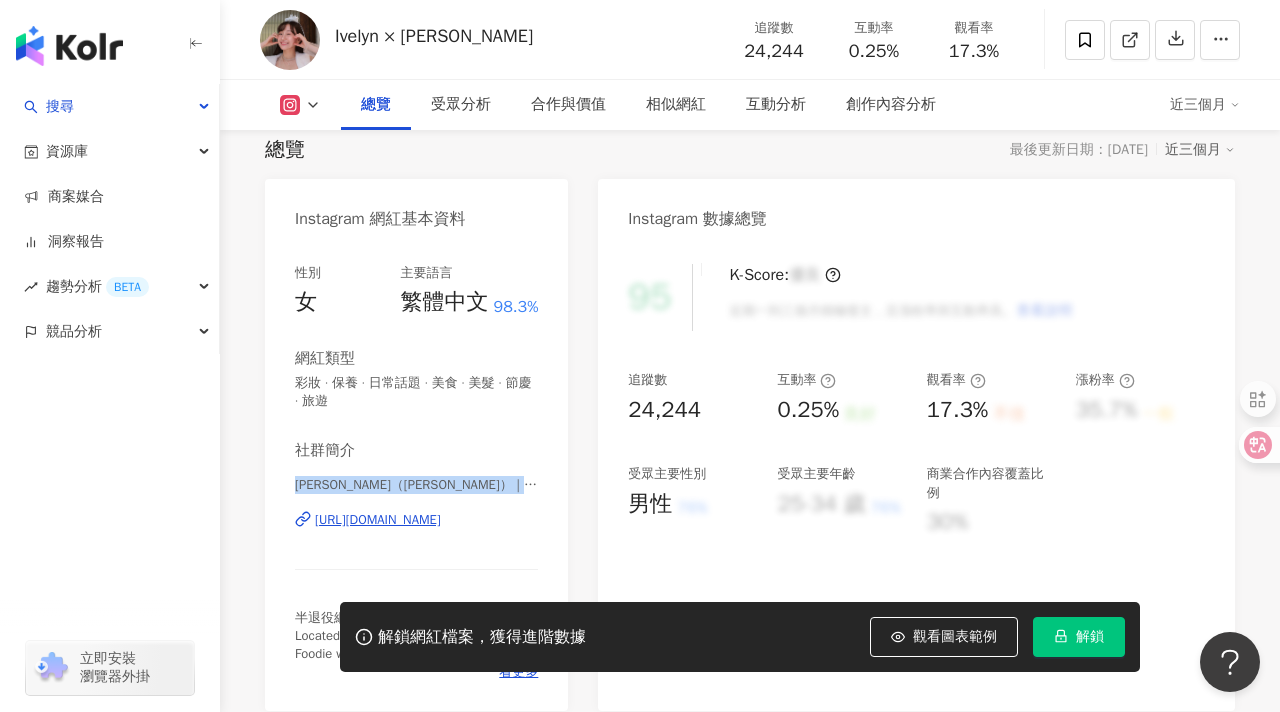 click 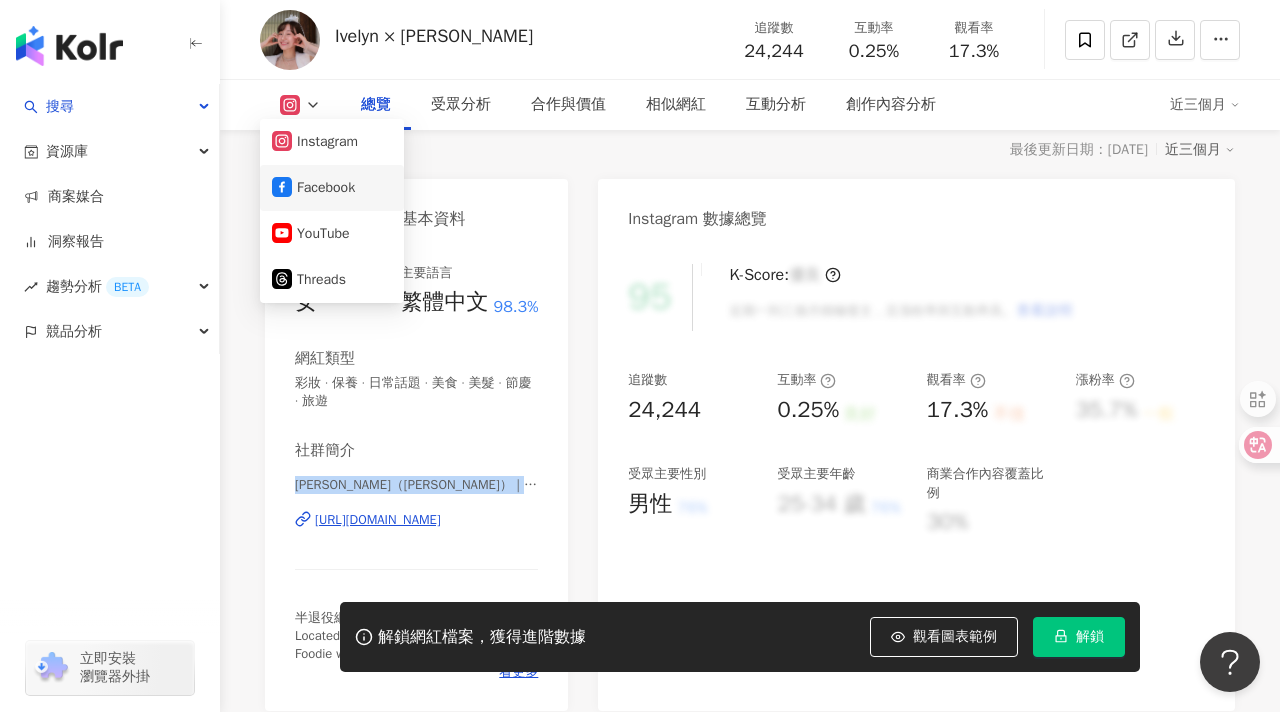 click on "Facebook" at bounding box center (332, 188) 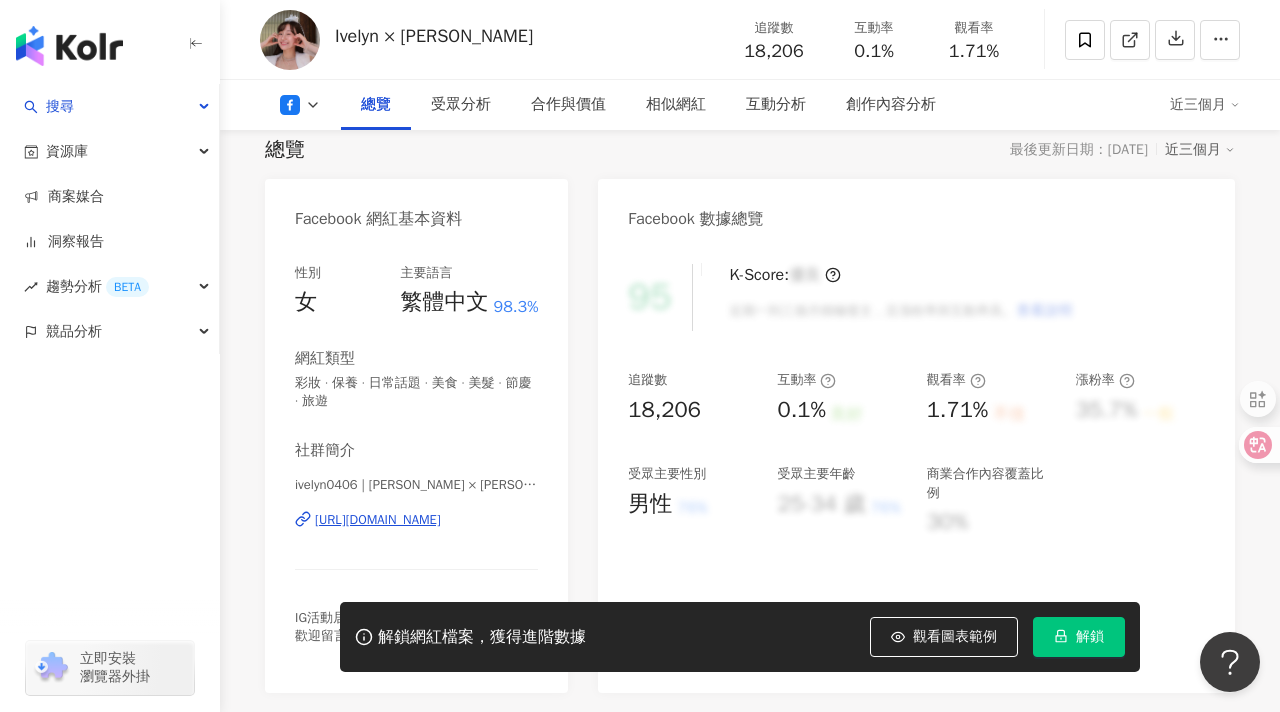 click on "https://www.facebook.com/1537514203130171" at bounding box center (378, 520) 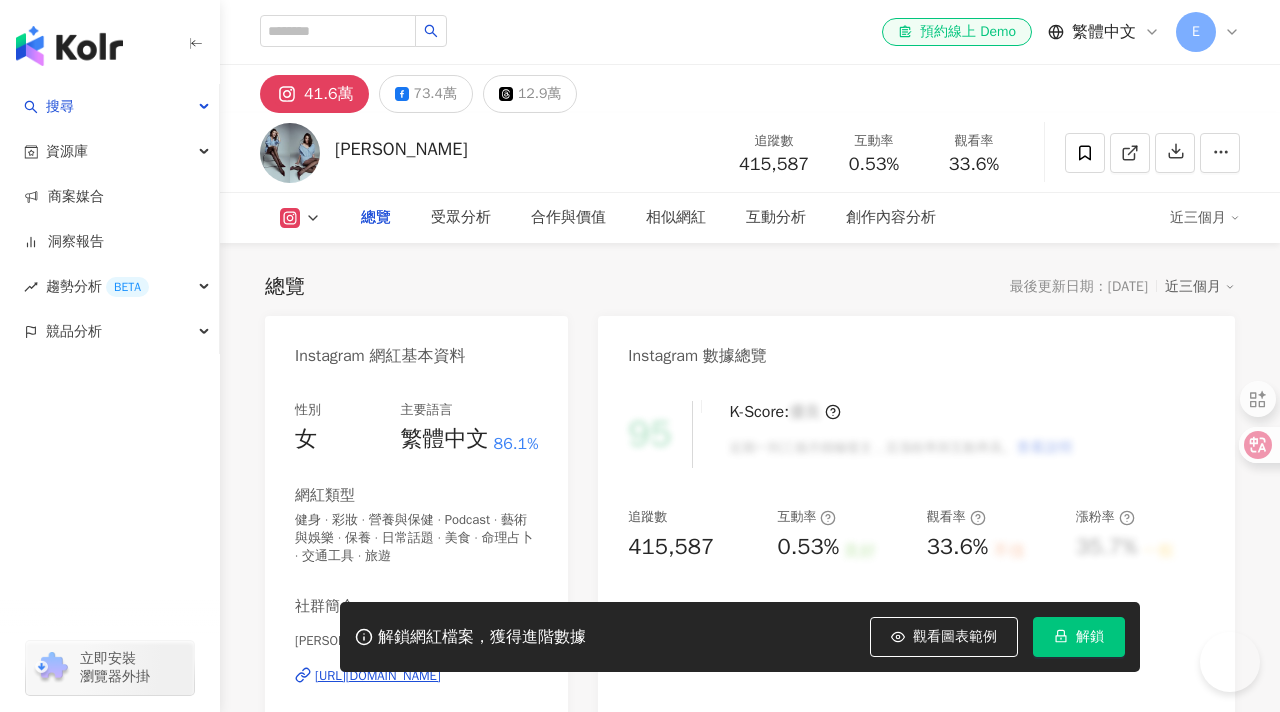 scroll, scrollTop: 0, scrollLeft: 0, axis: both 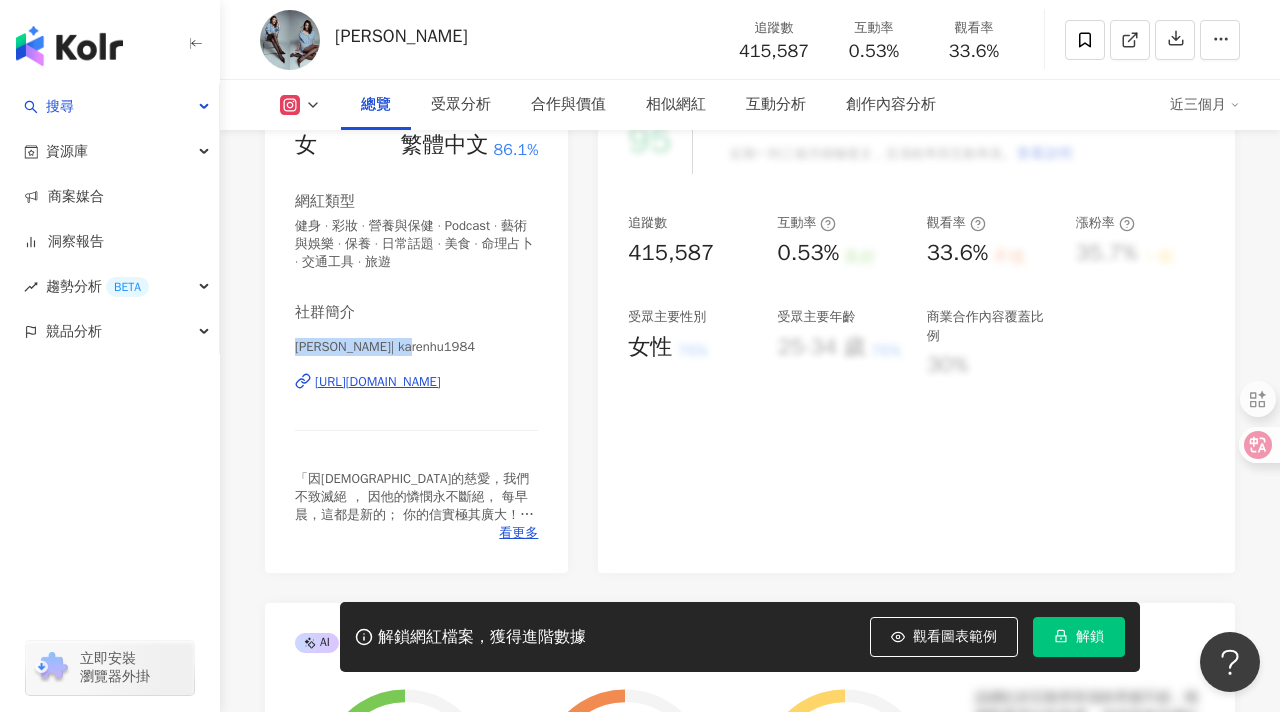 drag, startPoint x: 437, startPoint y: 345, endPoint x: 296, endPoint y: 345, distance: 141 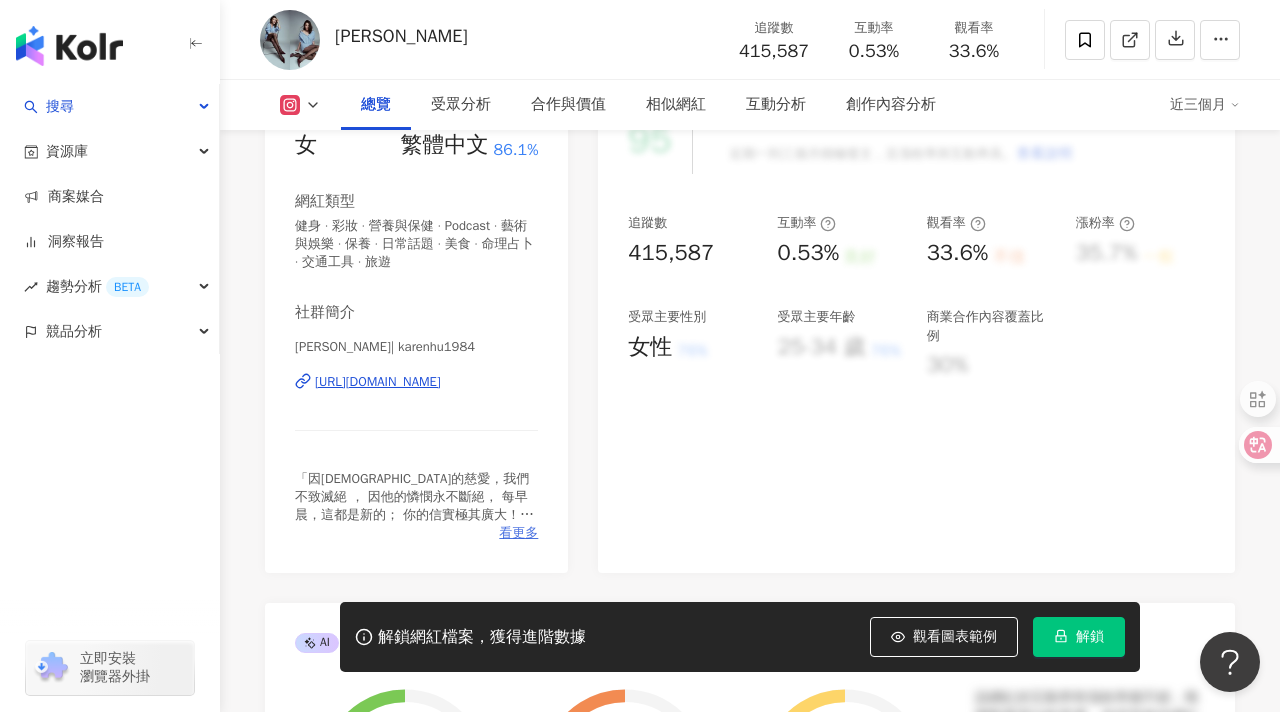 click on "看更多" at bounding box center [518, 533] 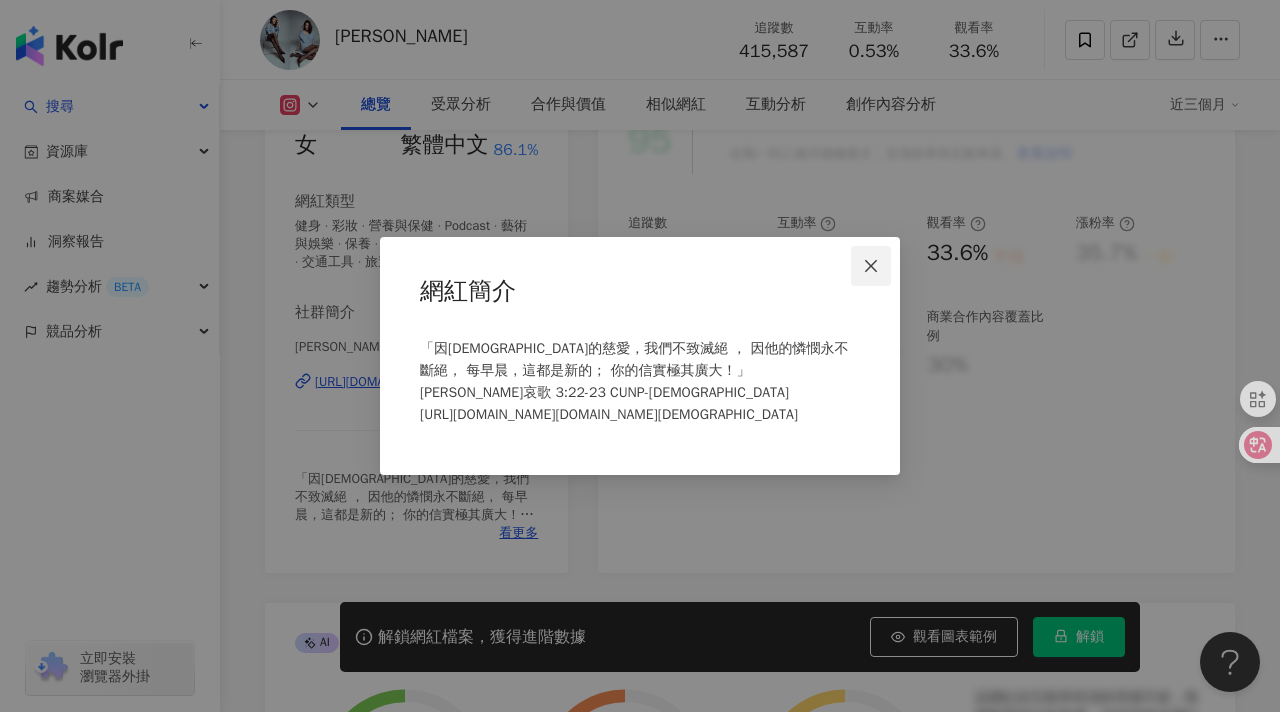 click 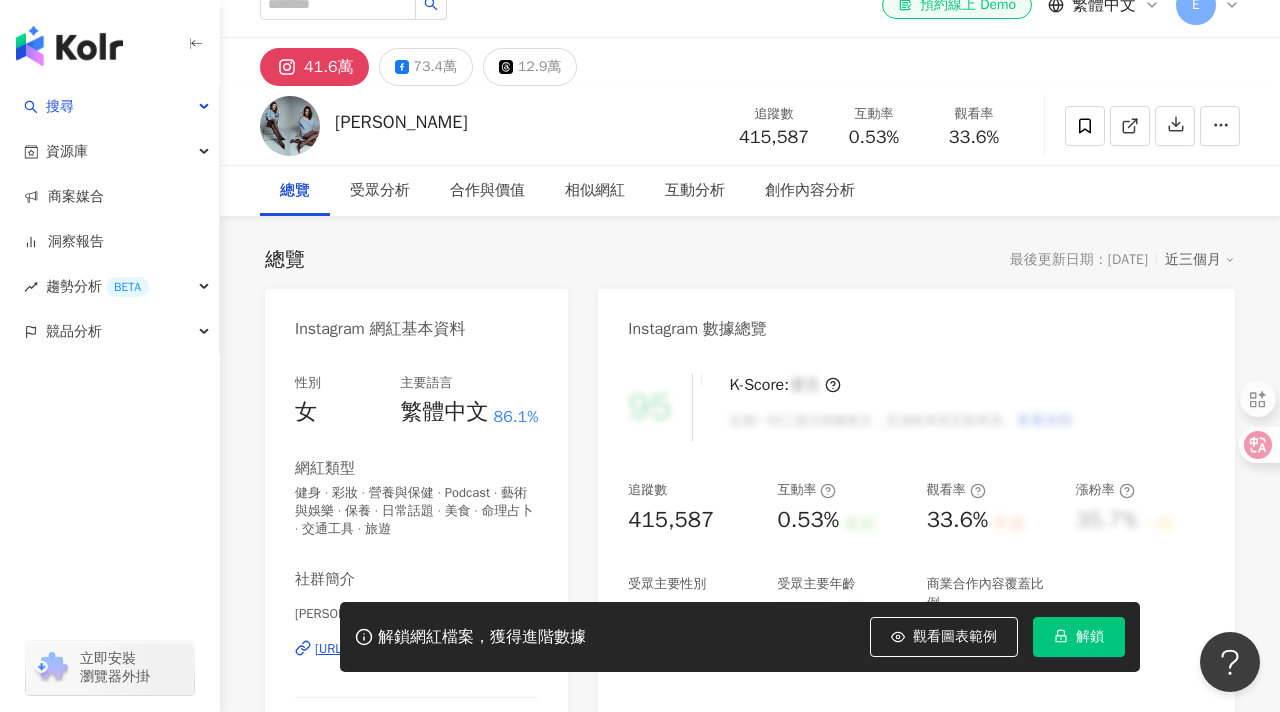 scroll, scrollTop: 12, scrollLeft: 0, axis: vertical 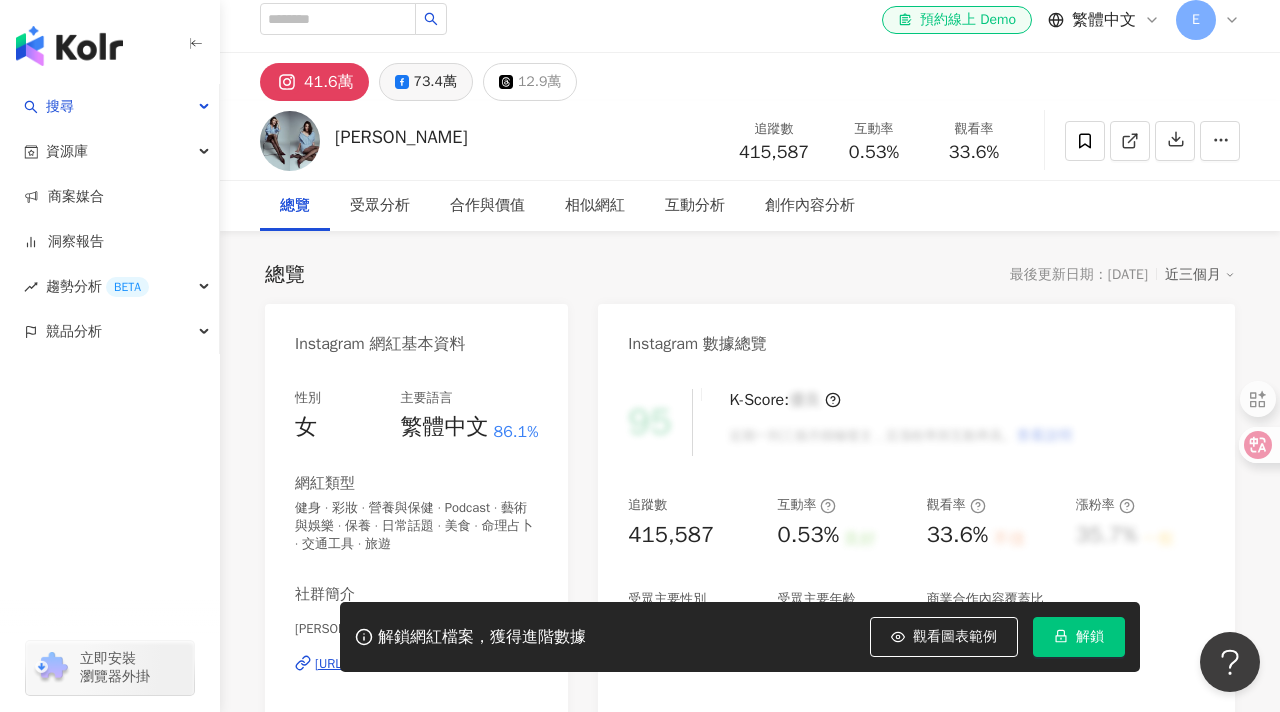 click on "73.4萬" at bounding box center [435, 82] 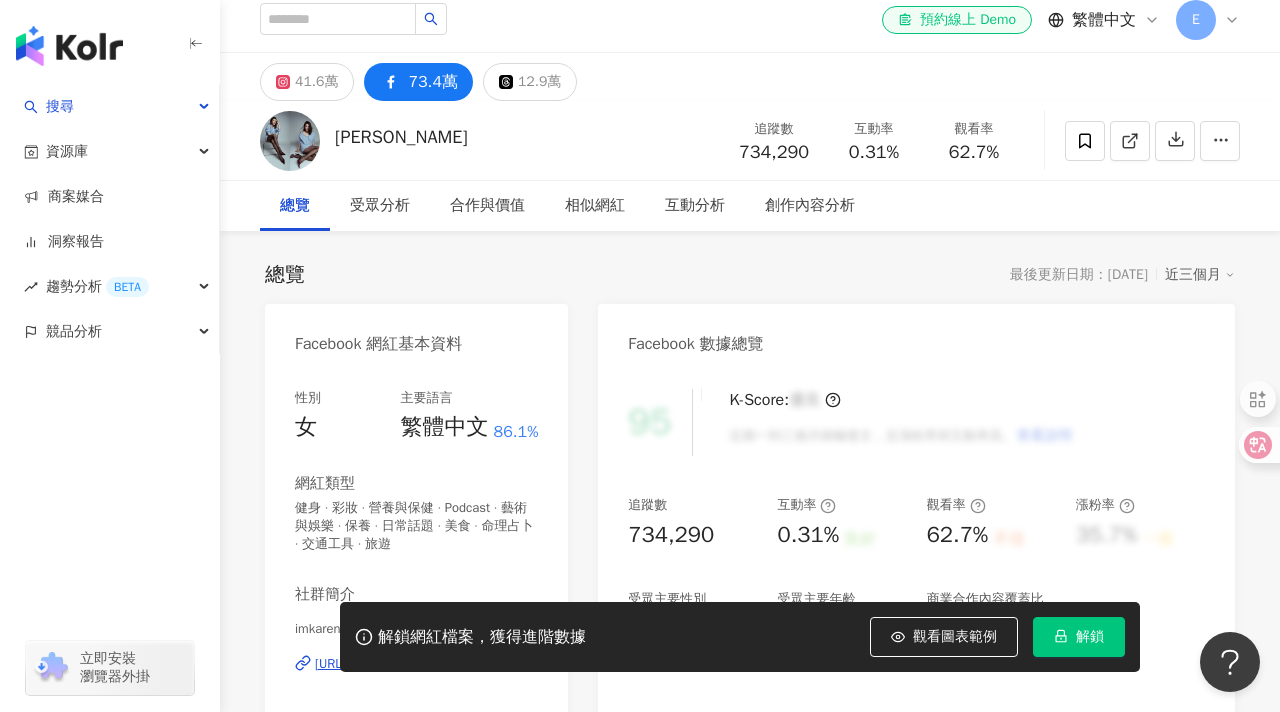 scroll, scrollTop: 184, scrollLeft: 0, axis: vertical 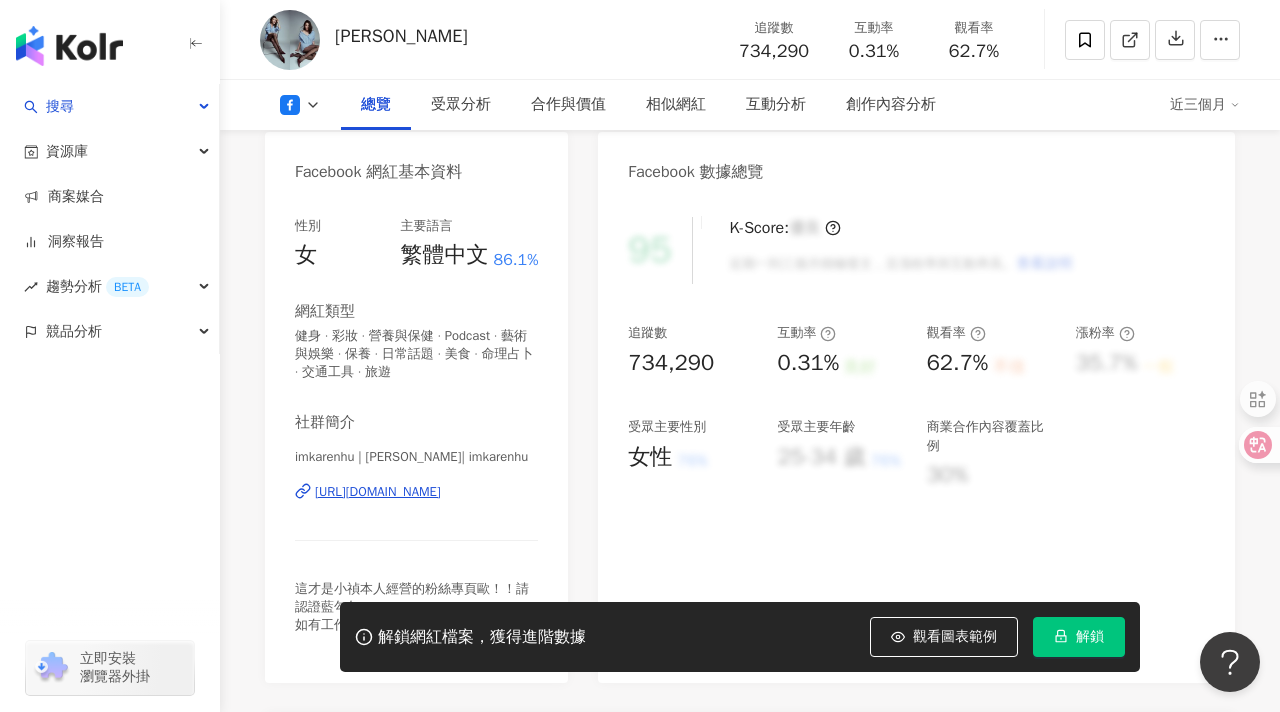 click on "https://www.facebook.com/582117211906054" at bounding box center (378, 492) 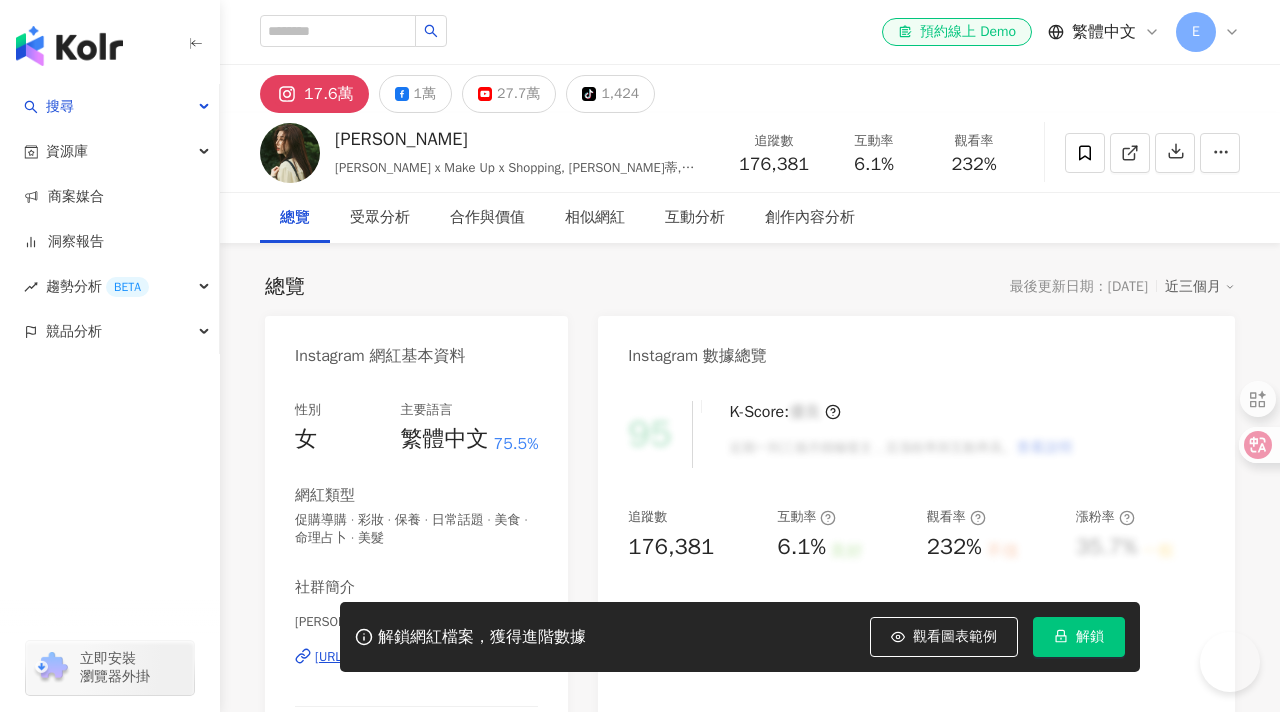 scroll, scrollTop: 3, scrollLeft: 0, axis: vertical 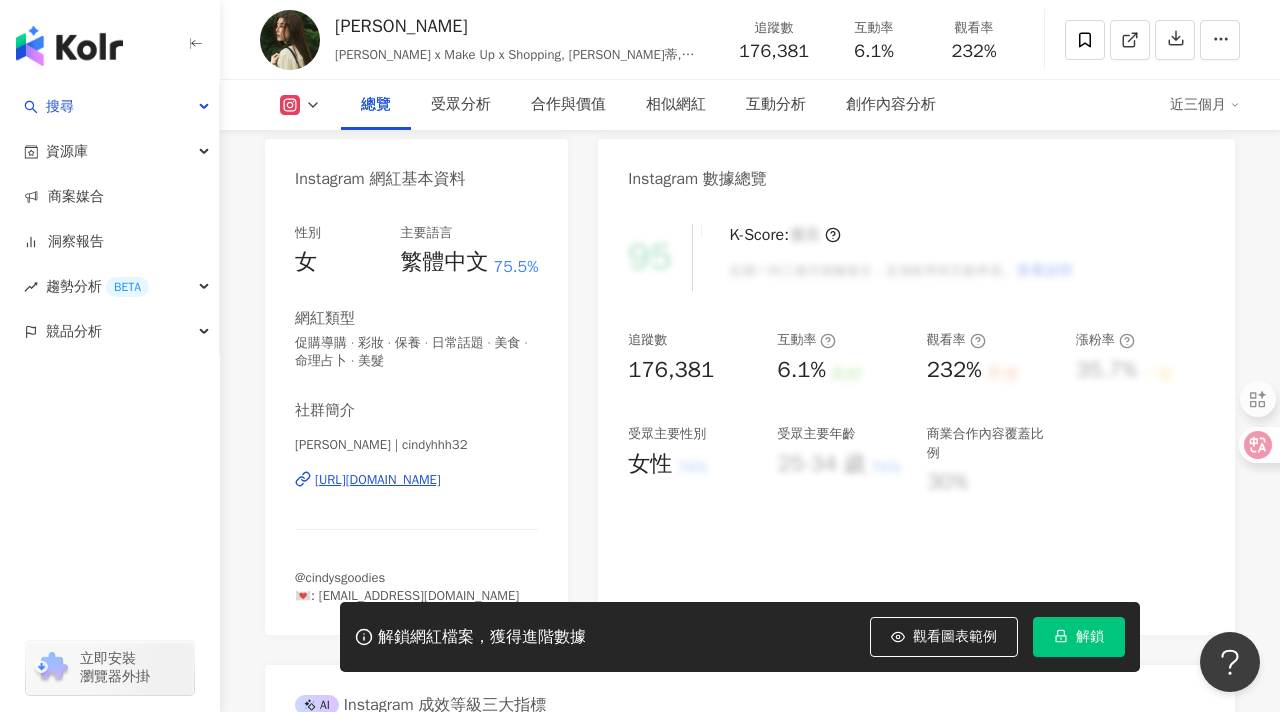 click on "[URL][DOMAIN_NAME]" at bounding box center [378, 480] 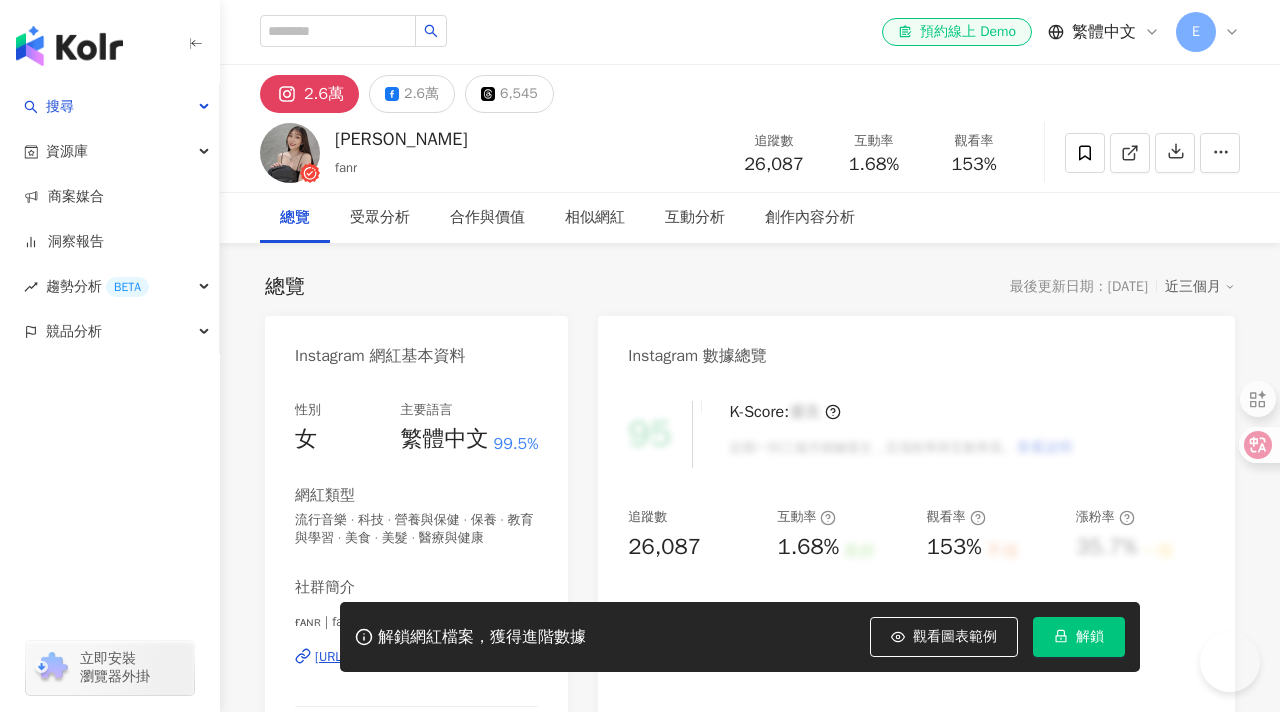 scroll, scrollTop: 214, scrollLeft: 0, axis: vertical 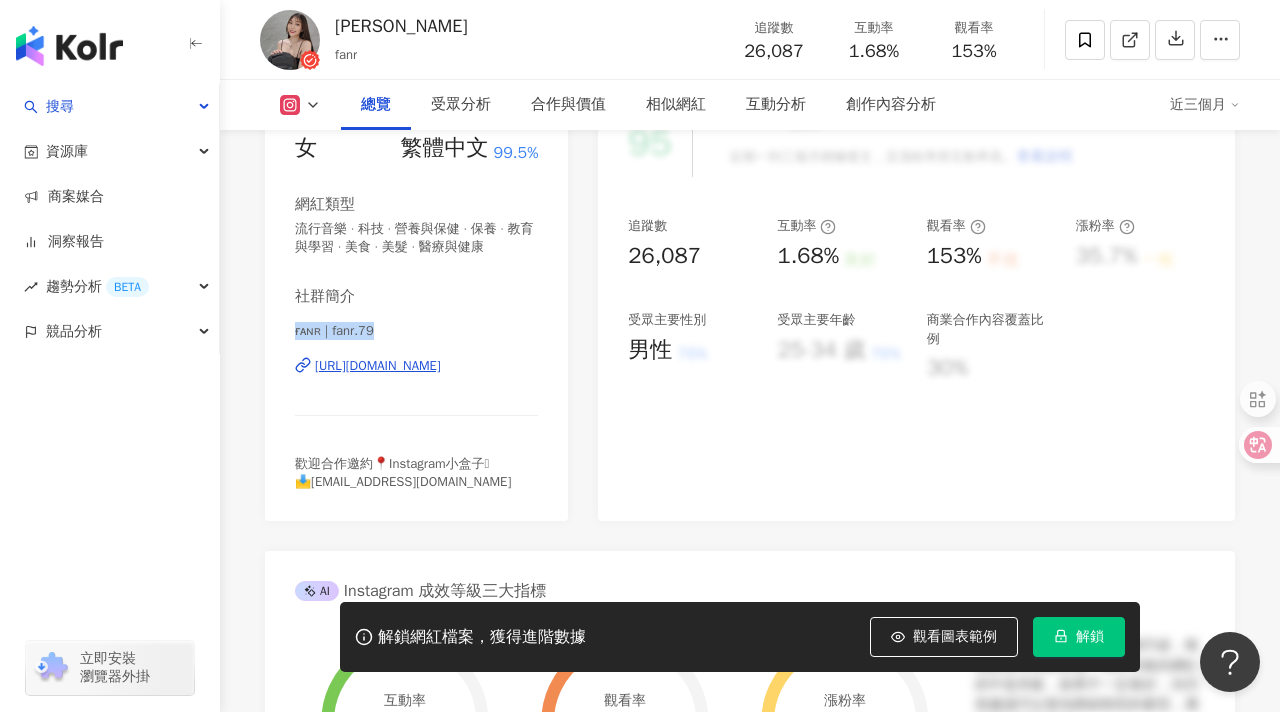 drag, startPoint x: 383, startPoint y: 333, endPoint x: 294, endPoint y: 329, distance: 89.08984 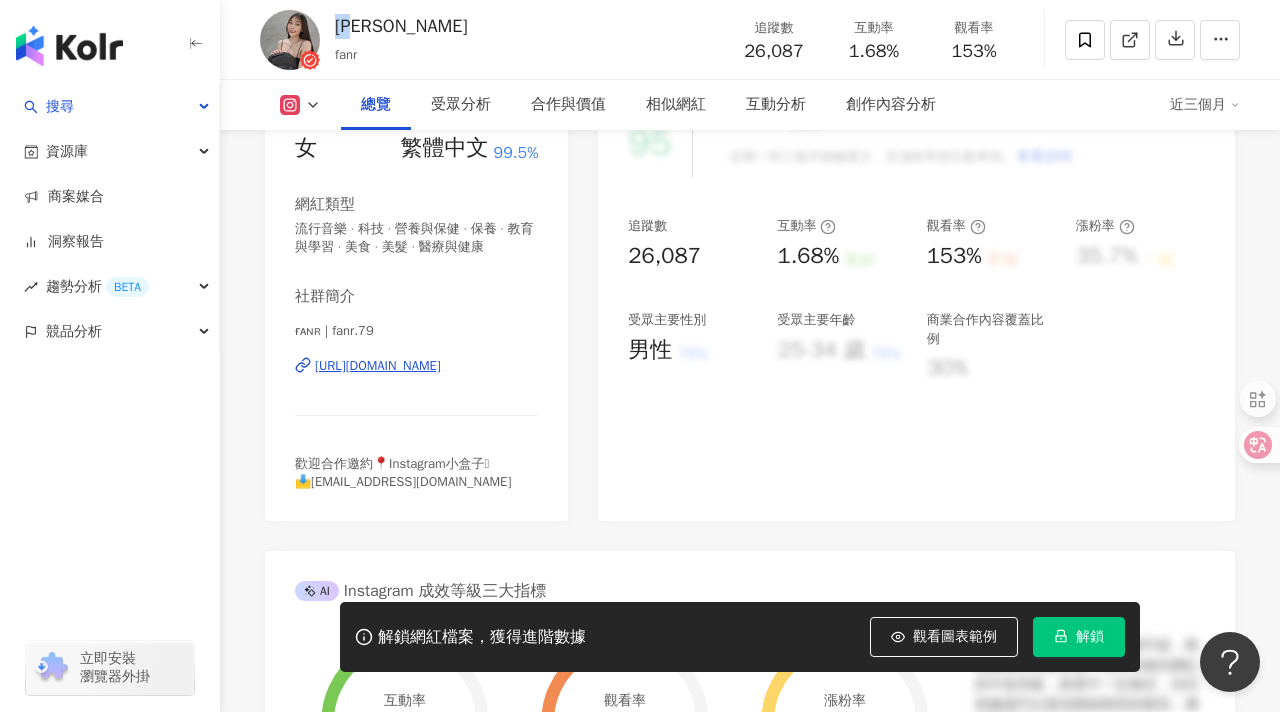 drag, startPoint x: 377, startPoint y: 21, endPoint x: 339, endPoint y: 22, distance: 38.013157 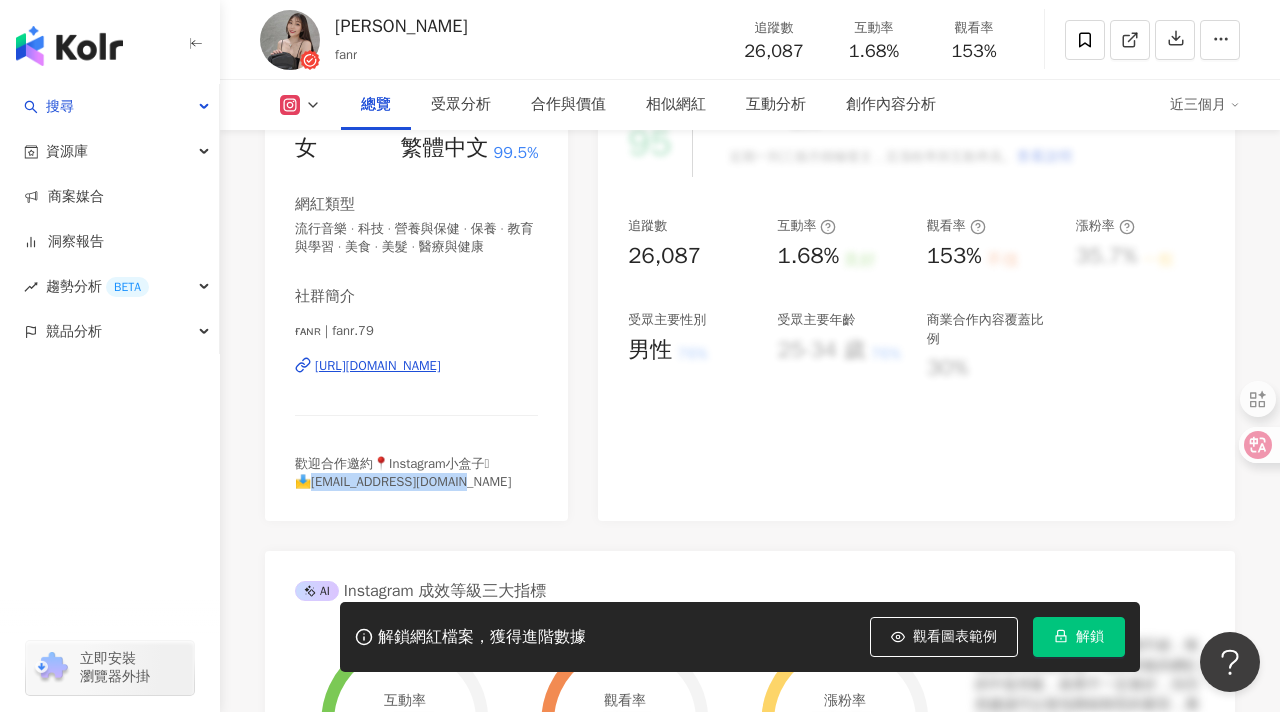 drag, startPoint x: 480, startPoint y: 484, endPoint x: 309, endPoint y: 481, distance: 171.0263 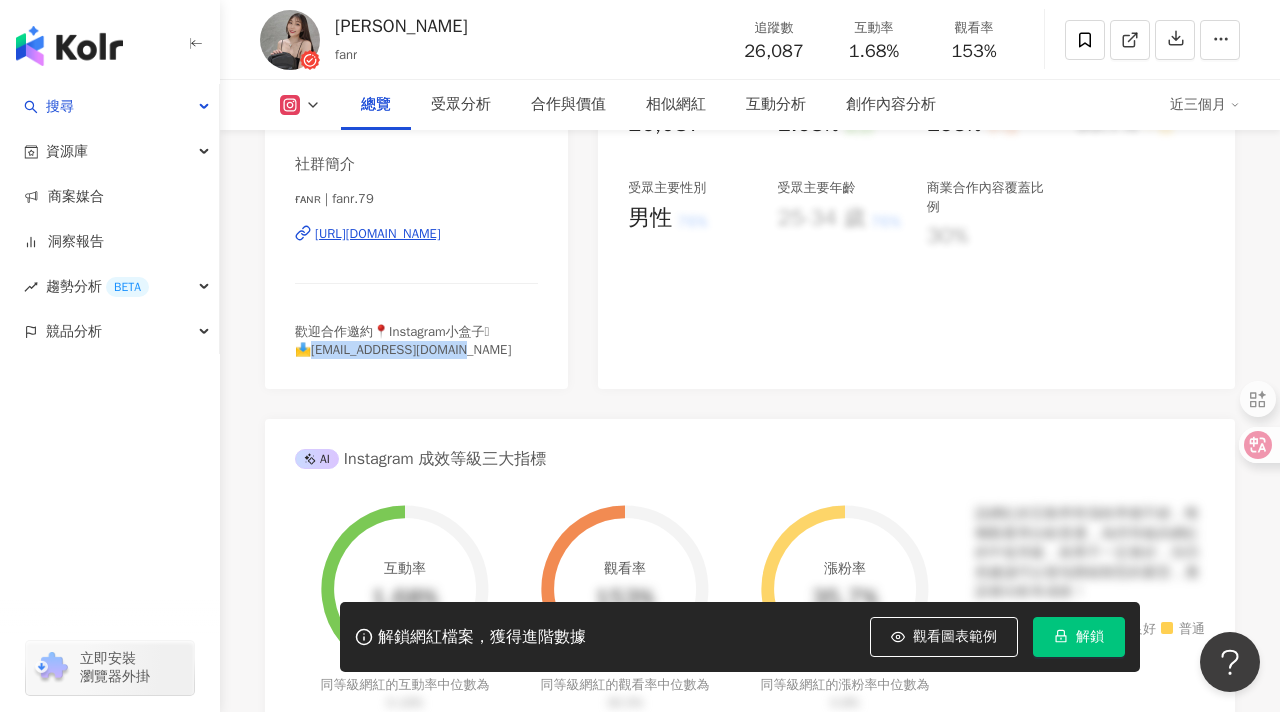scroll, scrollTop: 673, scrollLeft: 0, axis: vertical 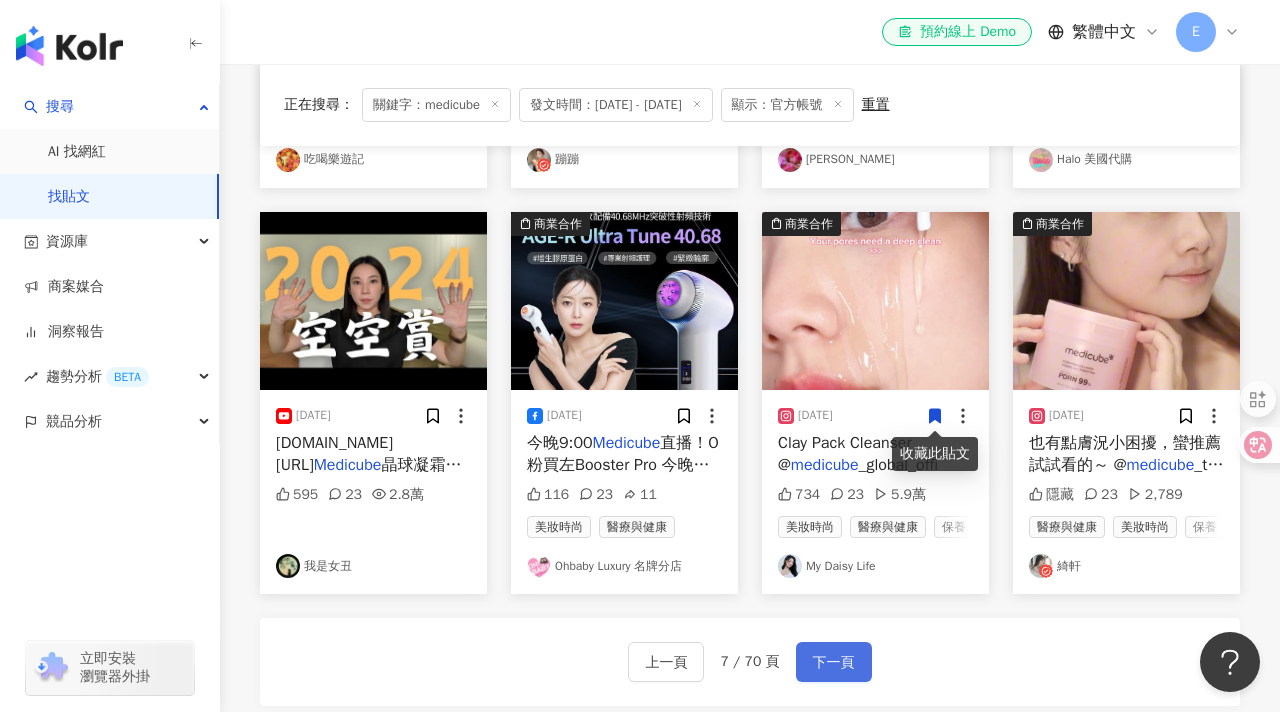click on "下一頁" at bounding box center (834, 663) 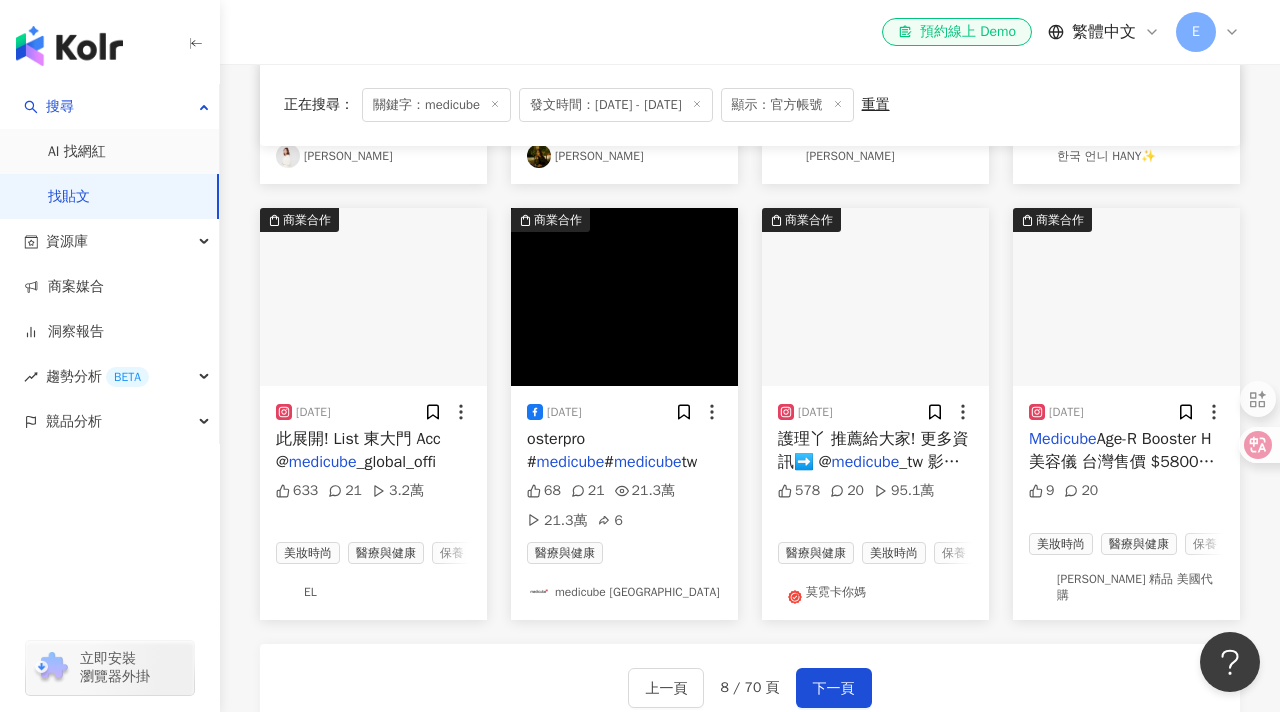 scroll, scrollTop: 968, scrollLeft: 0, axis: vertical 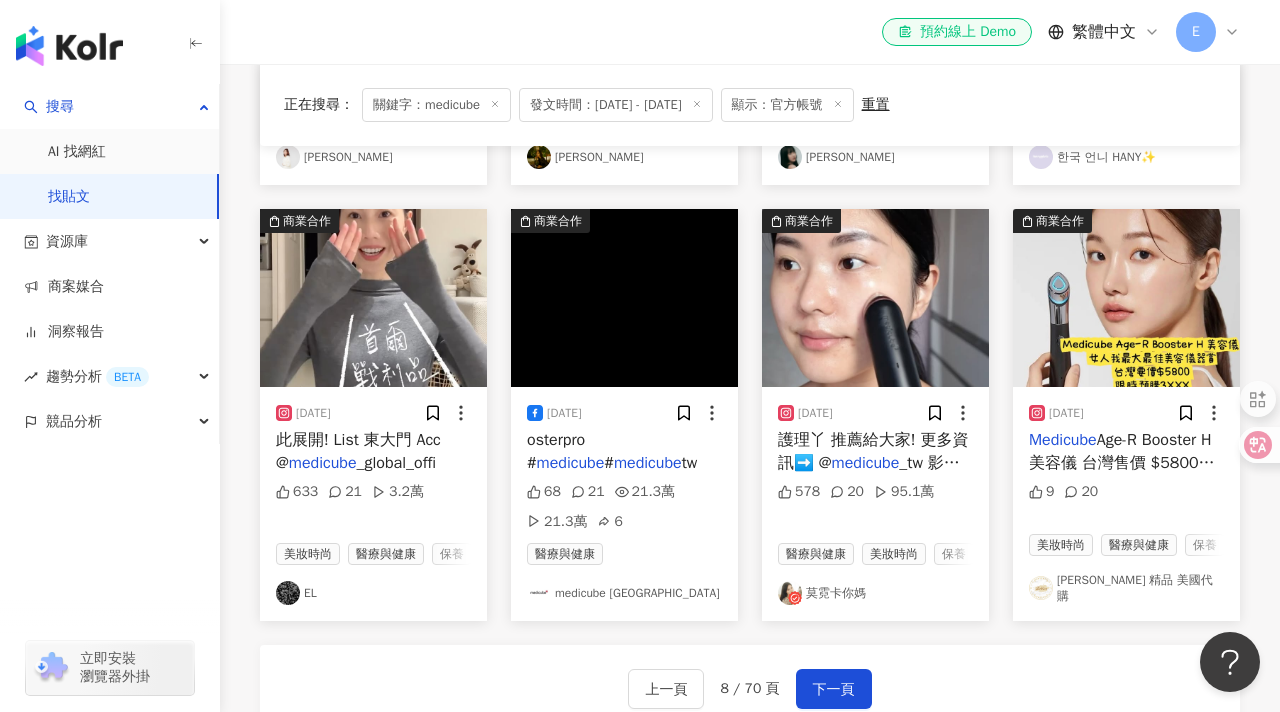 click on "莫霓卡你媽" at bounding box center (875, 593) 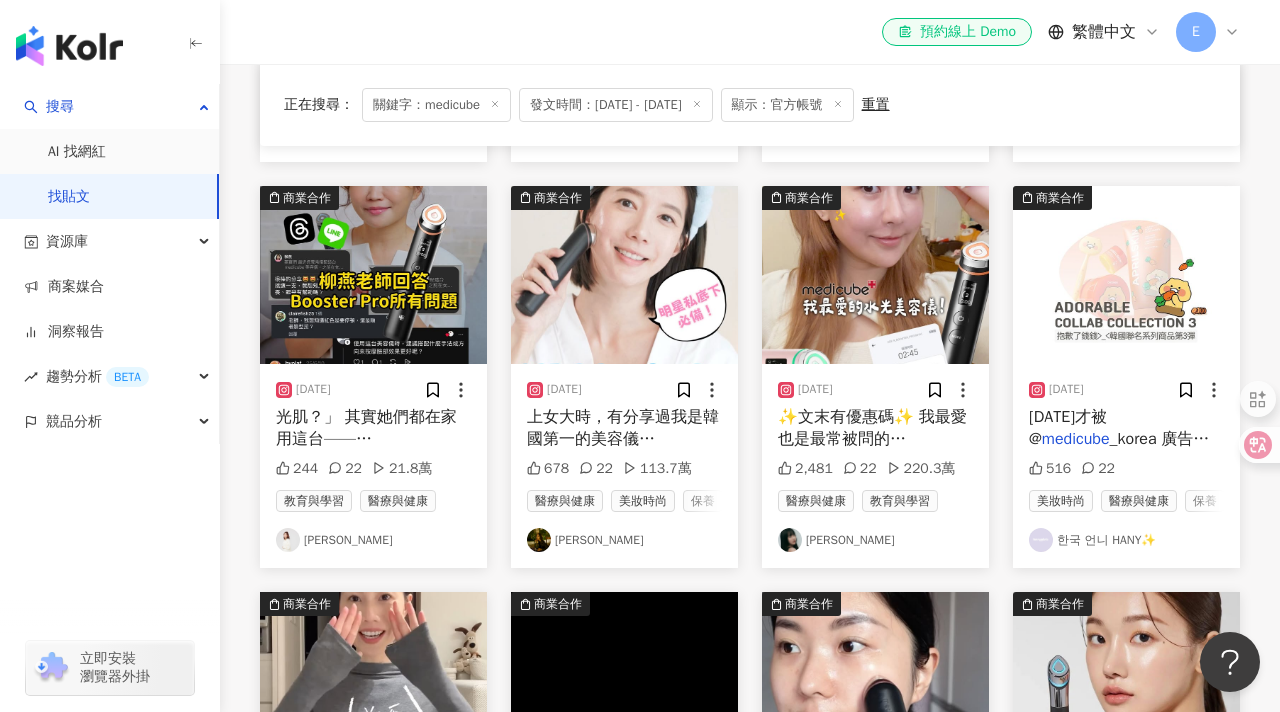 scroll, scrollTop: 581, scrollLeft: 0, axis: vertical 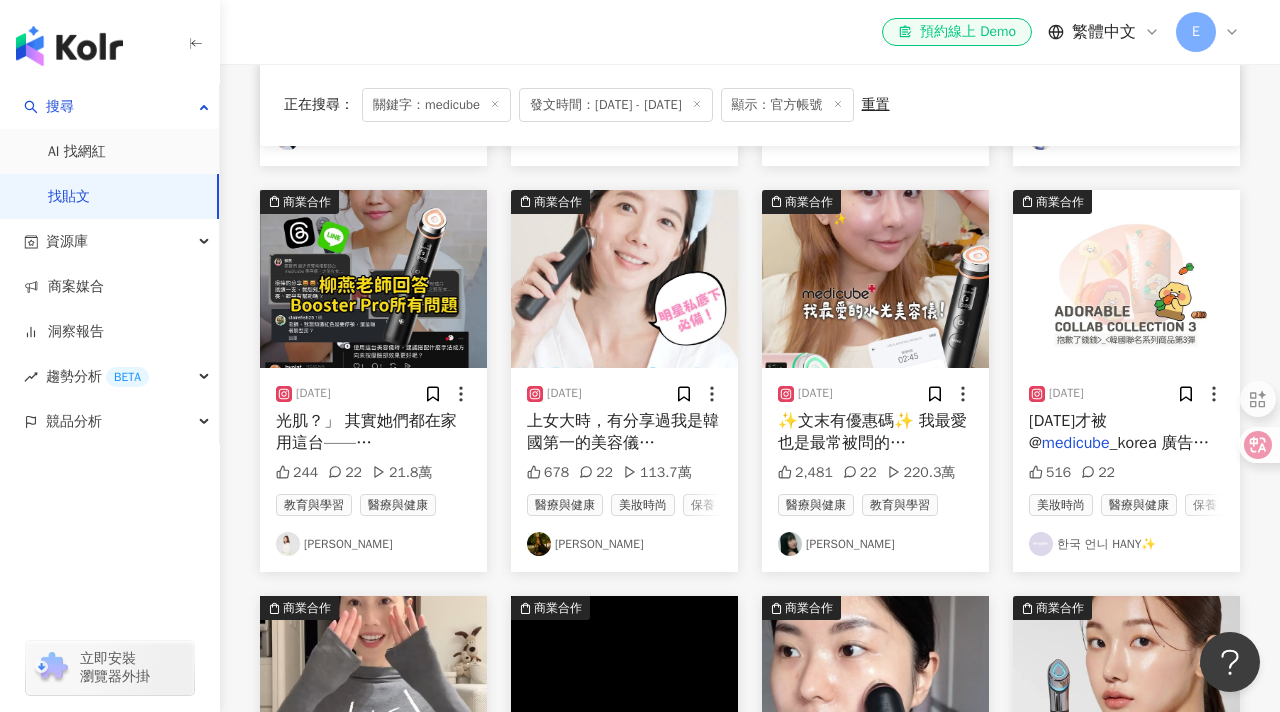 click on "蘿倫" at bounding box center (875, 544) 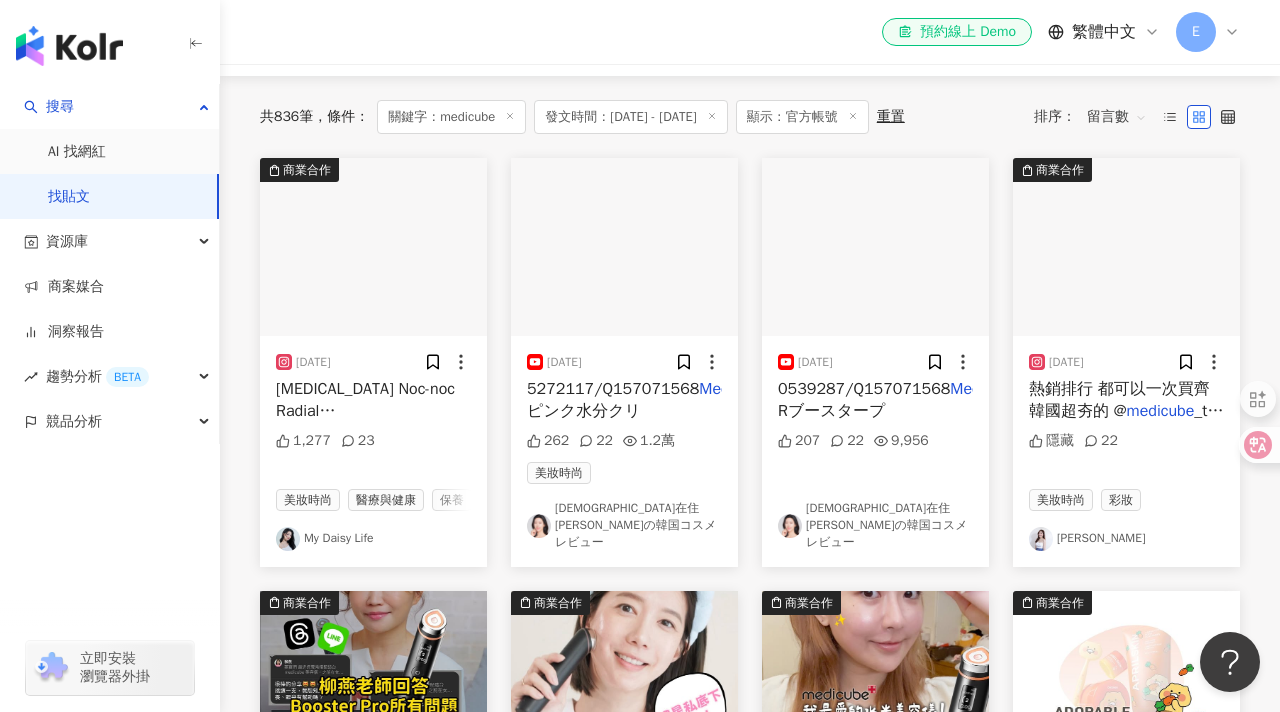 scroll, scrollTop: 179, scrollLeft: 0, axis: vertical 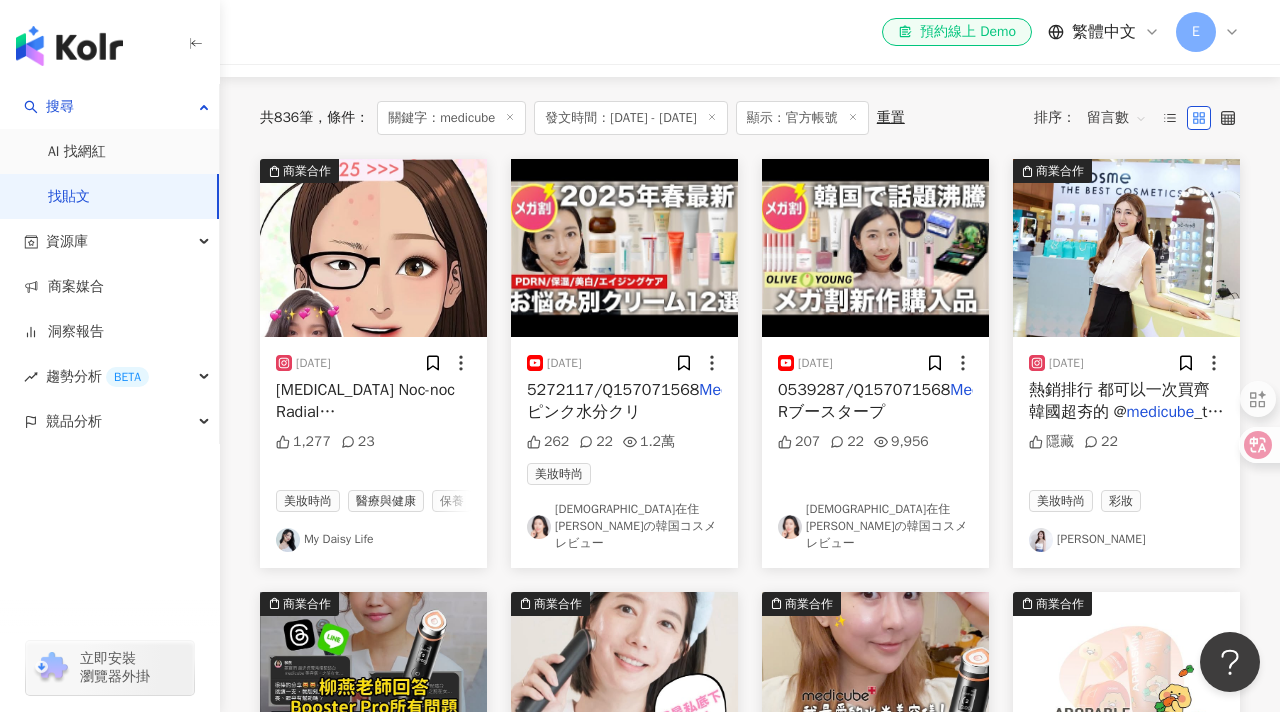 click on "Ashley 寧寧" at bounding box center (1126, 540) 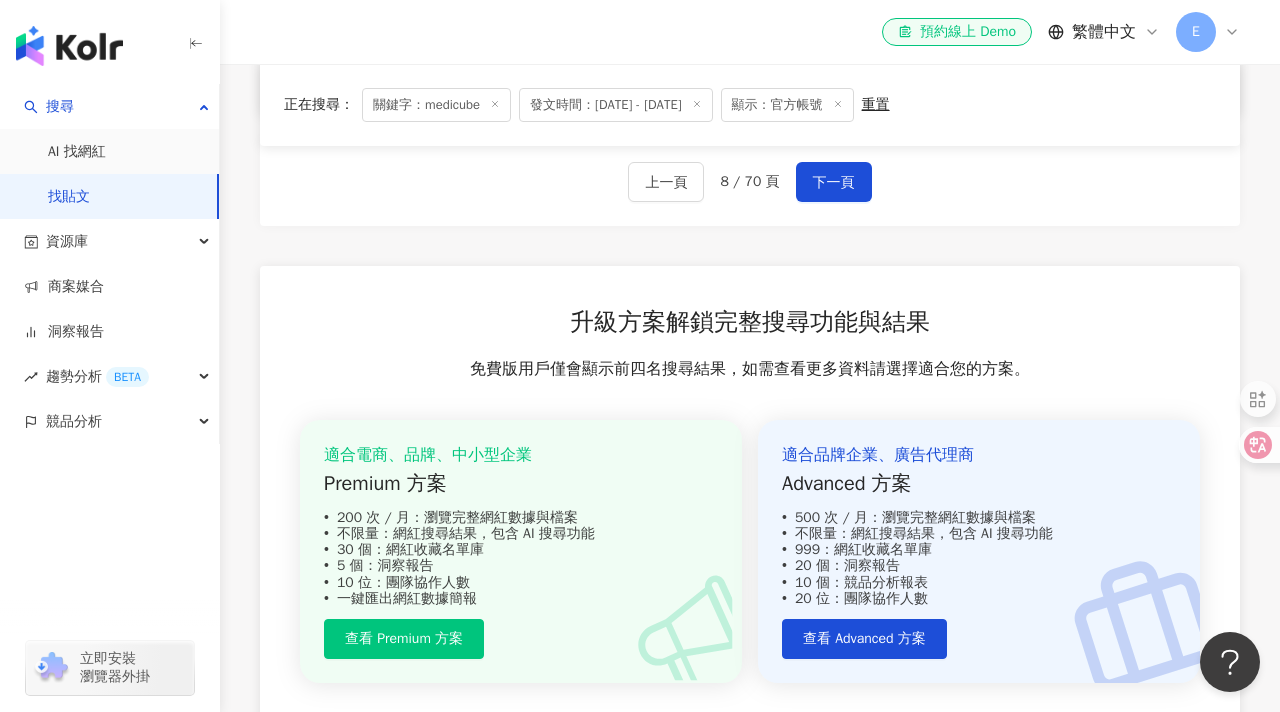 scroll, scrollTop: 1215, scrollLeft: 0, axis: vertical 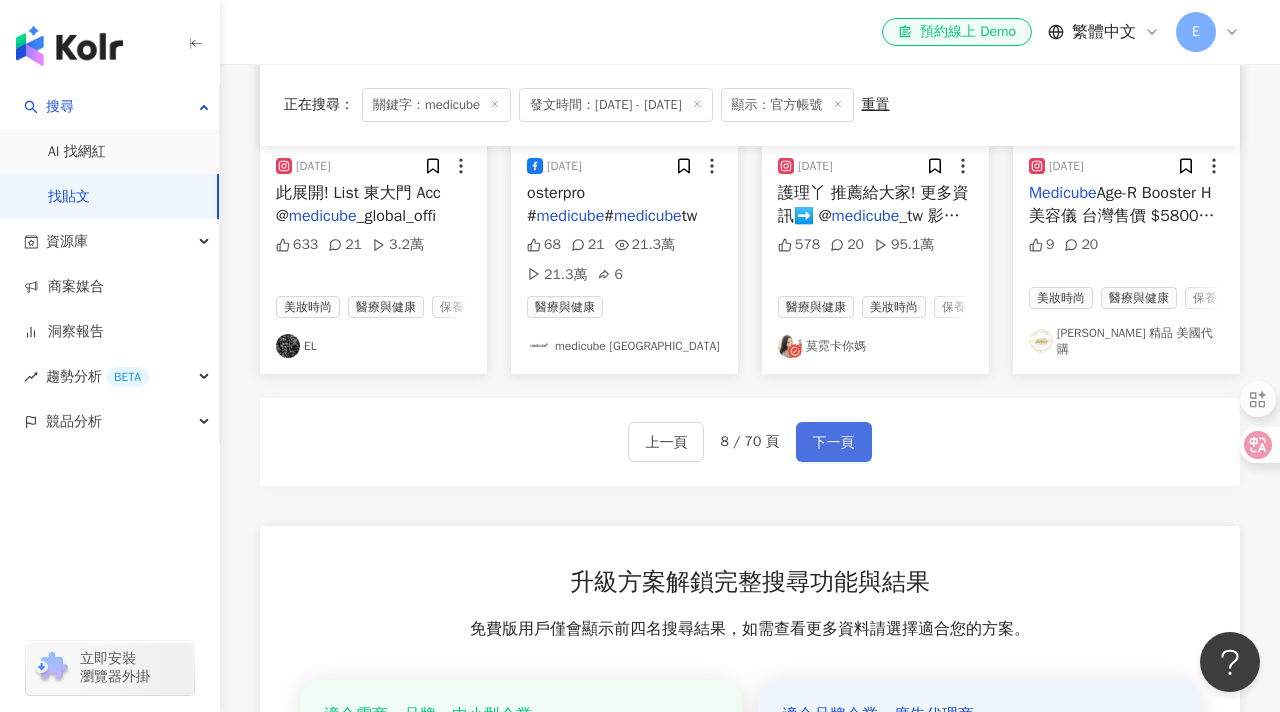 click on "下一頁" at bounding box center [834, 443] 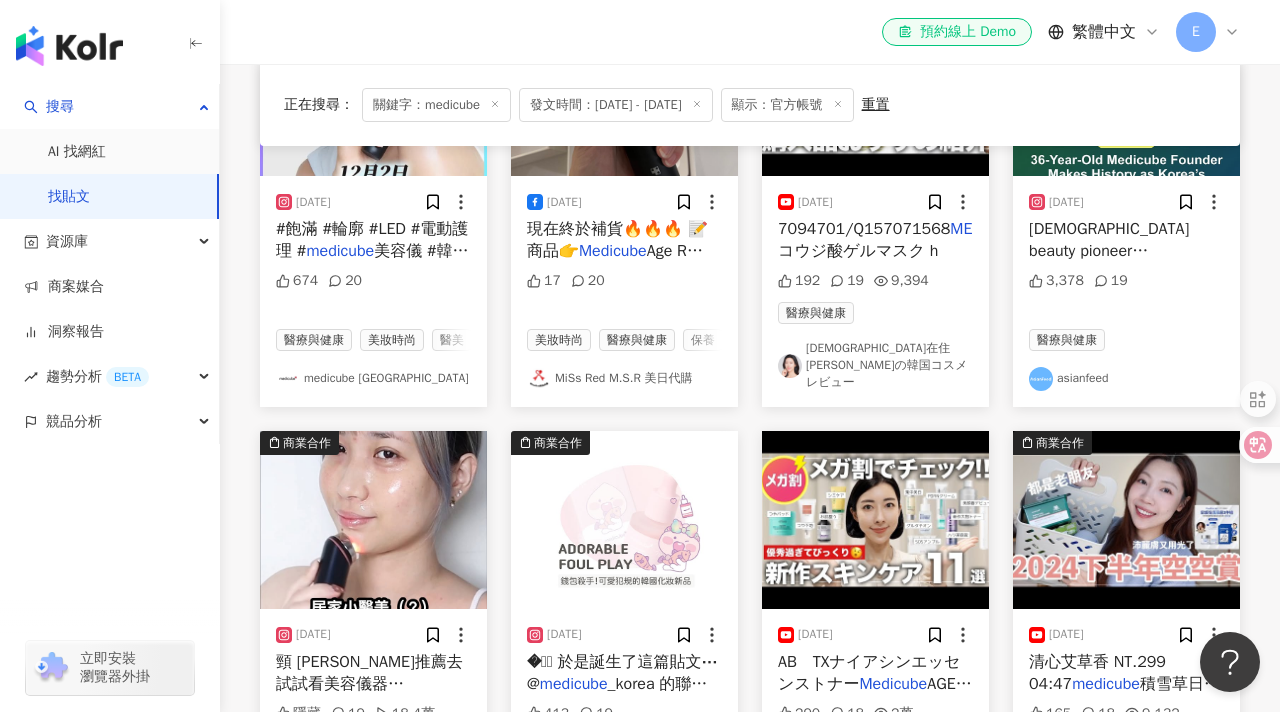 scroll, scrollTop: 546, scrollLeft: 0, axis: vertical 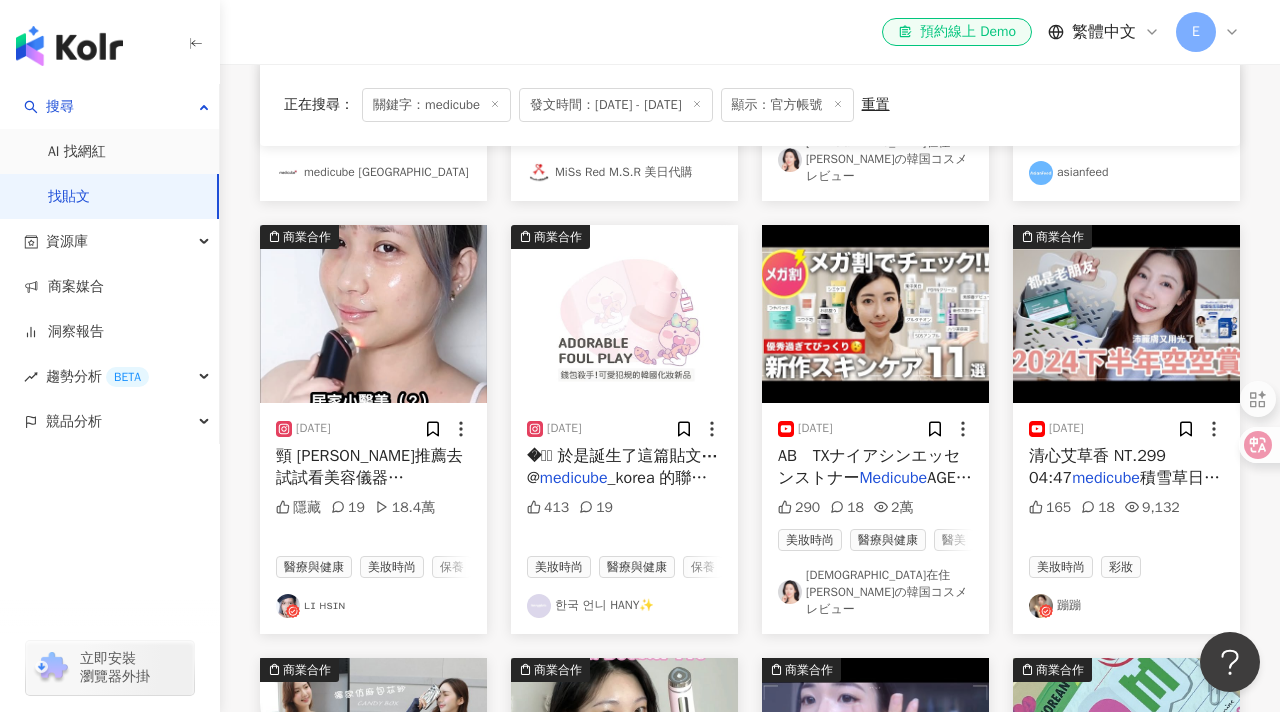 click on "ʟɪ ʜsɪɴ" at bounding box center [373, 606] 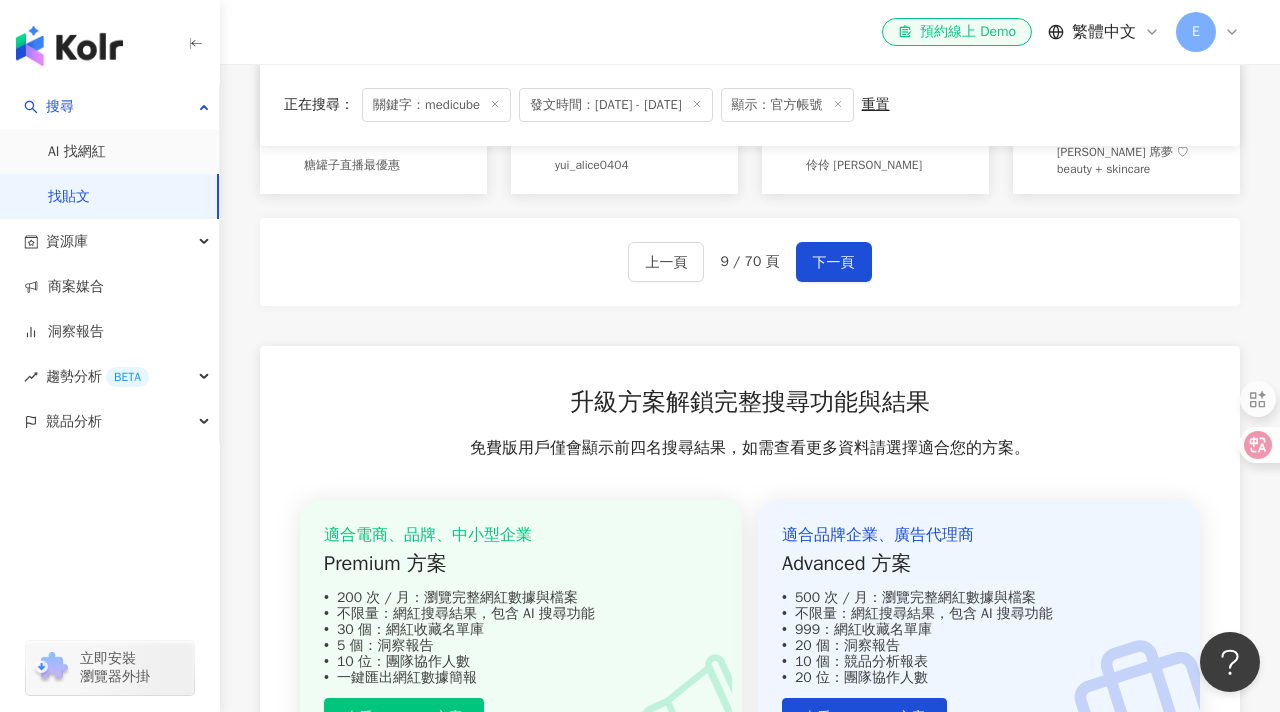 scroll, scrollTop: 1241, scrollLeft: 0, axis: vertical 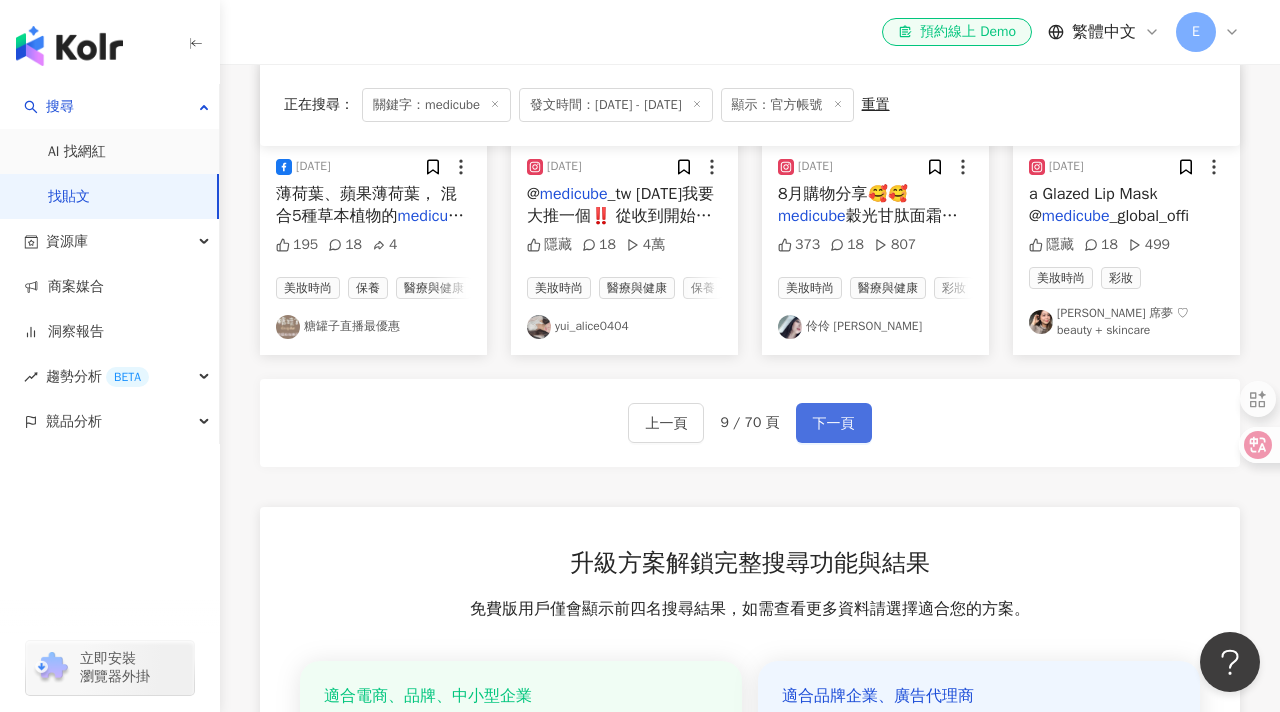 click on "下一頁" at bounding box center [834, 423] 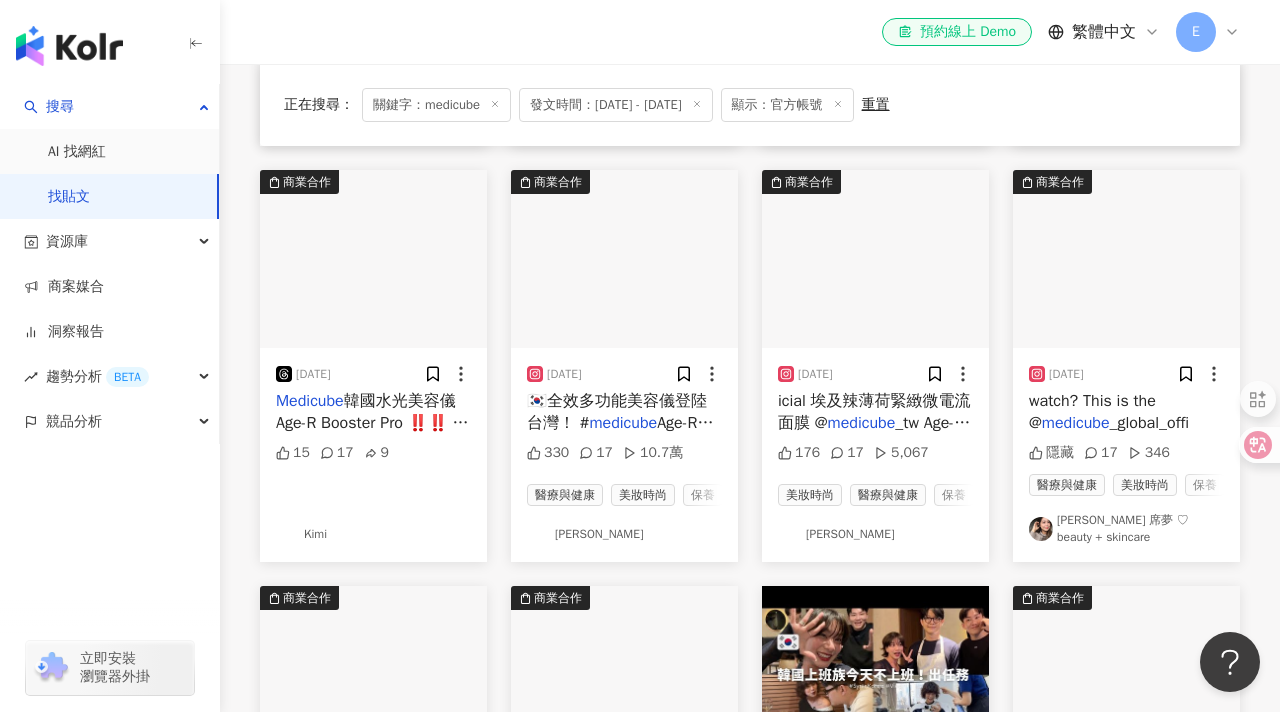 scroll, scrollTop: 590, scrollLeft: 0, axis: vertical 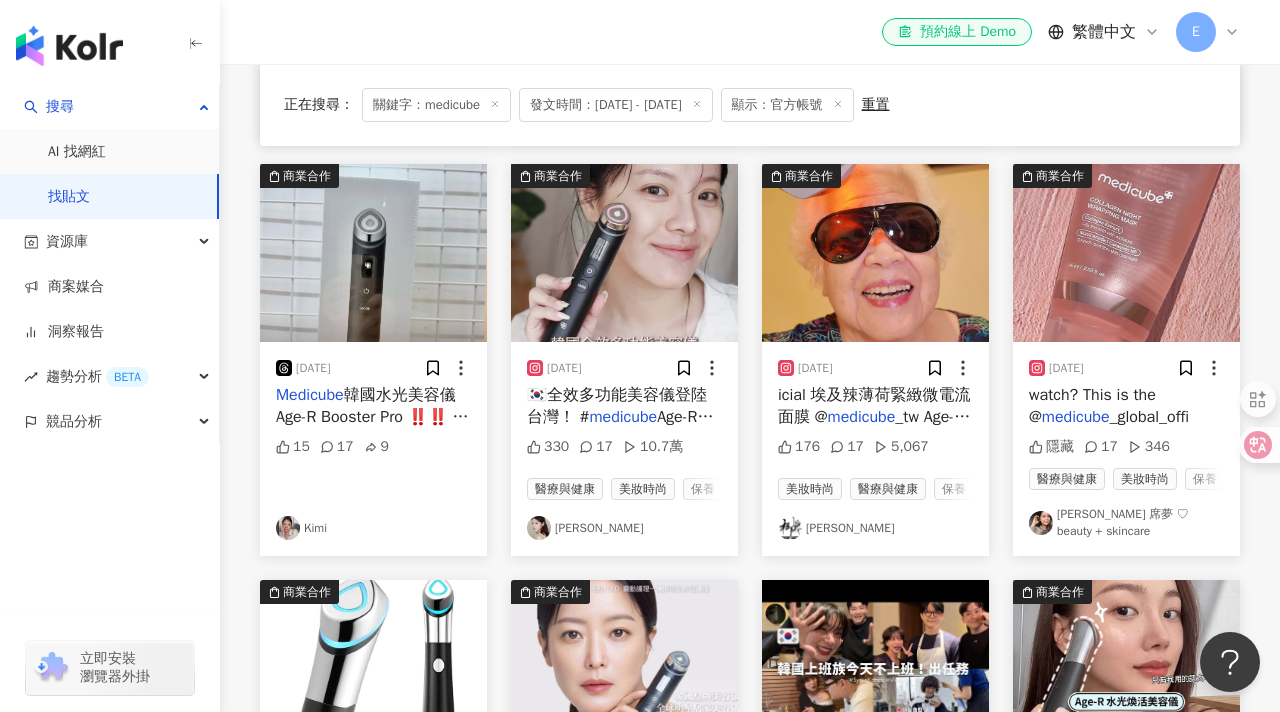 click on "LouAnne" at bounding box center [624, 528] 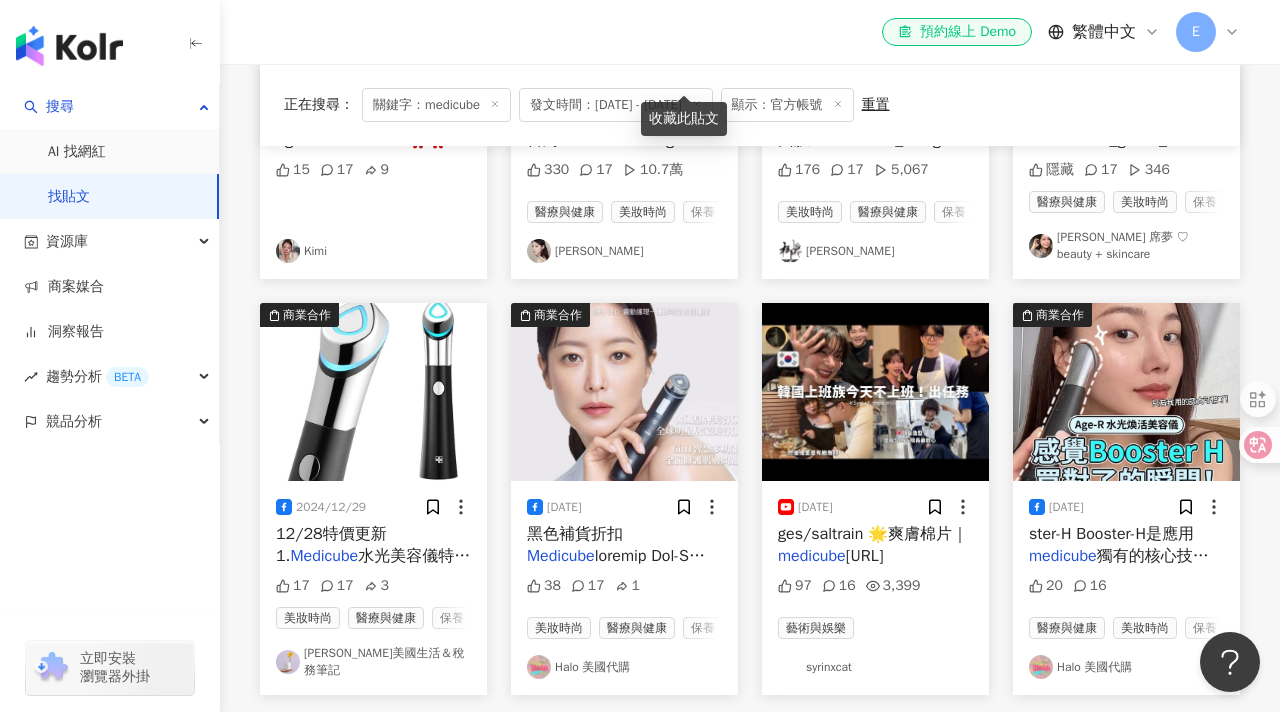 scroll, scrollTop: 950, scrollLeft: 0, axis: vertical 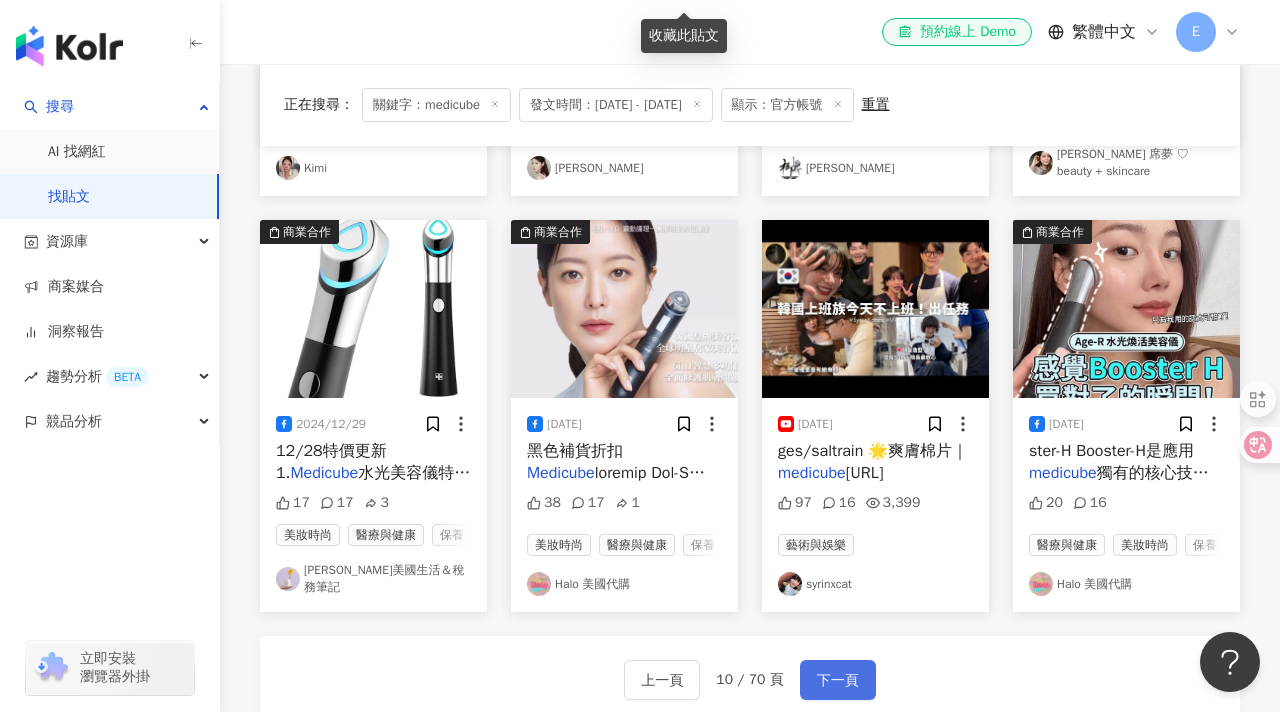 click on "下一頁" at bounding box center (838, 680) 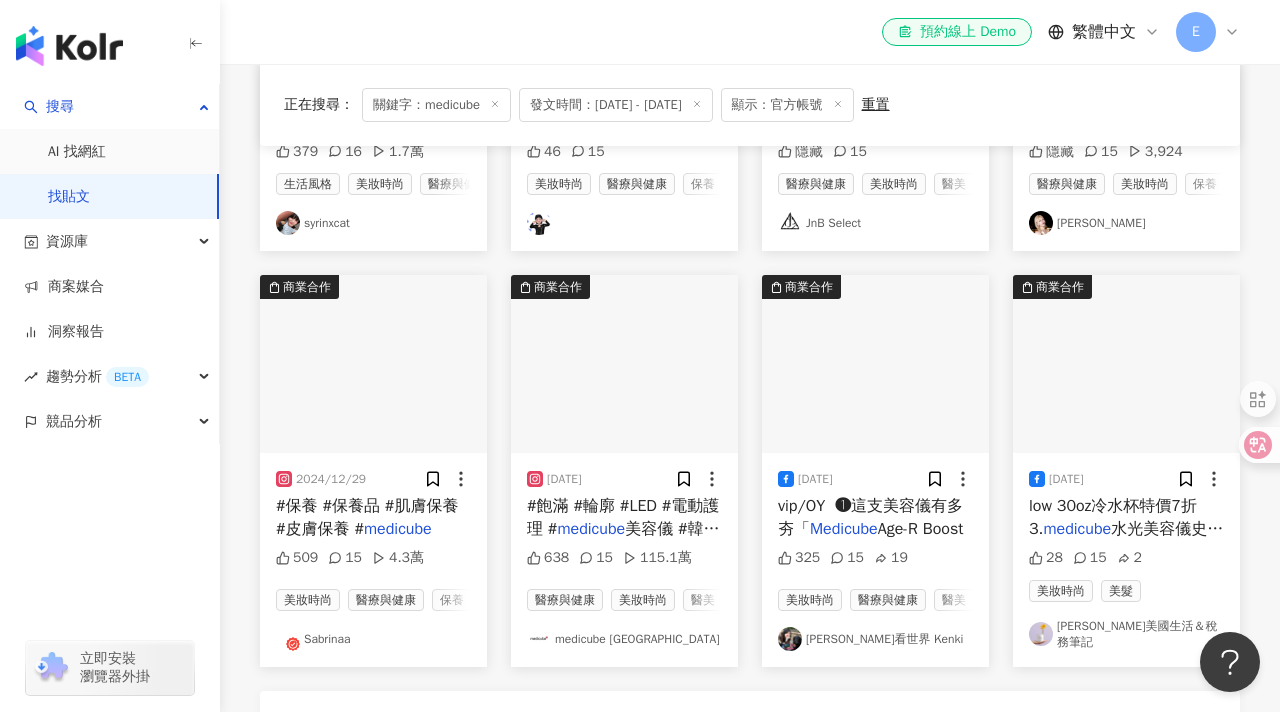 scroll, scrollTop: 917, scrollLeft: 0, axis: vertical 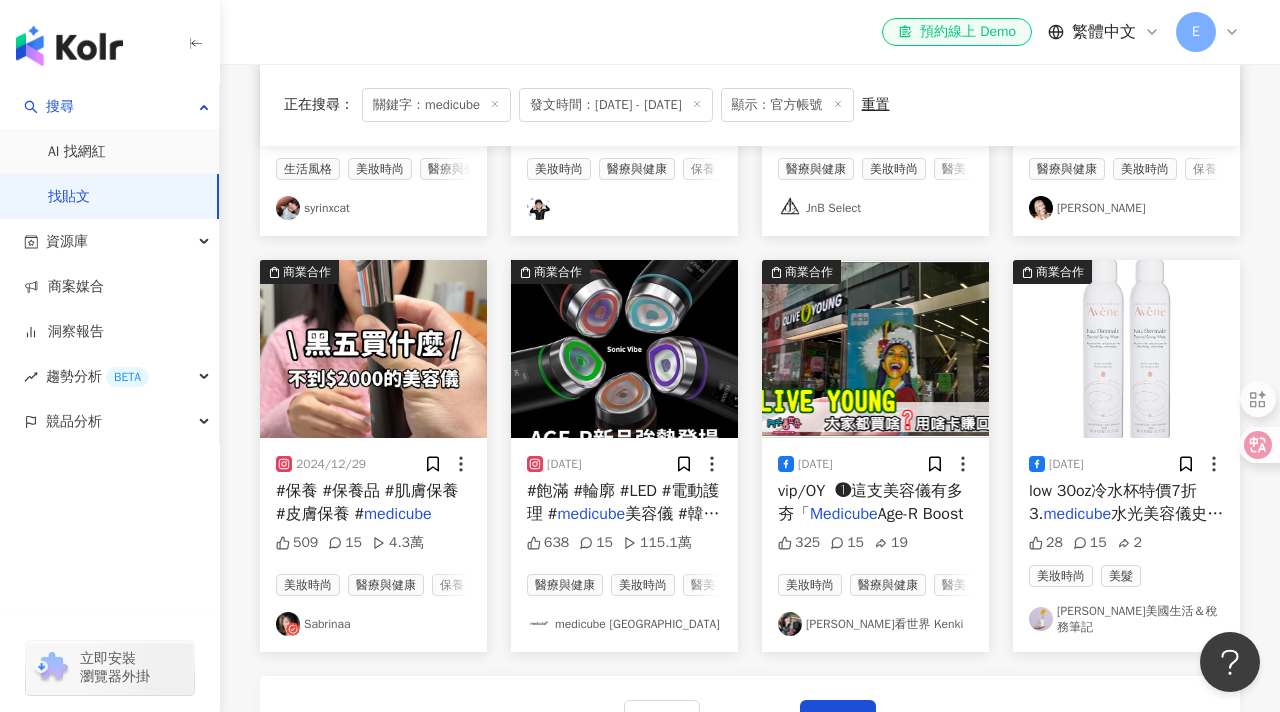 click on "Sabrinaa" at bounding box center (373, 624) 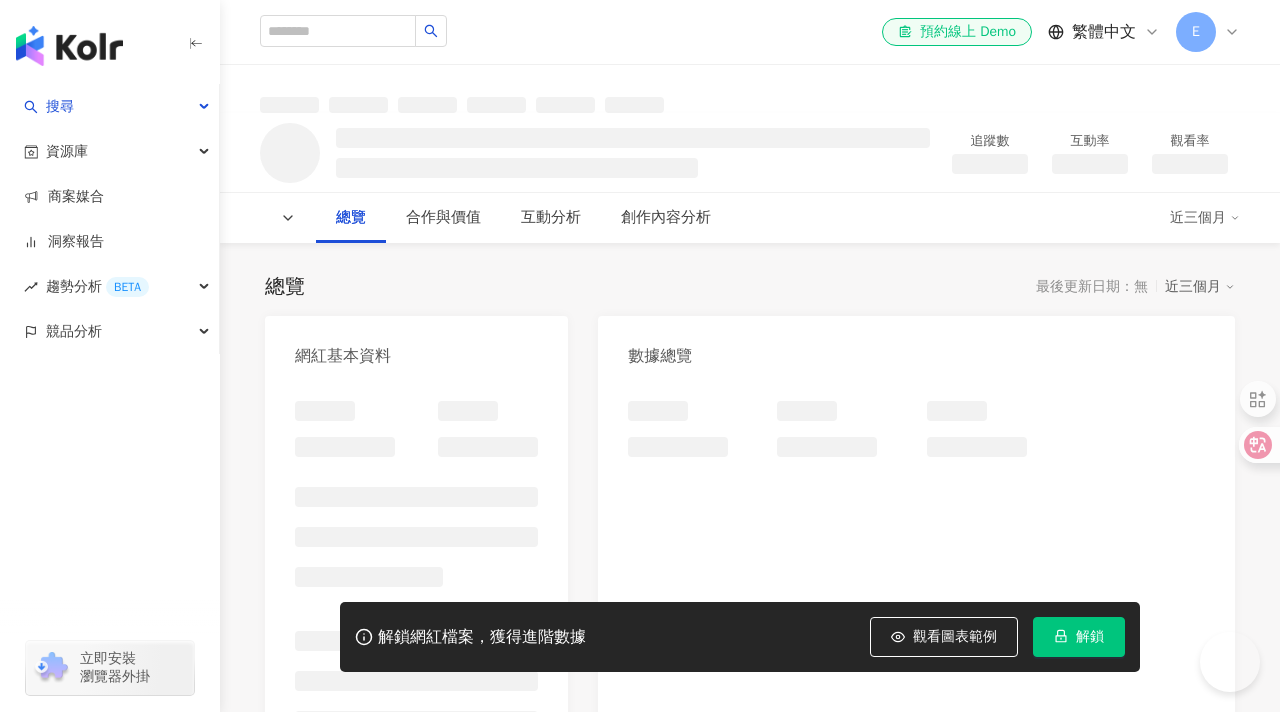 scroll, scrollTop: 0, scrollLeft: 0, axis: both 